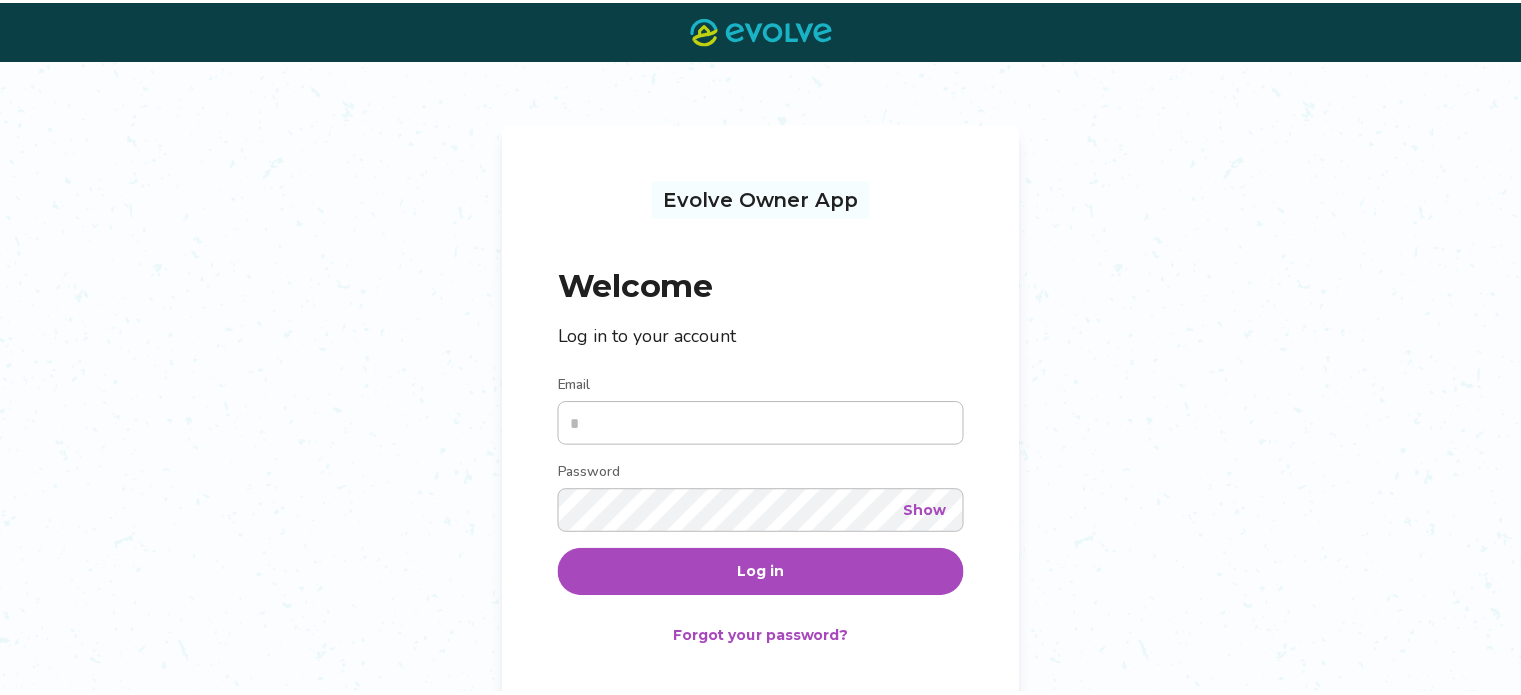 scroll, scrollTop: 0, scrollLeft: 0, axis: both 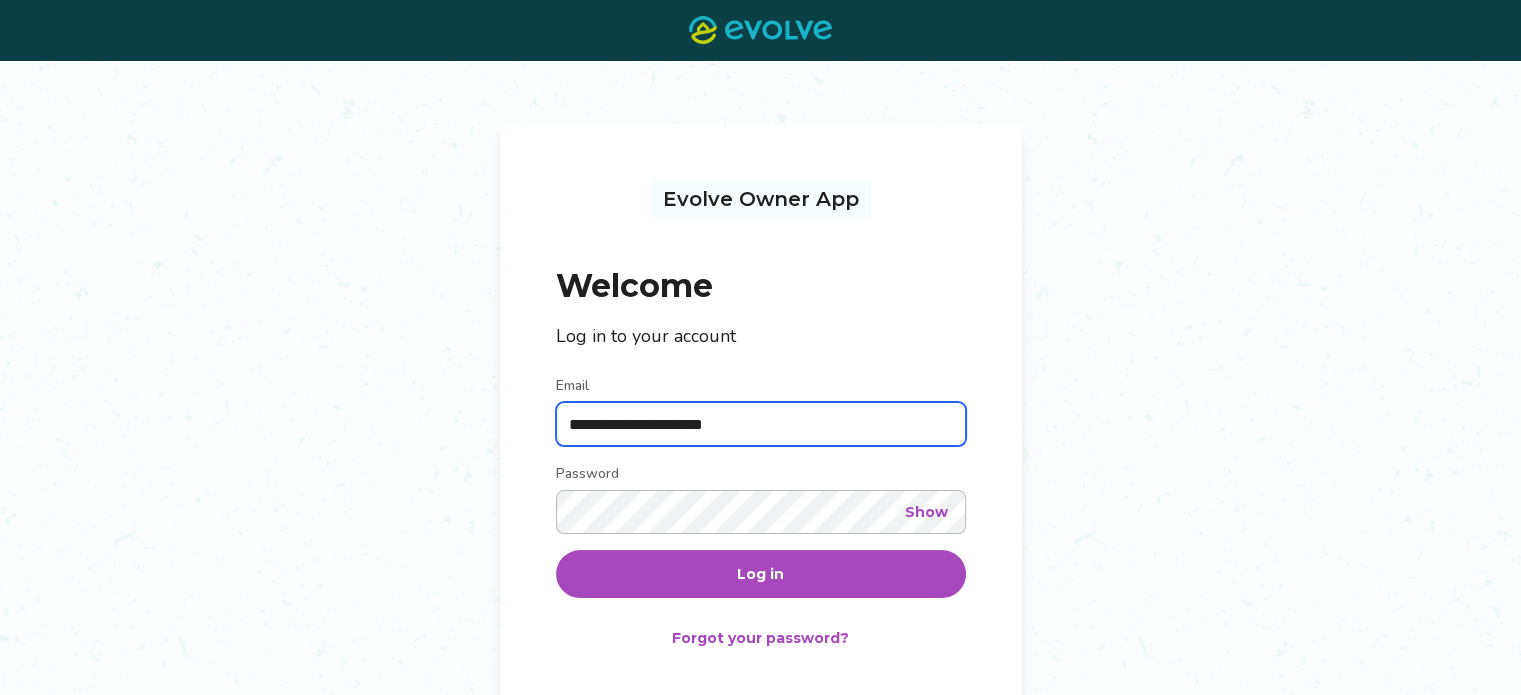 click on "**********" at bounding box center (761, 424) 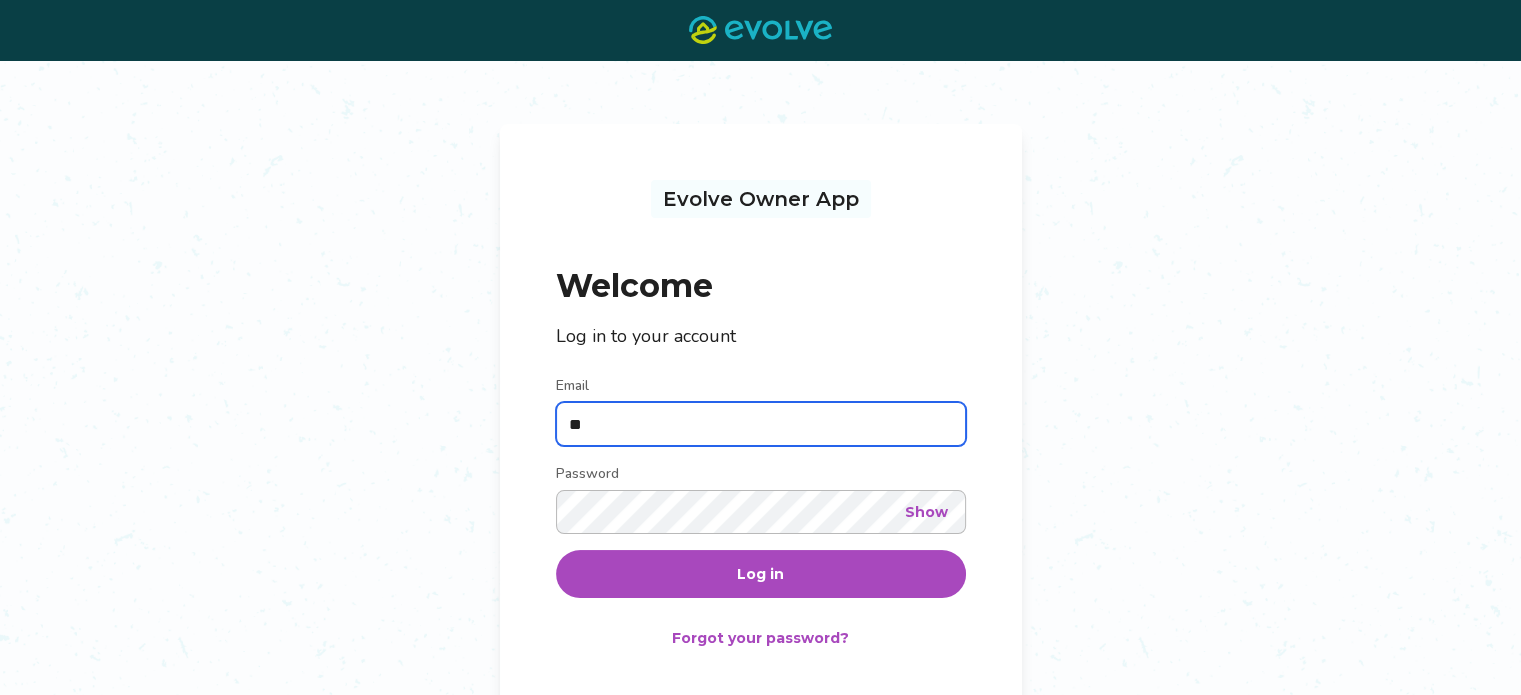 type on "*" 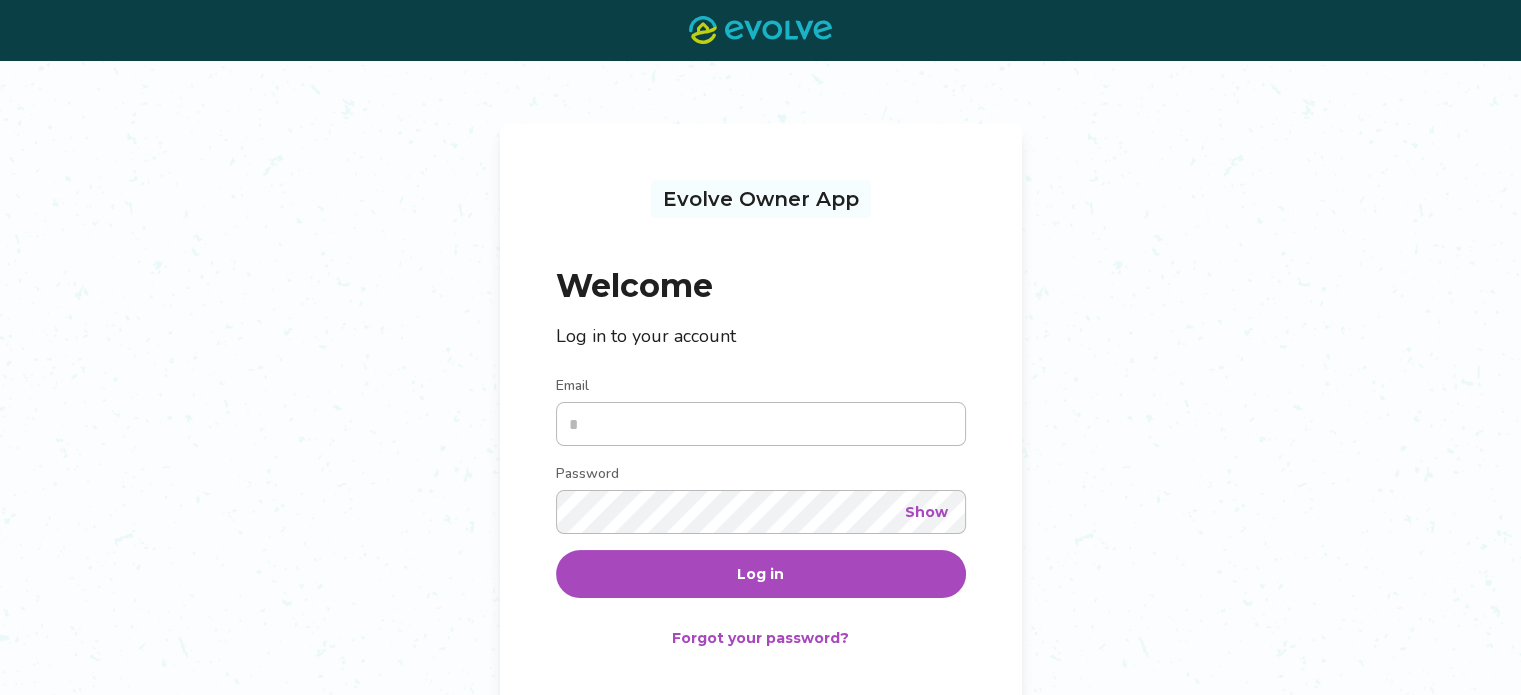 click on "Evolve Owner App Welcome Log in to your account Email   Password   Show Log in Forgot your password? Not an Evolve Owner yet?  Learn more" at bounding box center (760, 441) 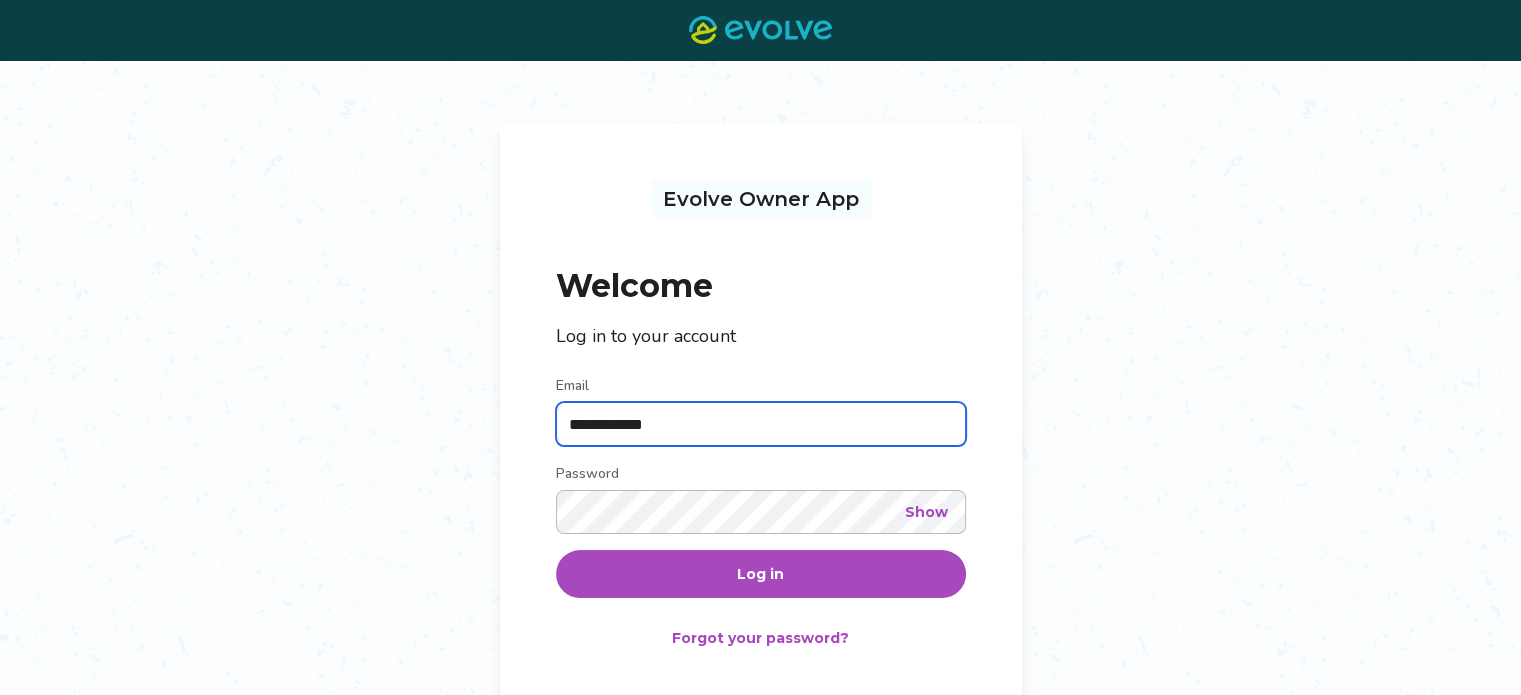 type on "**********" 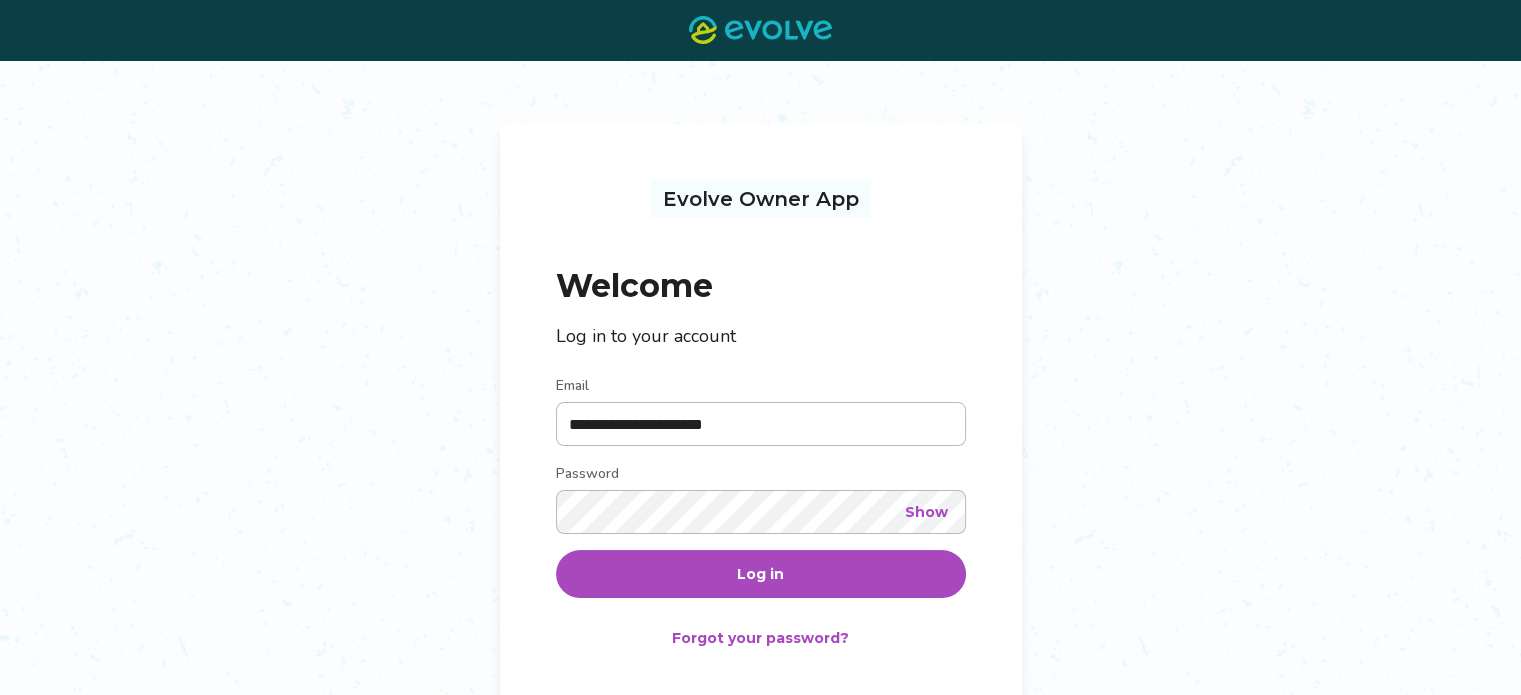 click on "Show" at bounding box center (926, 512) 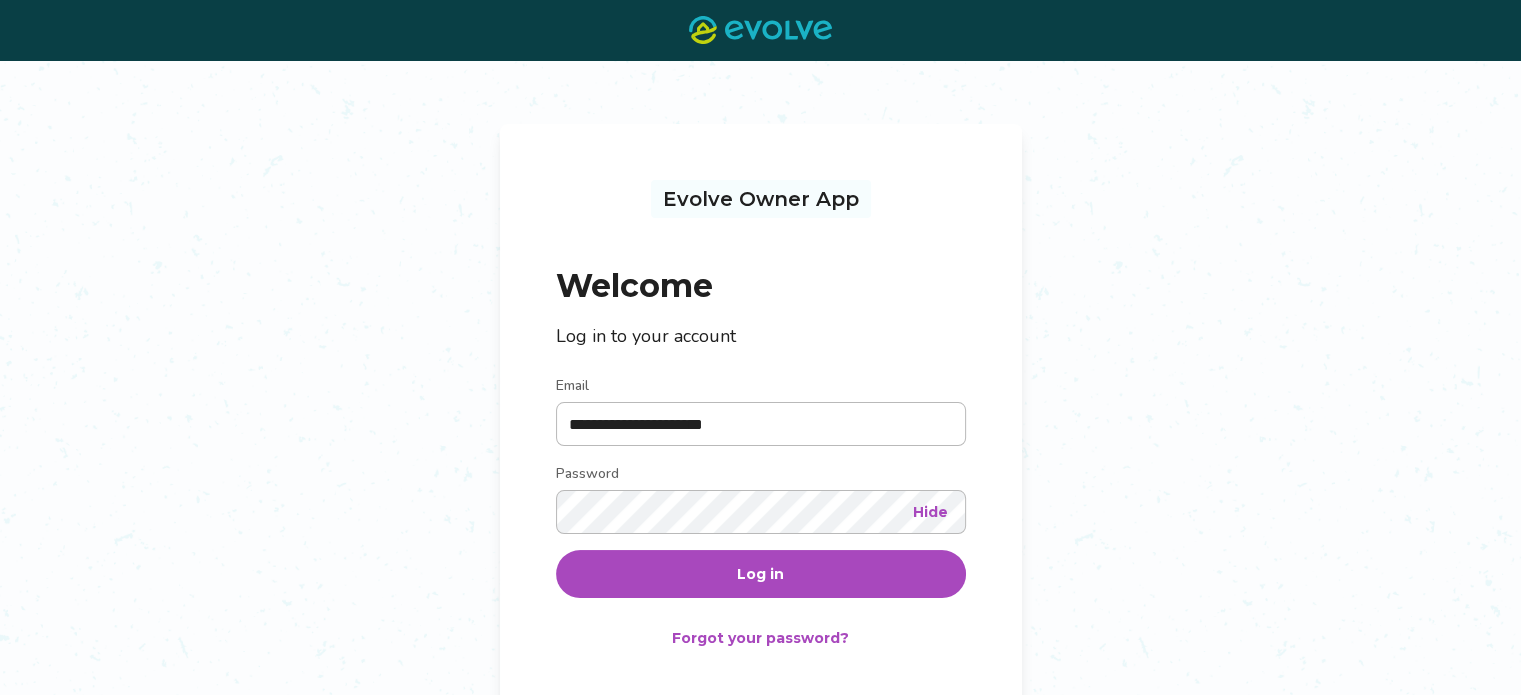 click on "Log in" at bounding box center [761, 574] 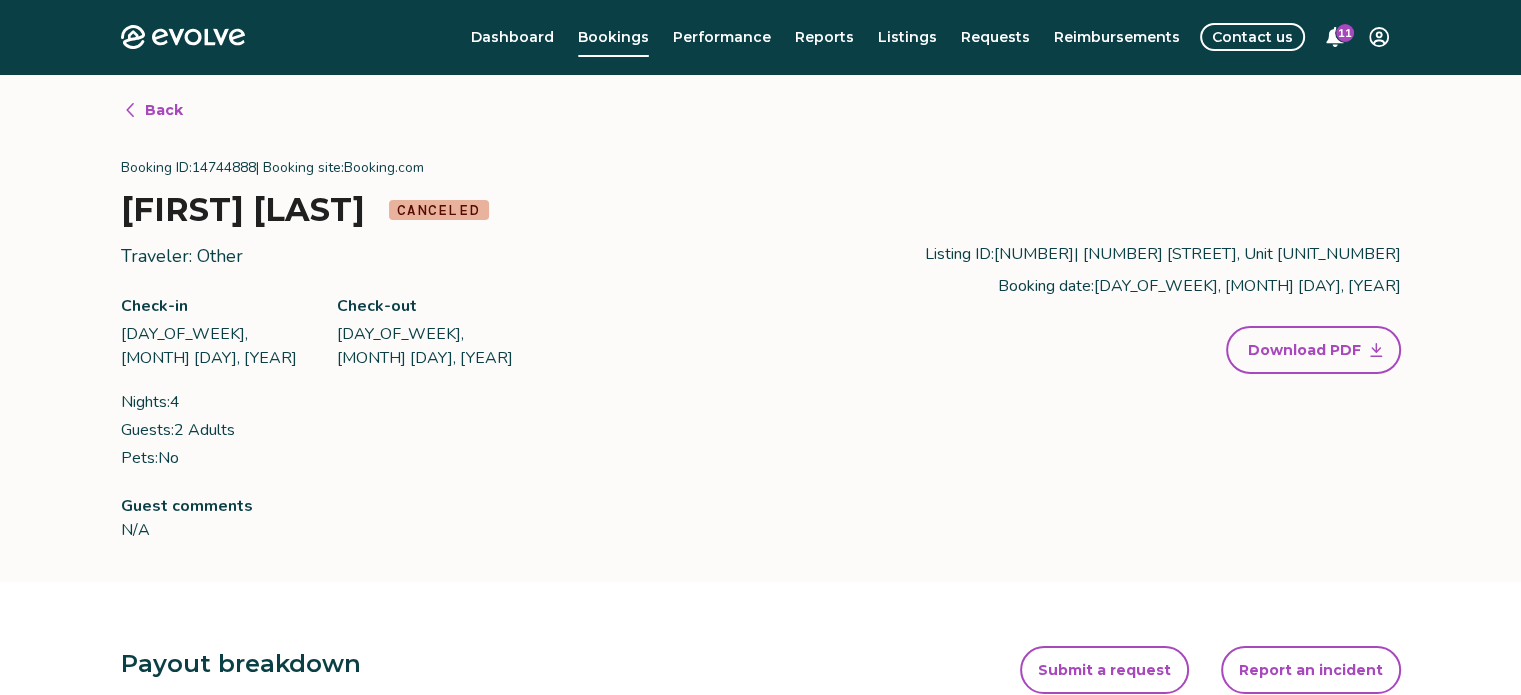 click on "Back" at bounding box center (164, 110) 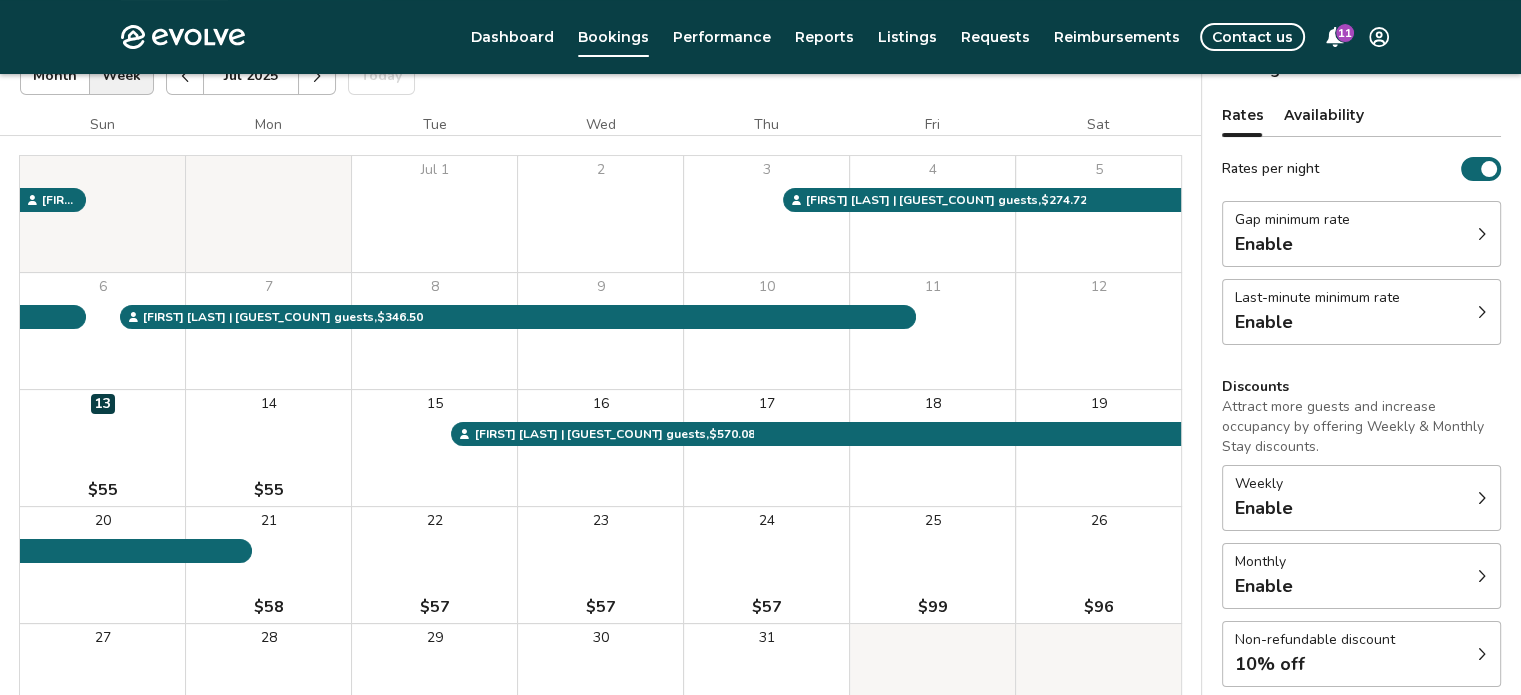 scroll, scrollTop: 148, scrollLeft: 0, axis: vertical 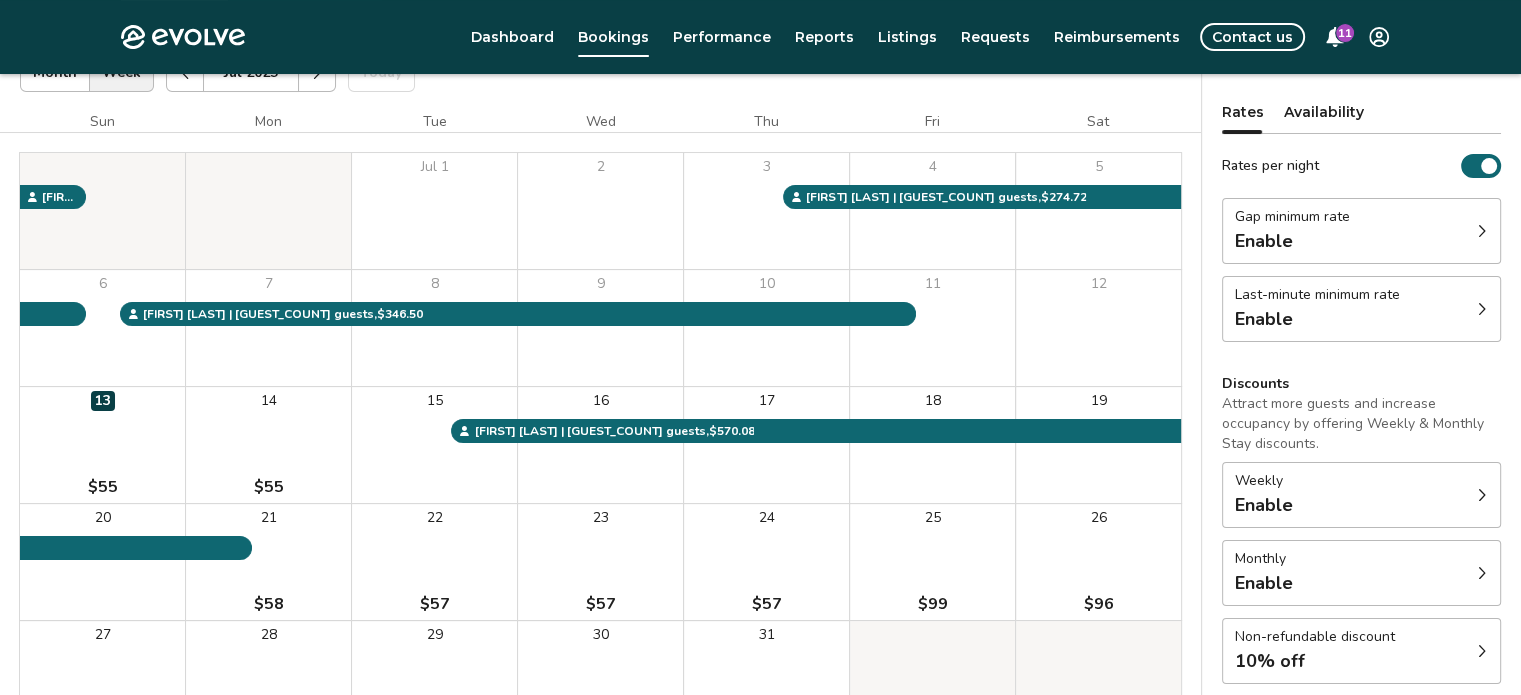 click on "15" at bounding box center (434, 445) 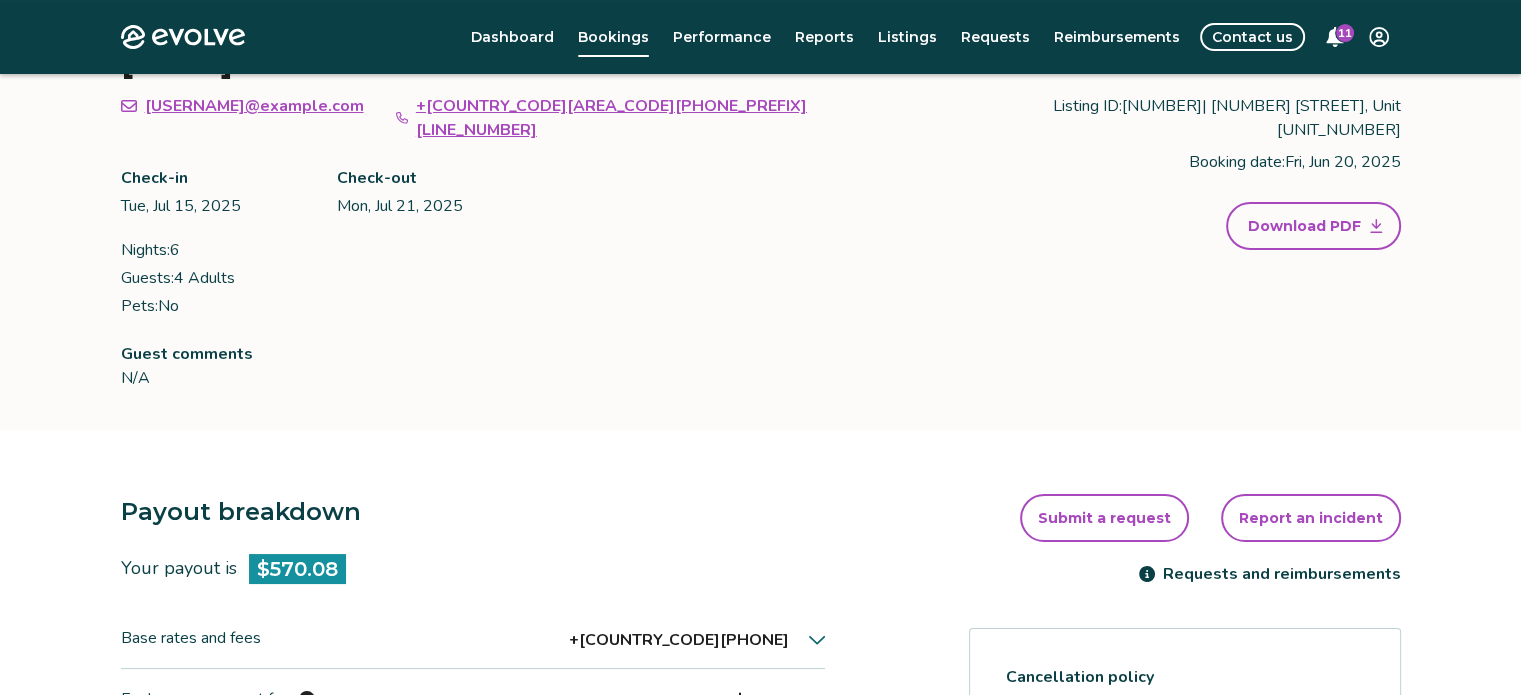 scroll, scrollTop: 0, scrollLeft: 0, axis: both 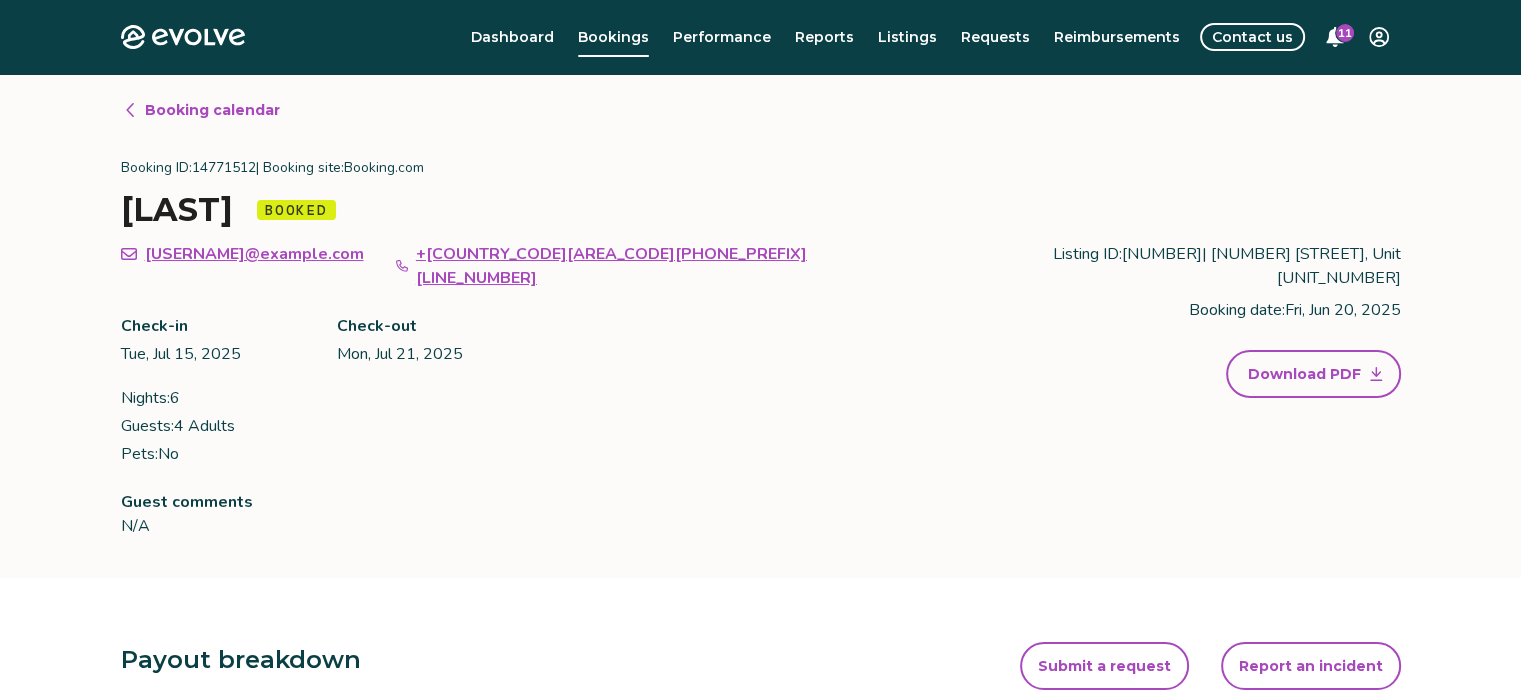 click on "Booking calendar" at bounding box center (212, 110) 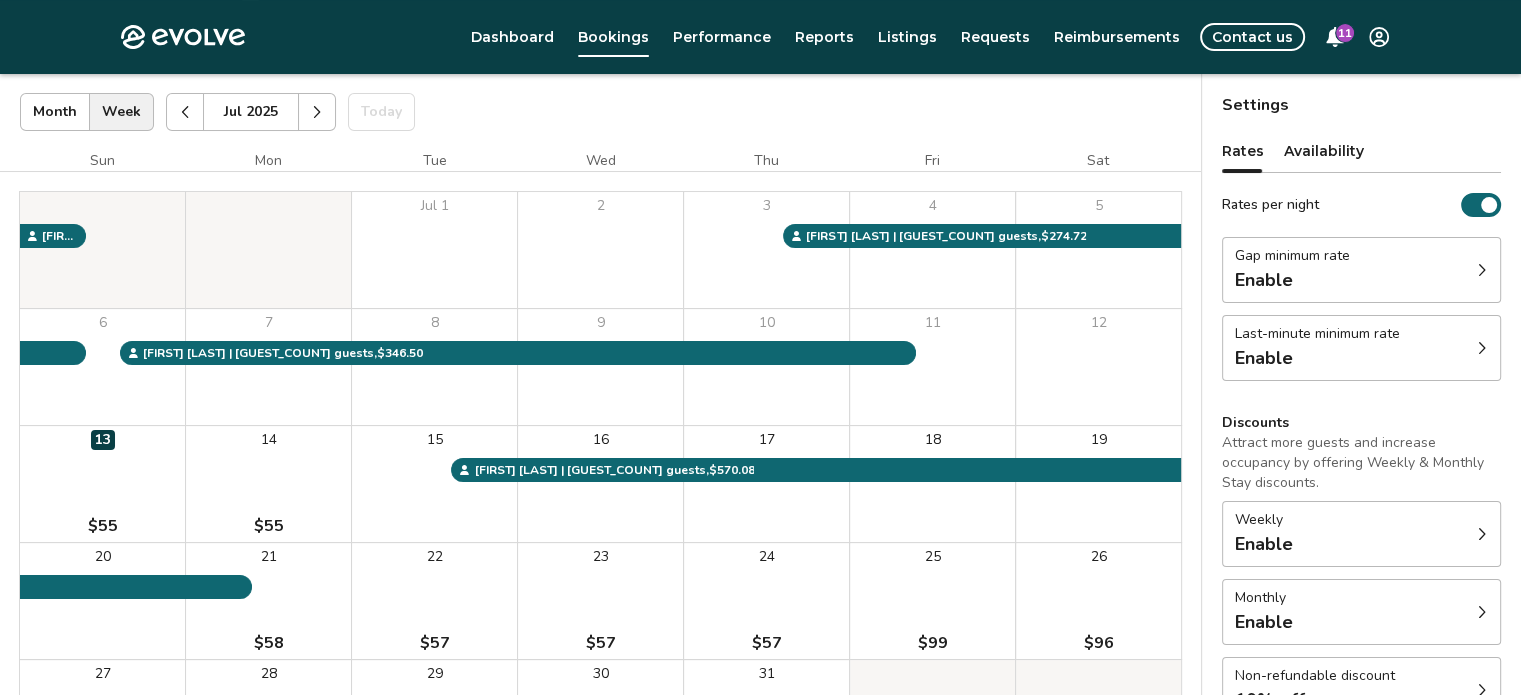 scroll, scrollTop: 112, scrollLeft: 0, axis: vertical 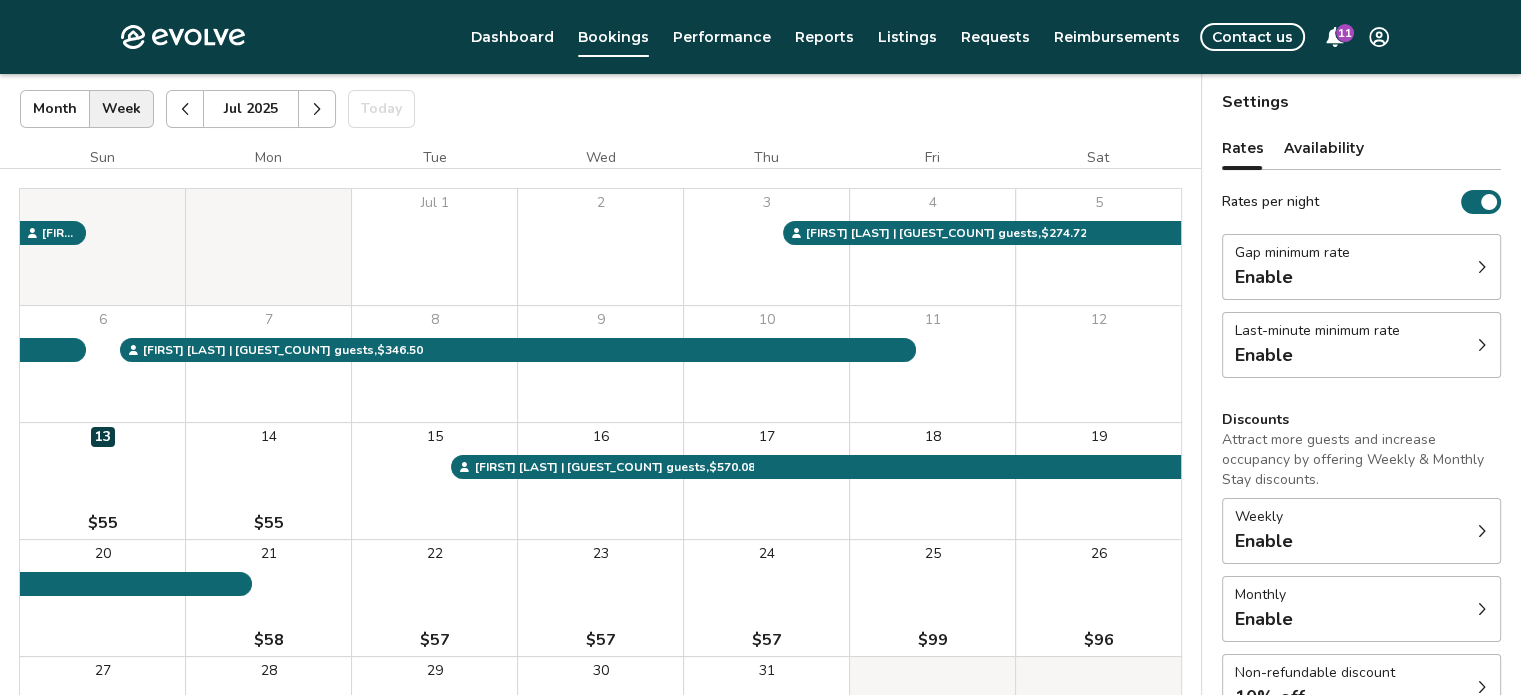 click on "7" at bounding box center [268, 364] 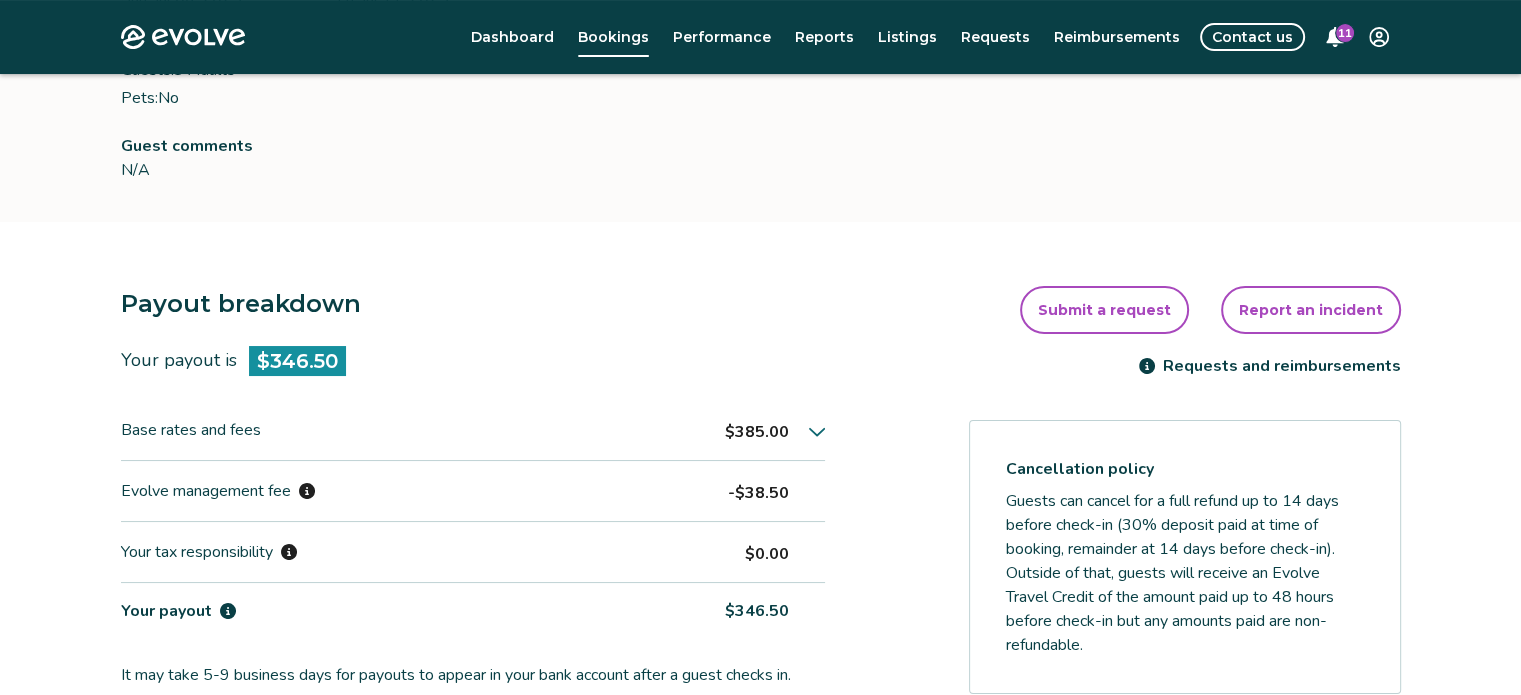 scroll, scrollTop: 381, scrollLeft: 0, axis: vertical 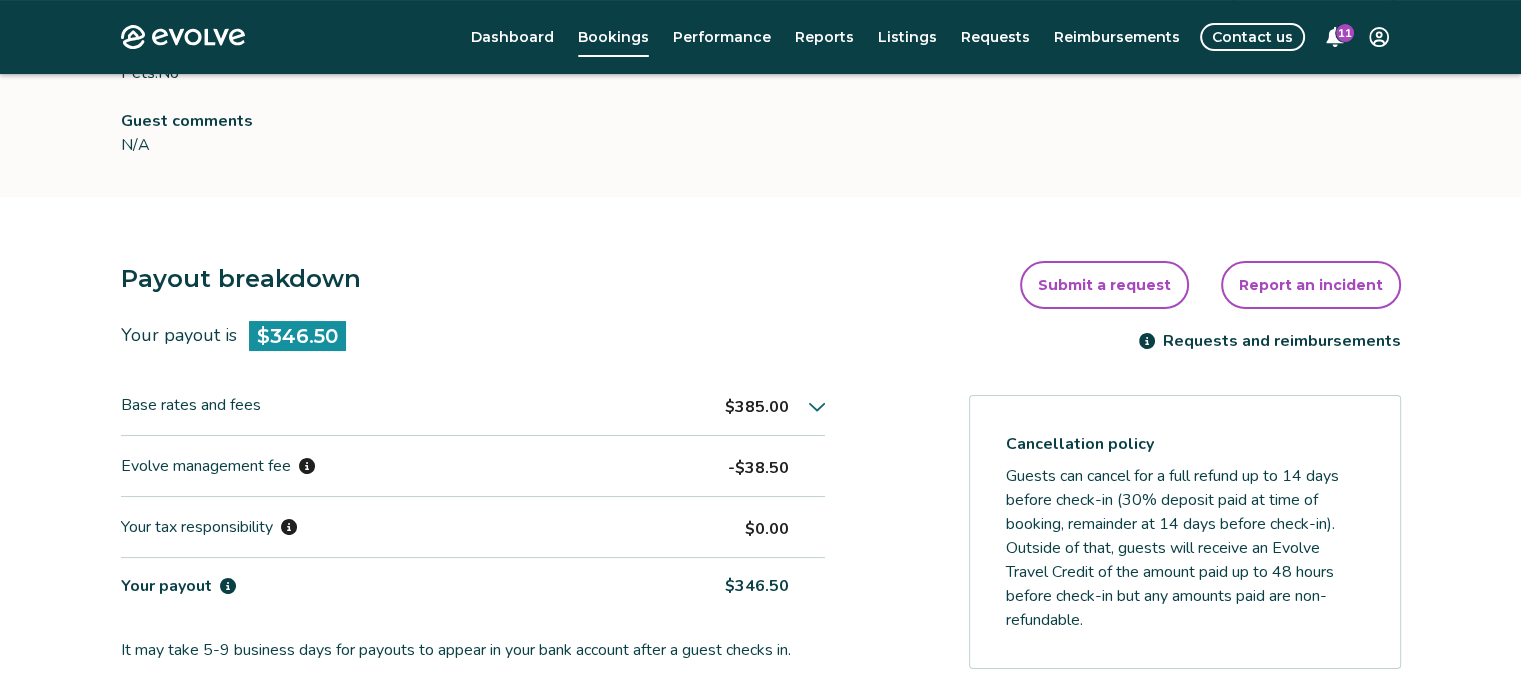 click on "Payout breakdown Your payout is $346.50 Base rates and fees $385.00 Evolve management fee -$38.50 Your tax responsibility $0.00 Your payout $346.50 It may take 5-9 business days for payouts to appear in your bank account after a guest checks in. Transactions and line items Transactions Line items Processing date Amount Transactions total $346.50 Jul 08, 2025 $346.50 Submit a request Report an incident Requests and reimbursements Cancellation policy Guests can cancel for a full refund up to 14 days before check-in (30% deposit paid at time of booking, remainder at 14 days before check-in). Outside of that, guests will receive an Evolve Travel Credit of the amount paid up to 48 hours before check-in but any amounts paid are non-refundable. Cancel guest booking Your guest has checked out. Request to cancel booking" at bounding box center [761, 683] 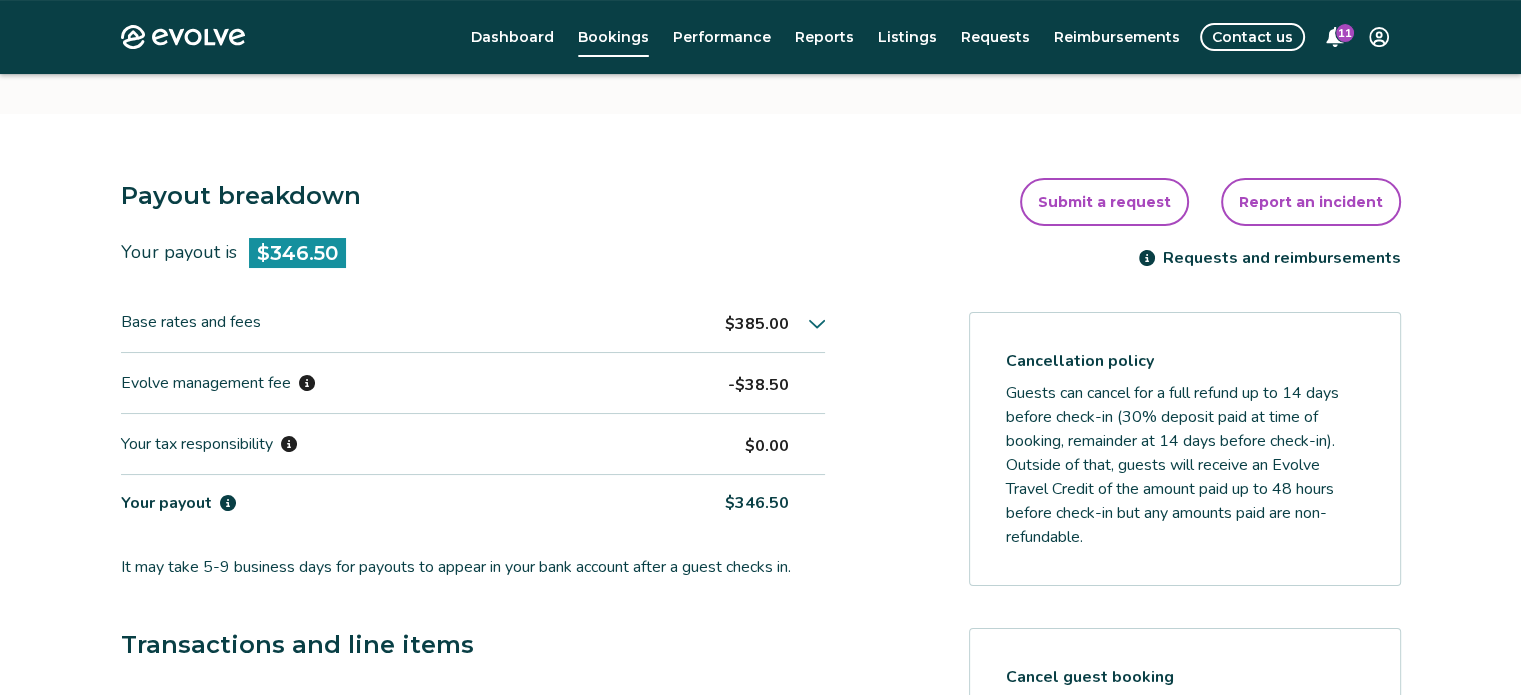 scroll, scrollTop: 464, scrollLeft: 0, axis: vertical 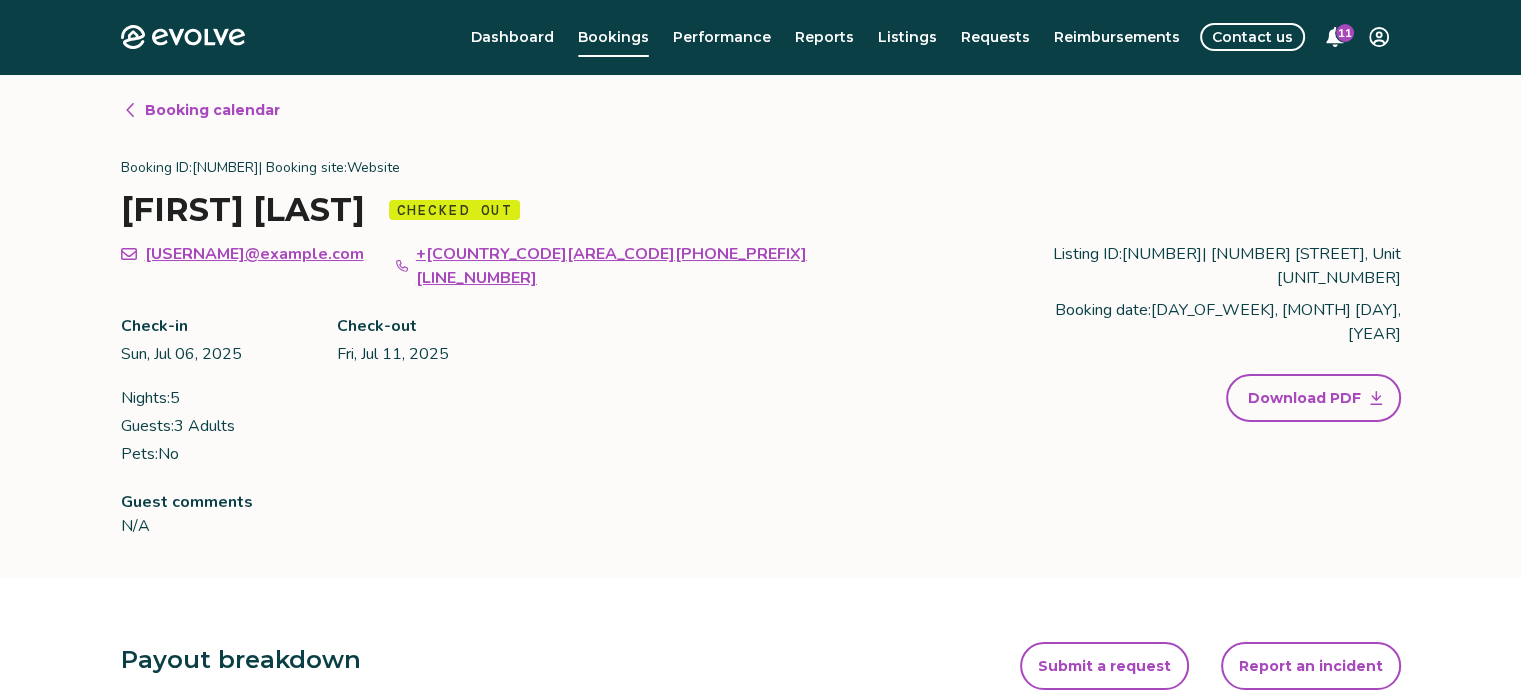 click on "Booking calendar" at bounding box center (212, 110) 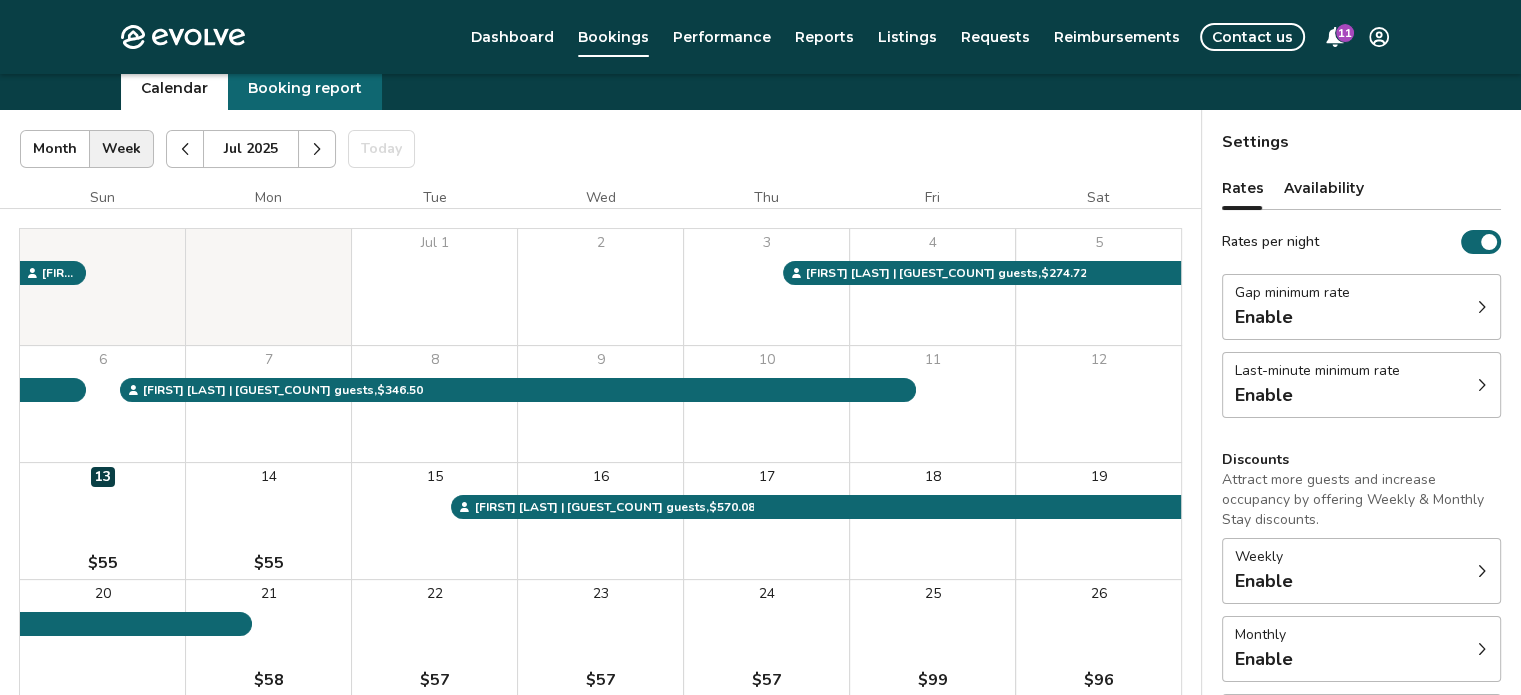 scroll, scrollTop: 75, scrollLeft: 0, axis: vertical 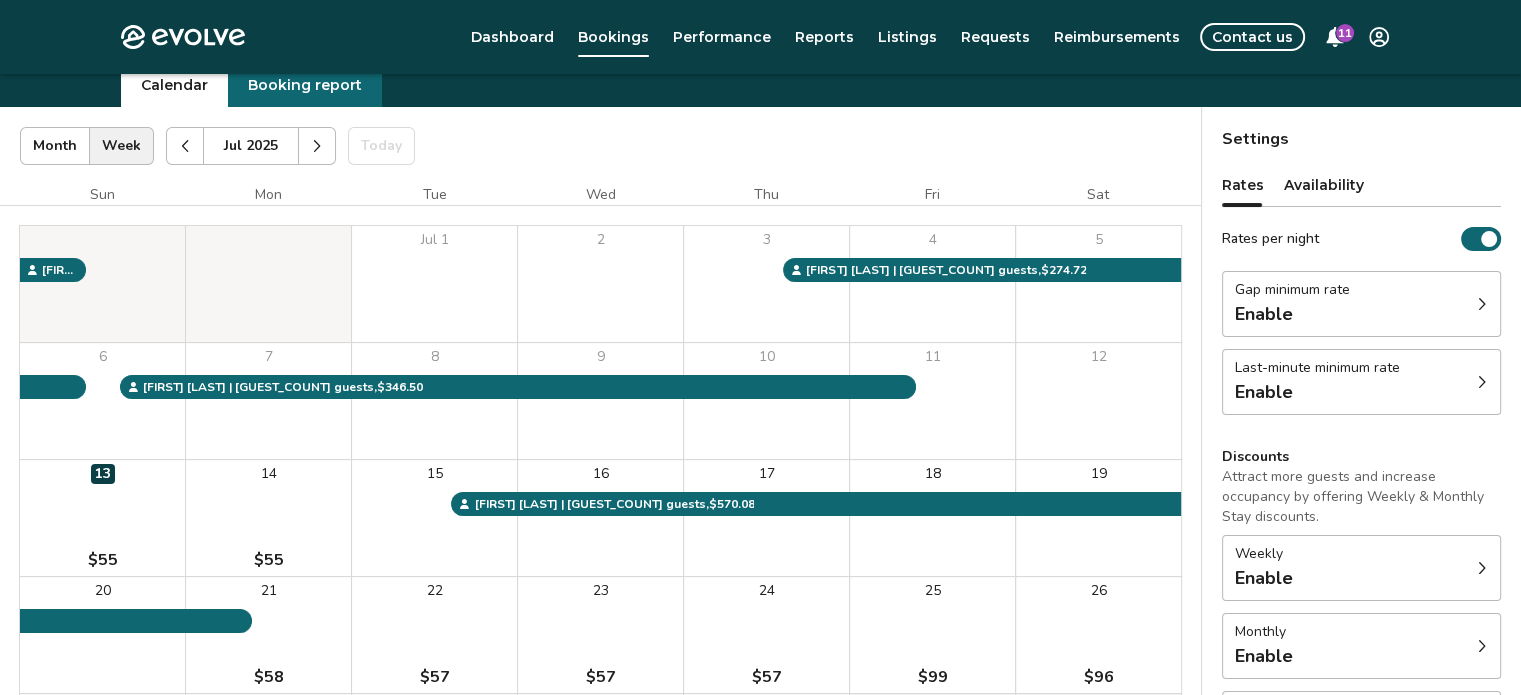 click on "15" at bounding box center [434, 518] 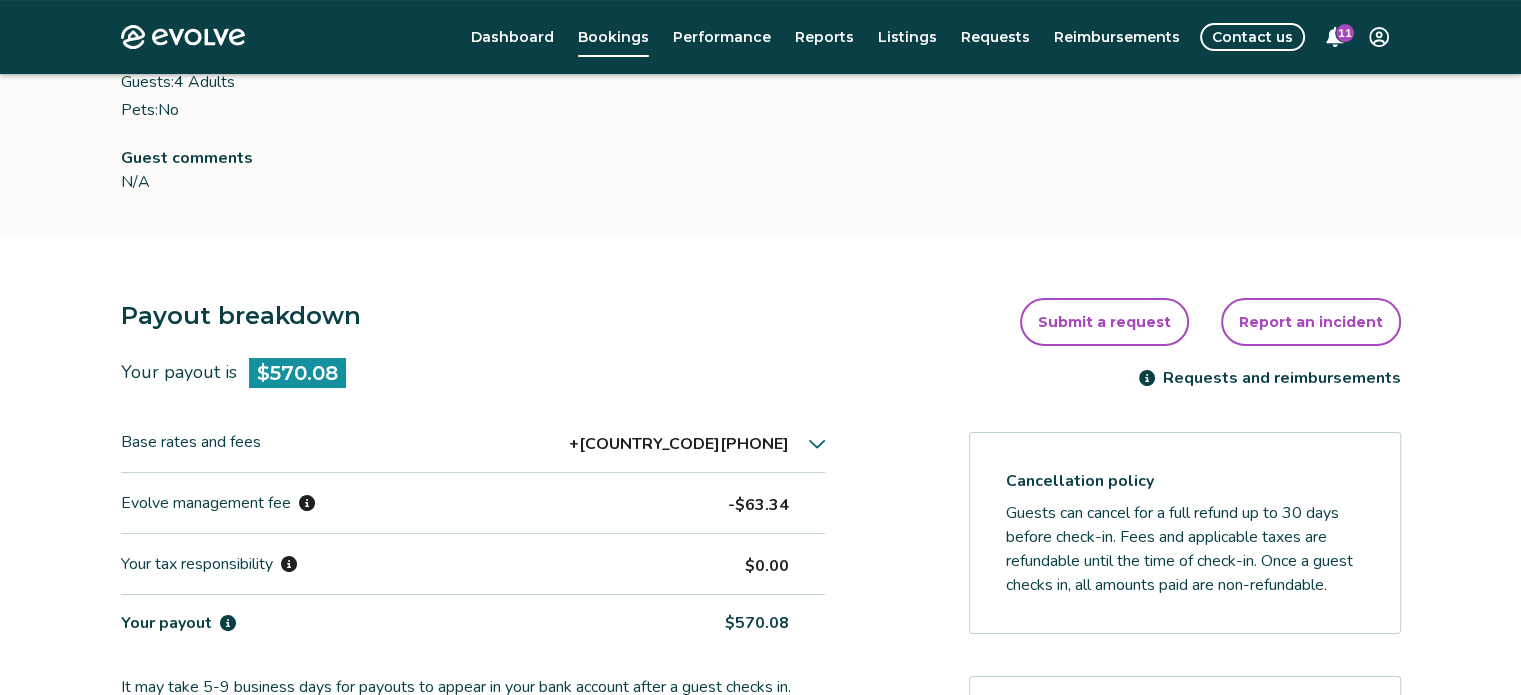 scroll, scrollTop: 375, scrollLeft: 0, axis: vertical 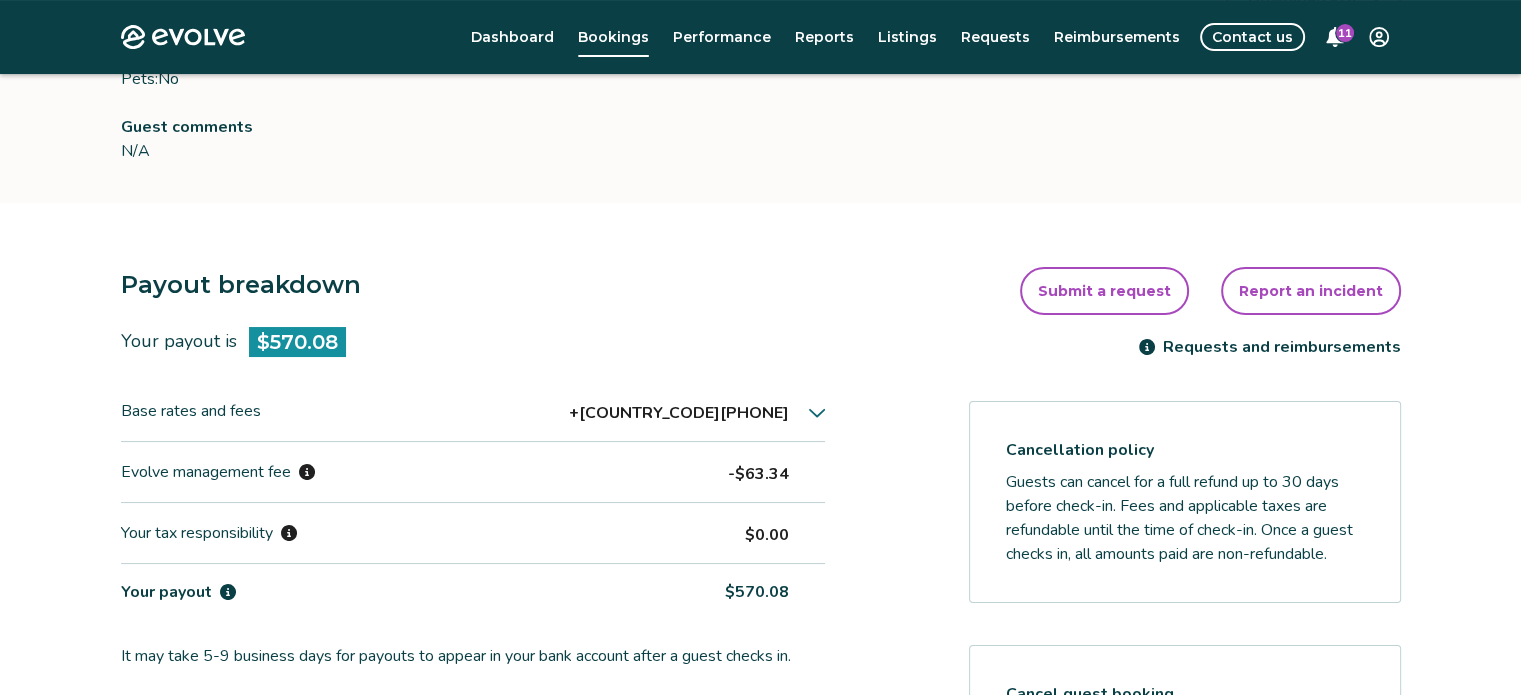 click 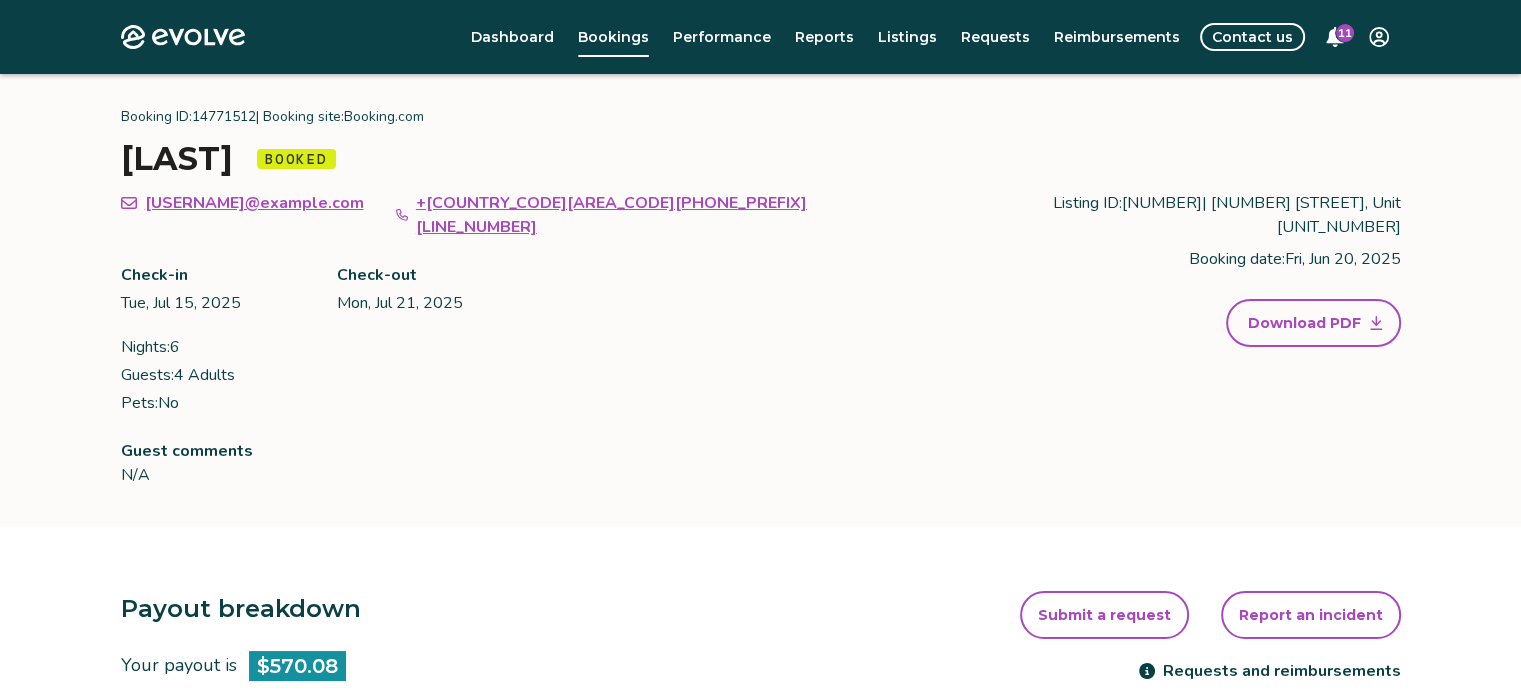 scroll, scrollTop: 0, scrollLeft: 0, axis: both 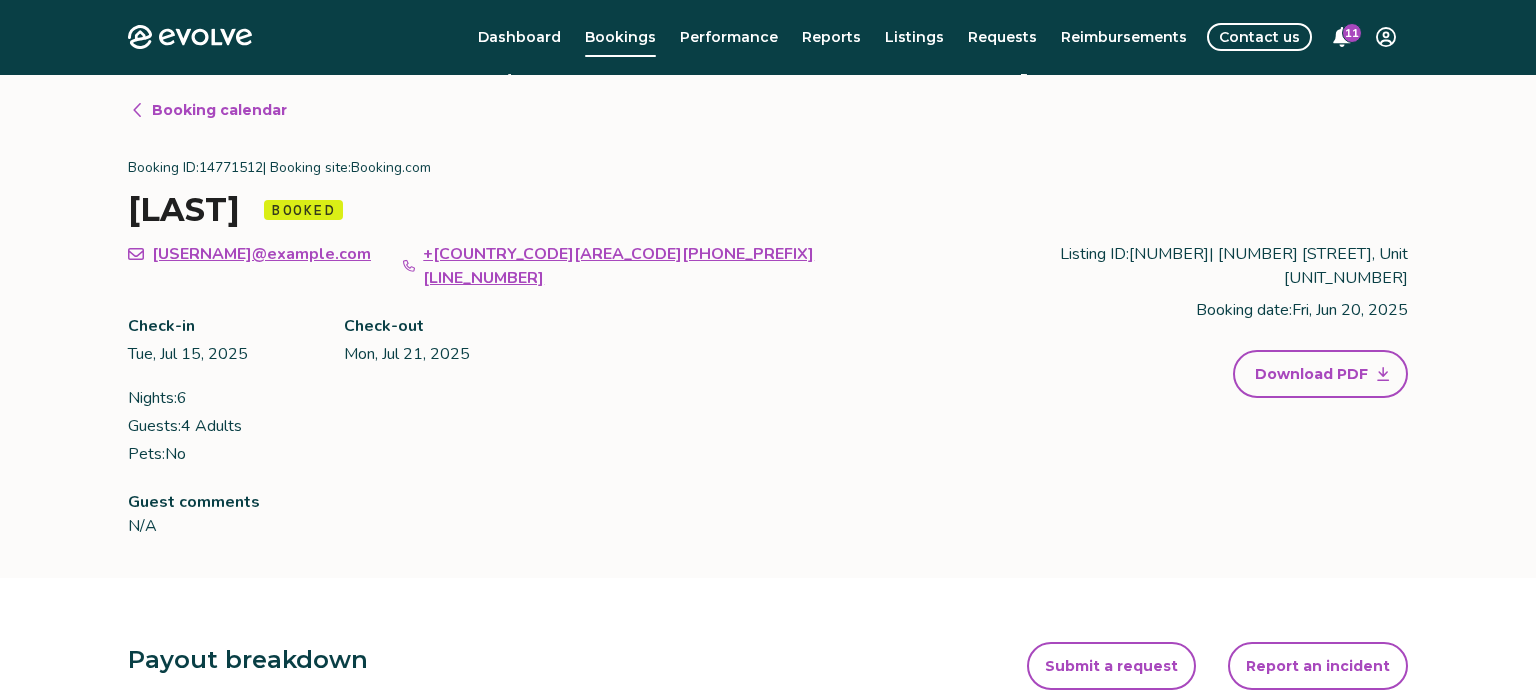 click on "Evolve Dashboard Bookings Performance Reports Listings Requests Reimbursements Contact us 11 Booking calendar Booking ID: 14771512 | Booking site: Booking.com [LAST] [FIRST] Booked [USERNAME]@example.com +15408185682 Check-in Tue, Jul 15, 2025 Check-out Mon, Jul 21, 2025 Nights: 6 Guests: 4 Adults Pets: No Listing ID: 481483 | 2811 Race St, Unit A Booking date: Fri, Jun 20, 2025 Download PDF Guest comments N/A Payout breakdown Your payout is $570.08 Base rates and fees $633.42 Base rate $511.02 Fees $122.40 Specials $0.00 Evolve management fee -$63.34 Your tax responsibility $0.00 Your payout $570.08 It may take 5-9 business days for payouts to appear in your bank account after a guest checks in. Transactions and line items Transactions Line items Processing date Amount Transactions total $570.08 Jul 17, 2025 $570.08 Submit a request Report an incident Requests and reimbursements Cancellation policy Cancel guest booking Today is 2 days (877) 818-1014 if you need to cancel. |" at bounding box center [768, 855] 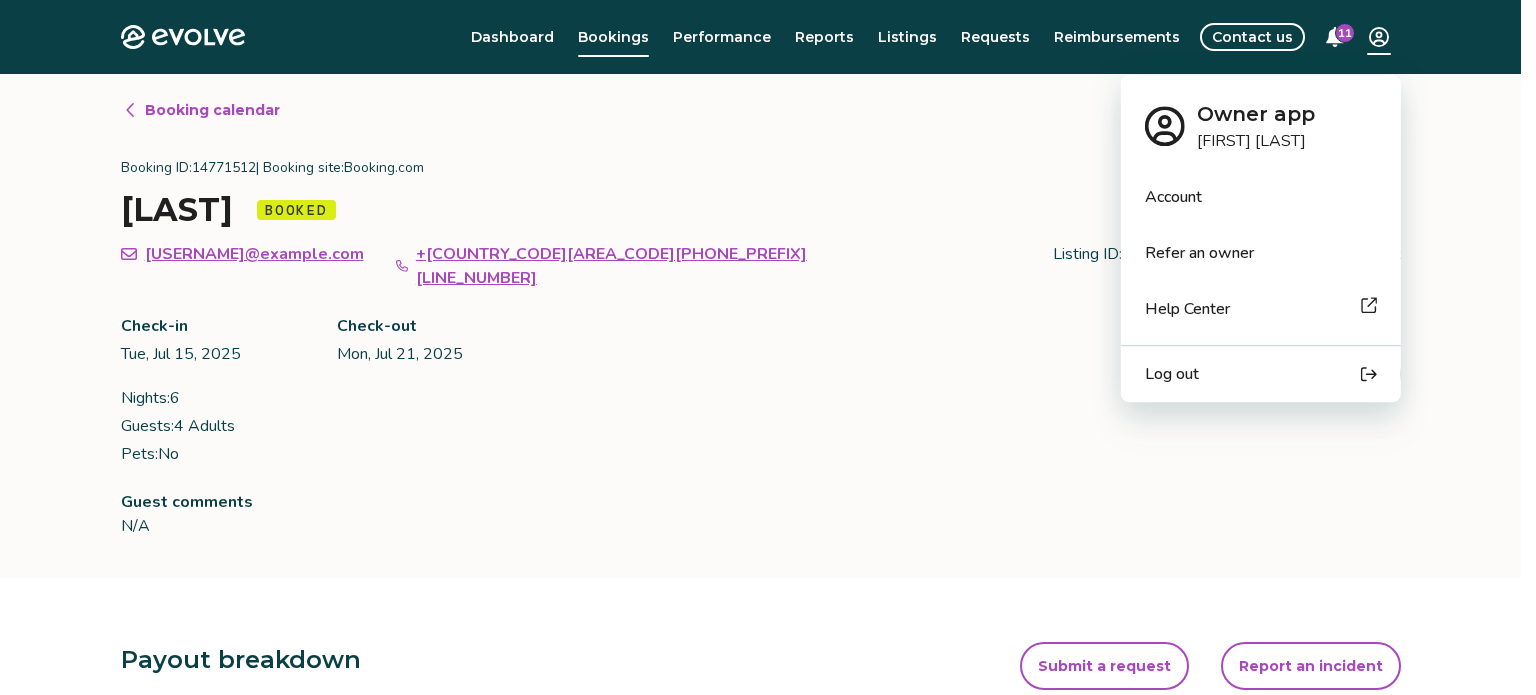 click on "Account" at bounding box center [1173, 197] 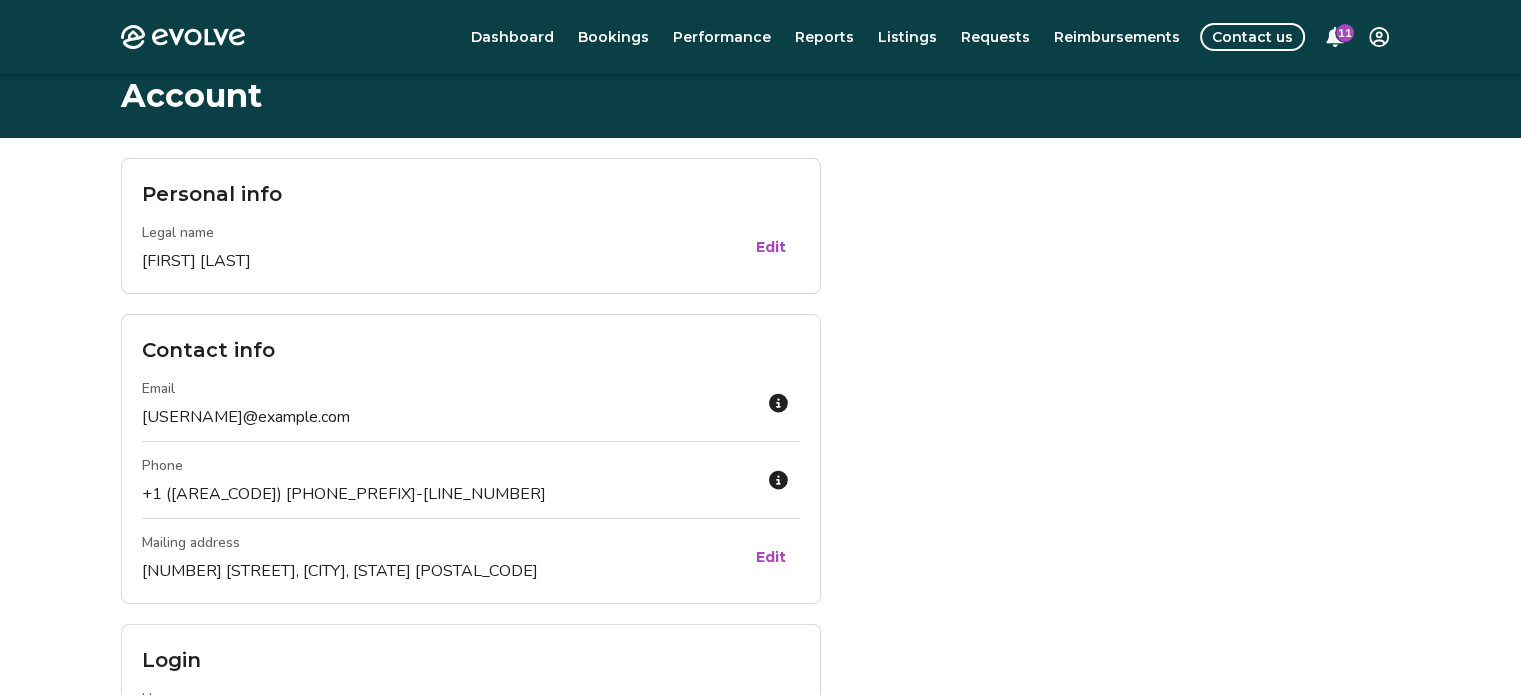 scroll, scrollTop: 0, scrollLeft: 0, axis: both 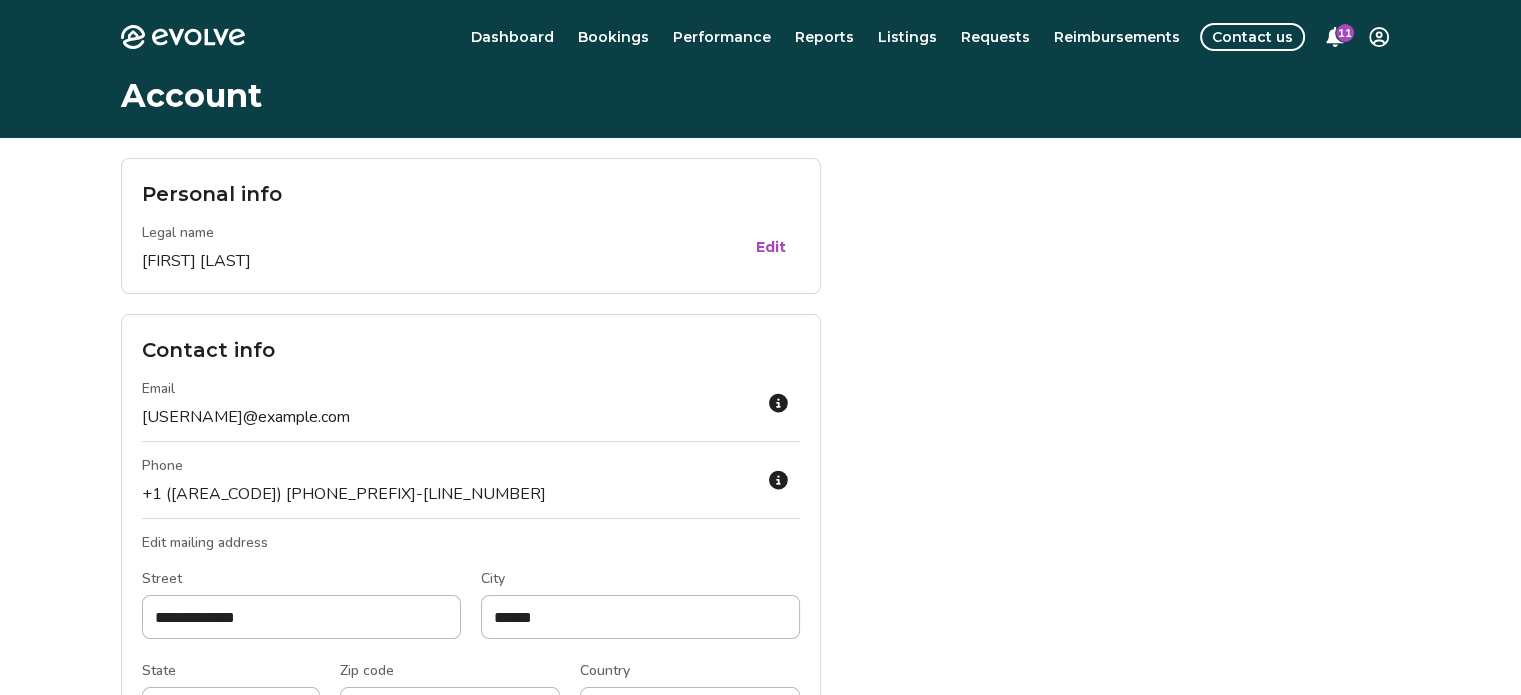 click on "Edit" at bounding box center (771, 247) 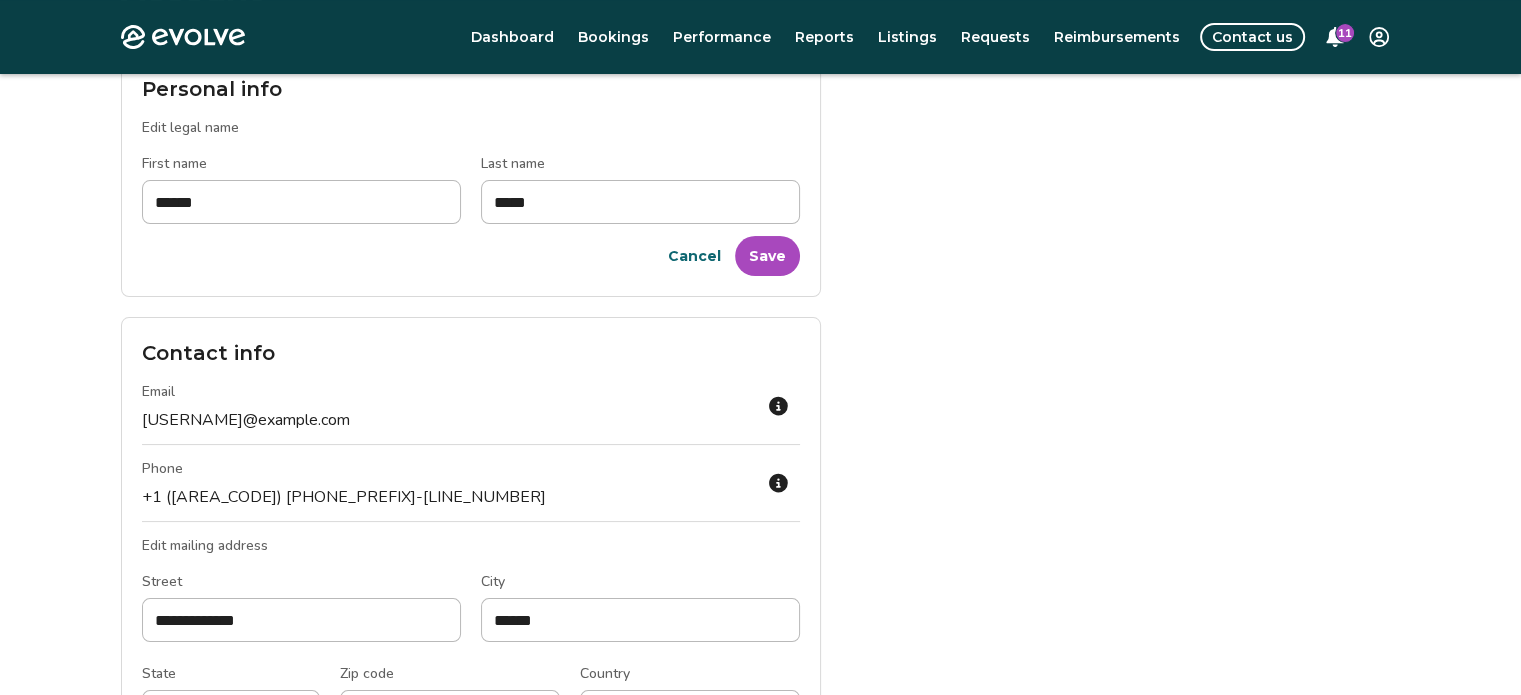 scroll, scrollTop: 121, scrollLeft: 0, axis: vertical 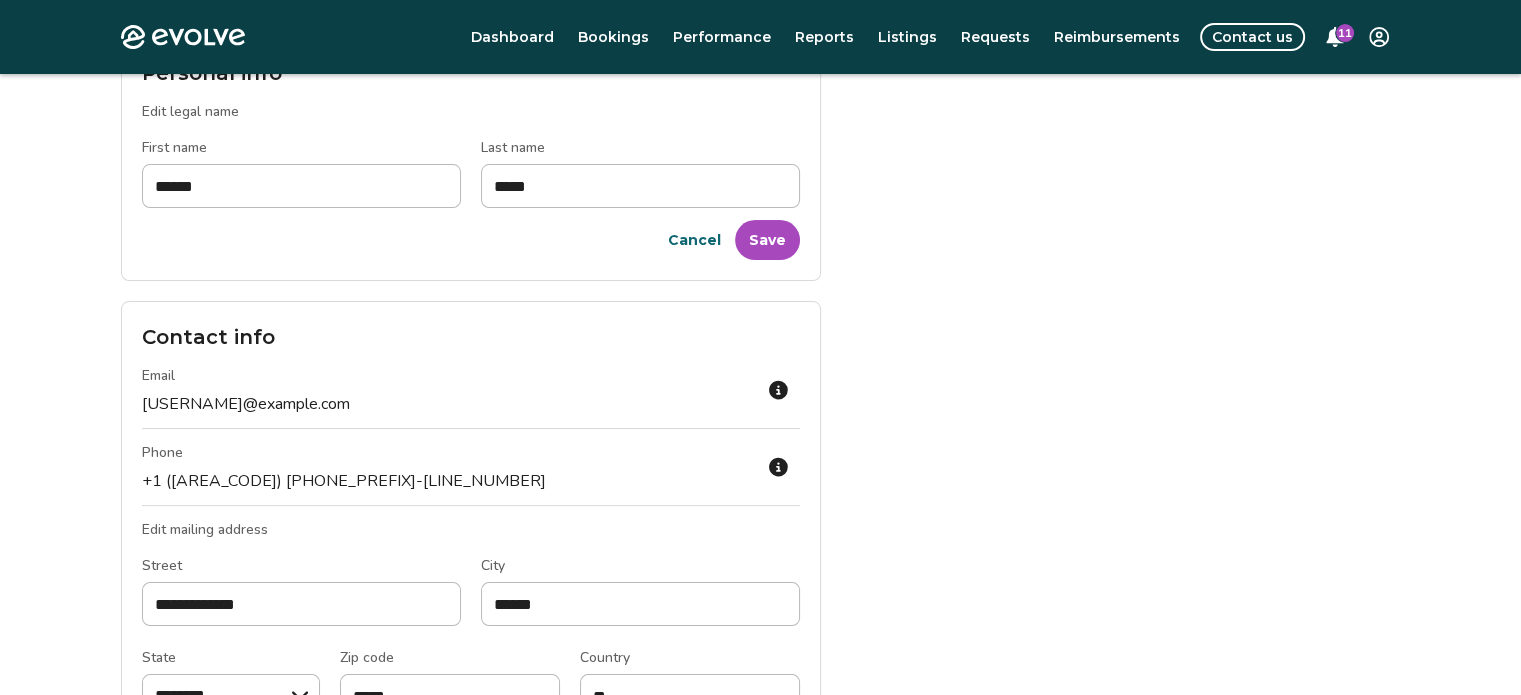 click 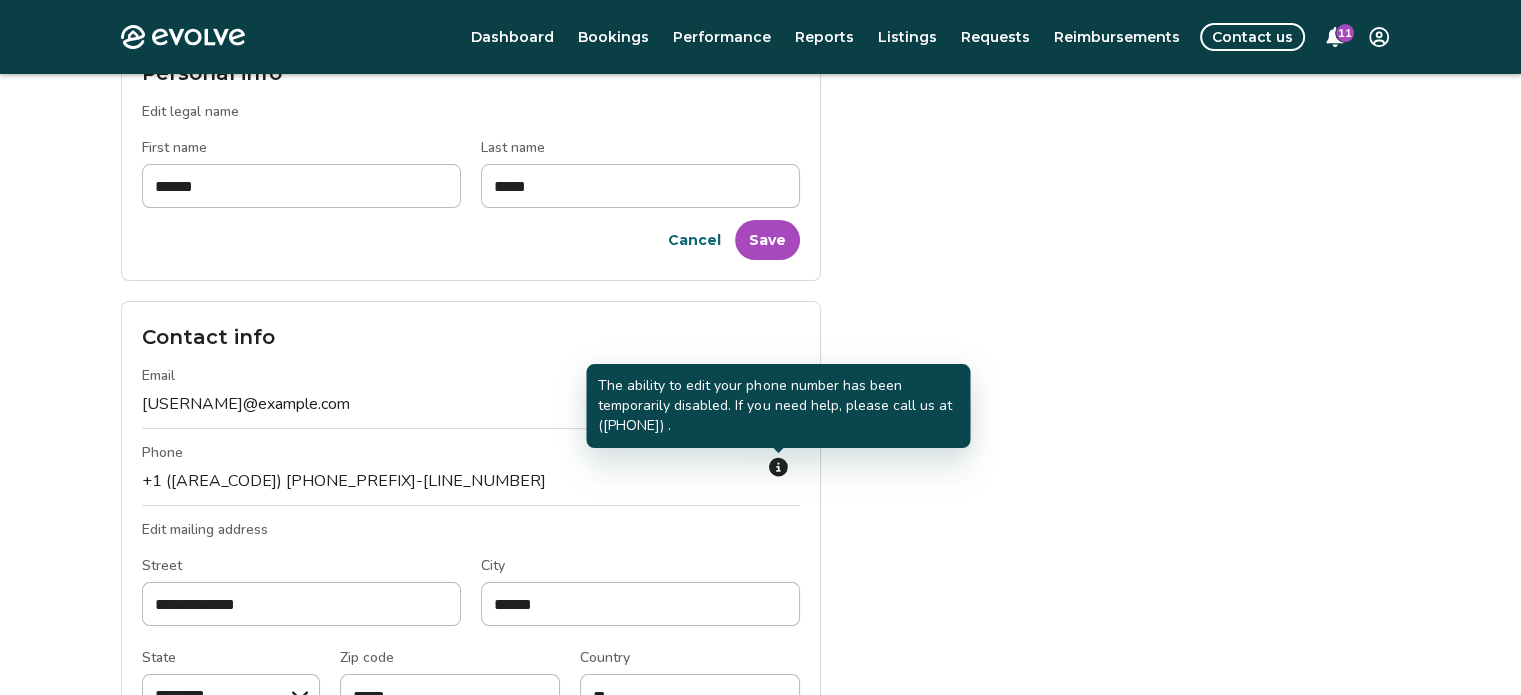 click on "**********" at bounding box center (761, 916) 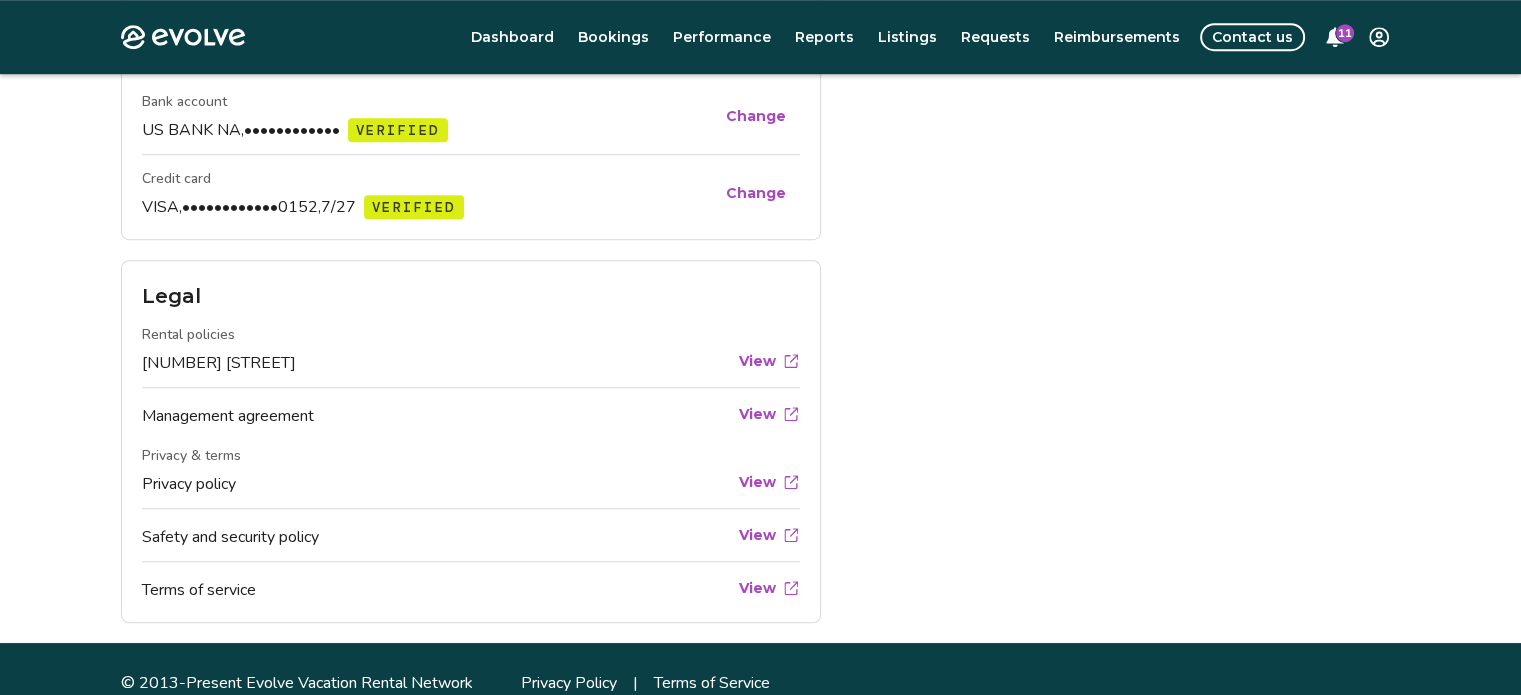 scroll, scrollTop: 1317, scrollLeft: 0, axis: vertical 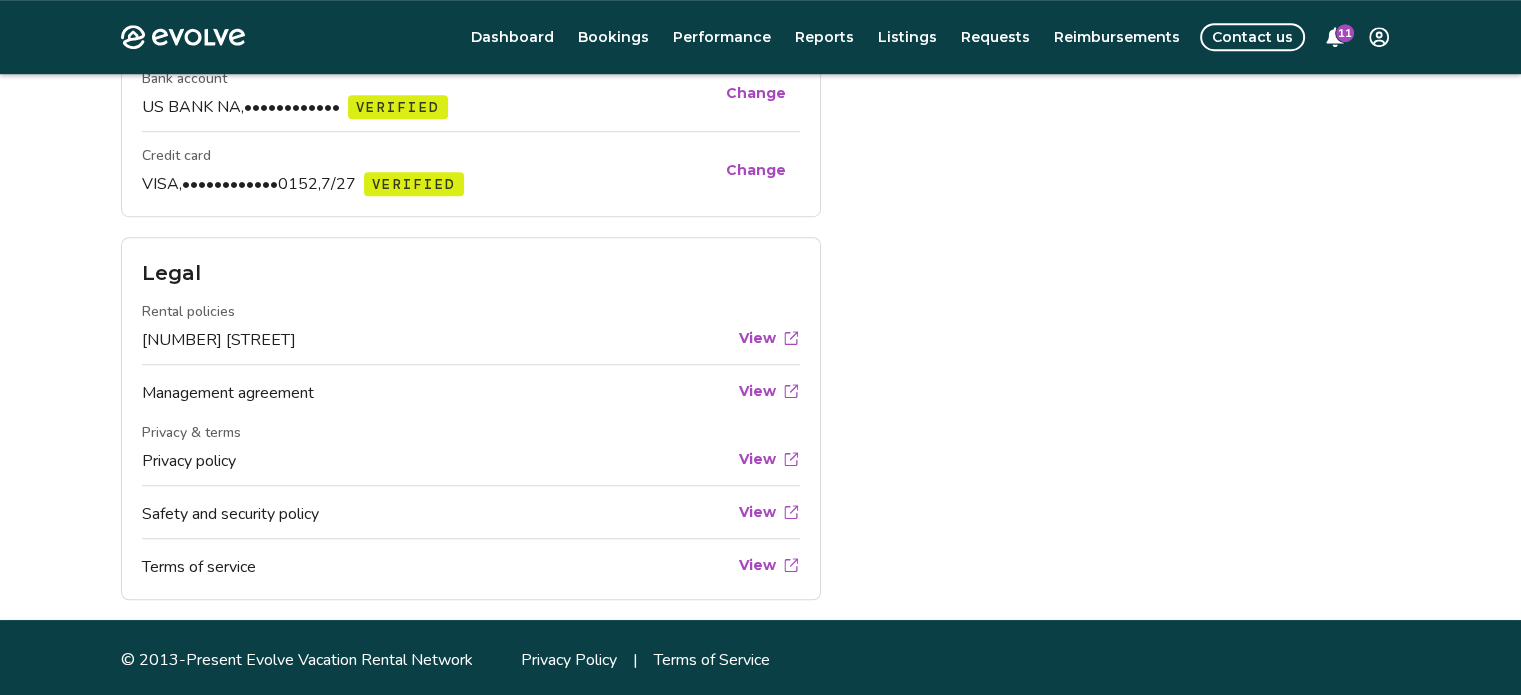click 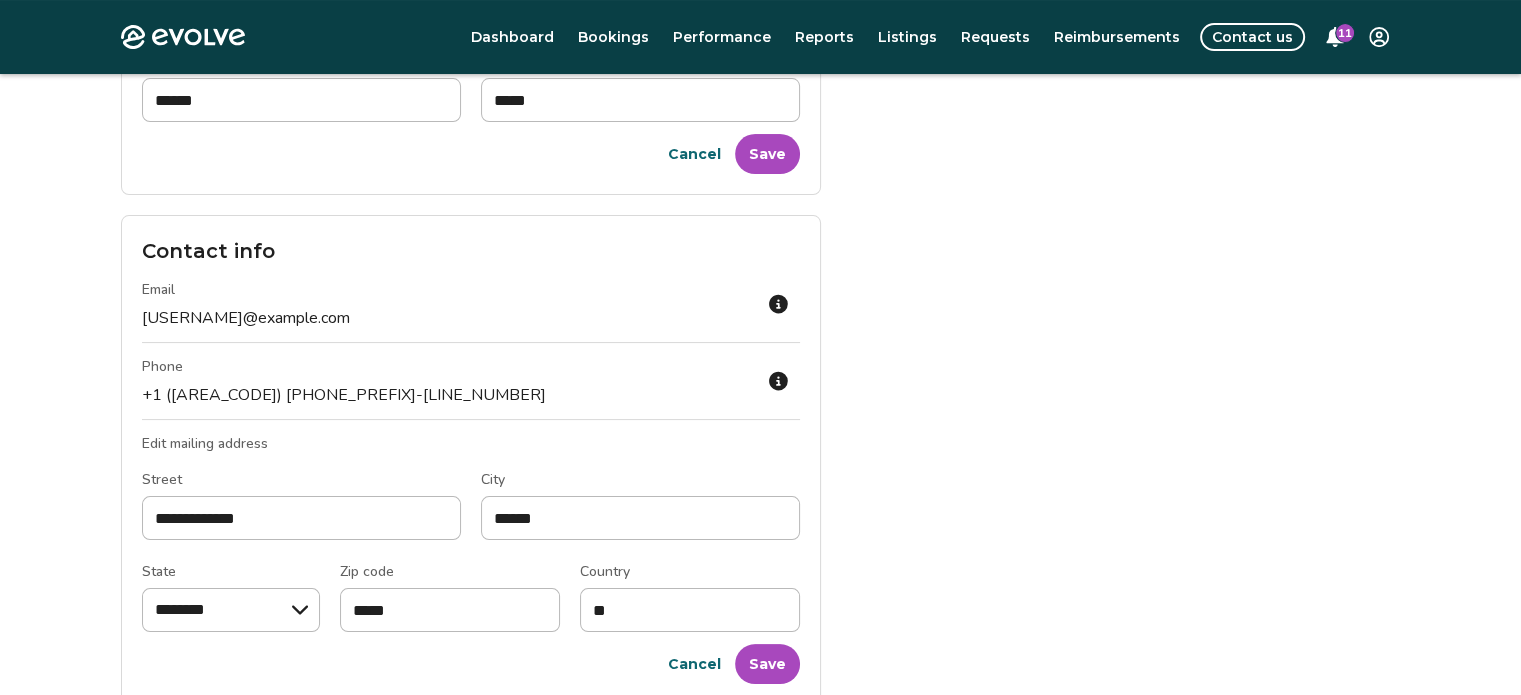 scroll, scrollTop: 0, scrollLeft: 0, axis: both 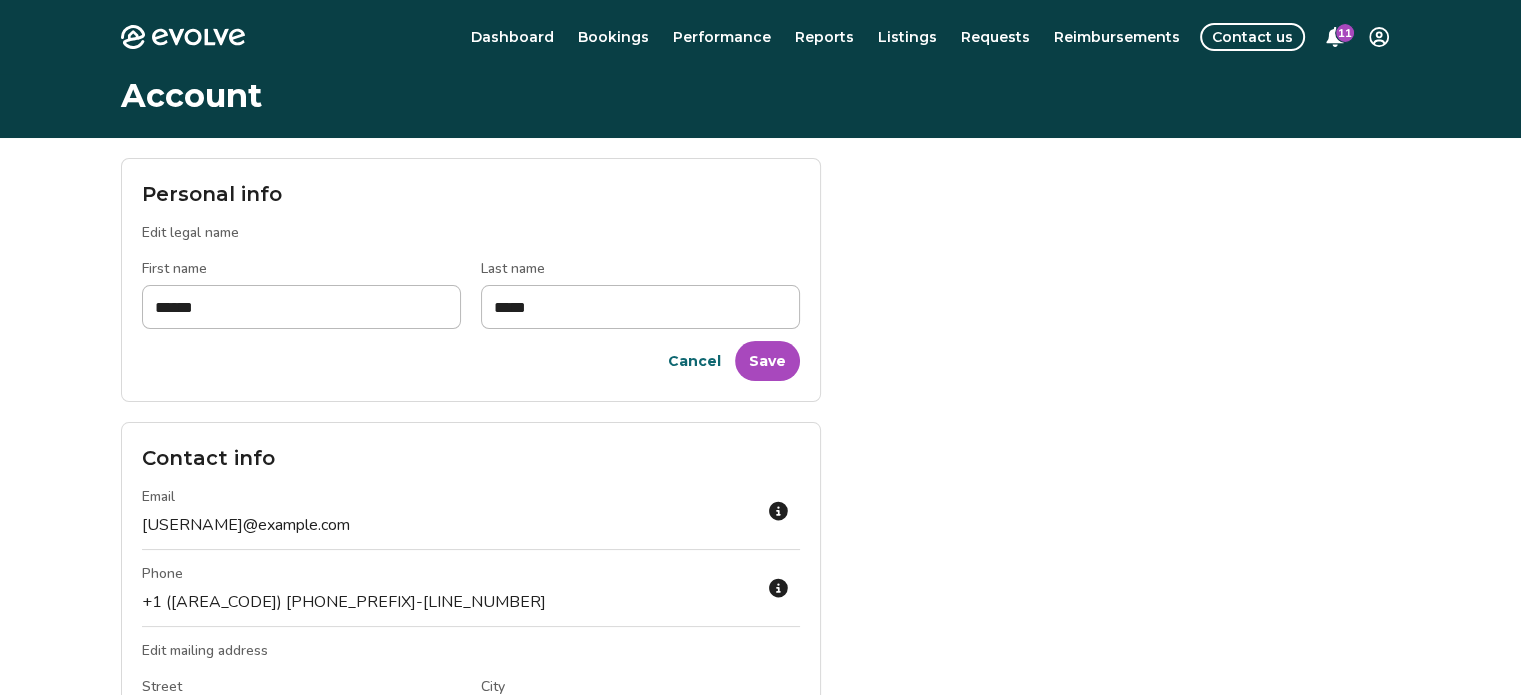 click on "Dashboard" at bounding box center [512, 37] 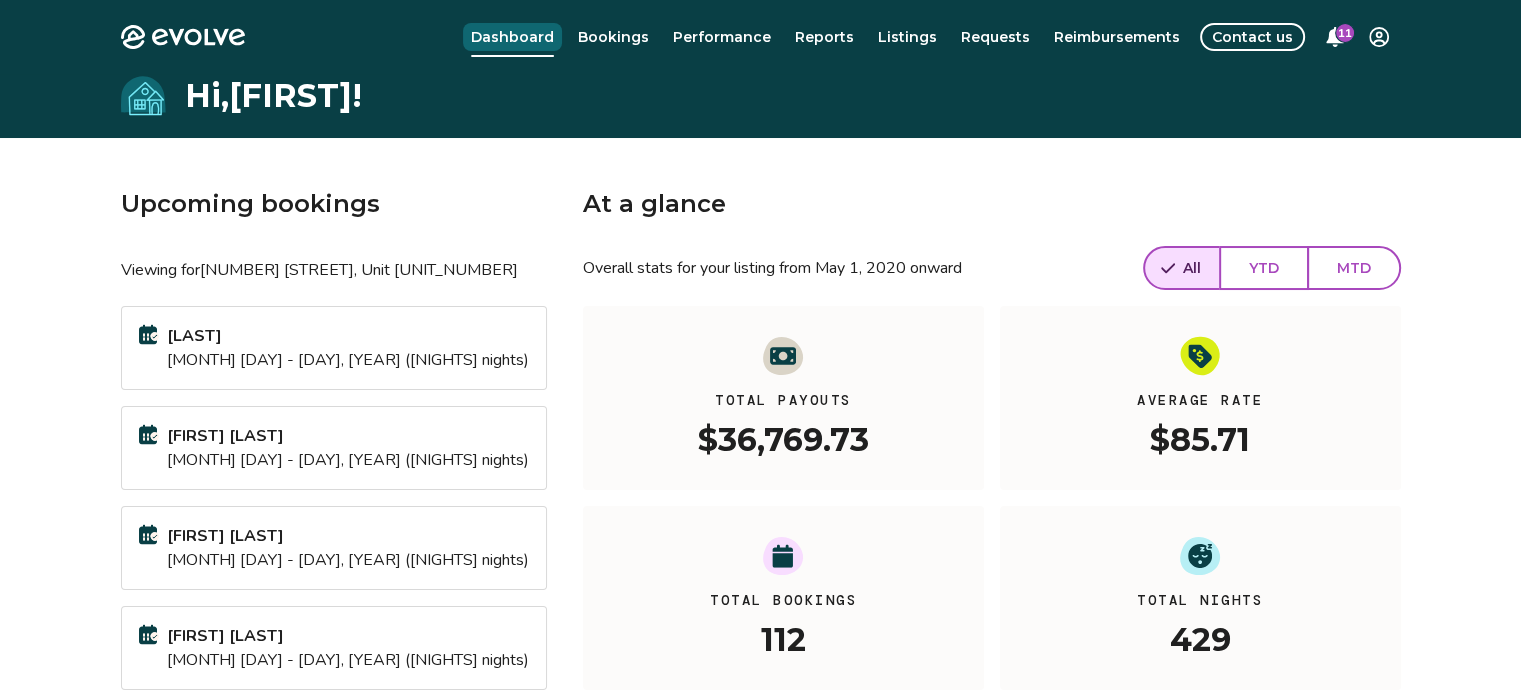 click on "Reports" at bounding box center (824, 37) 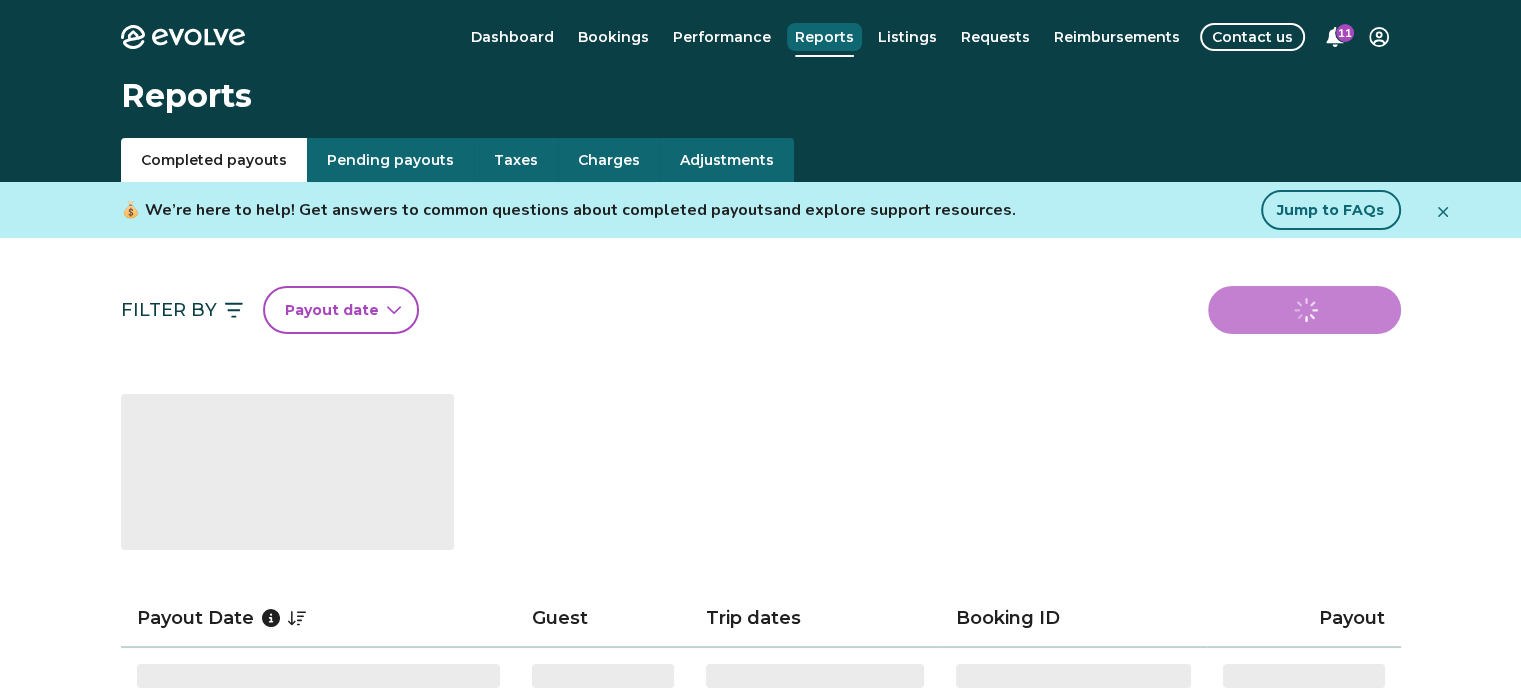 click on "Listings" at bounding box center (907, 37) 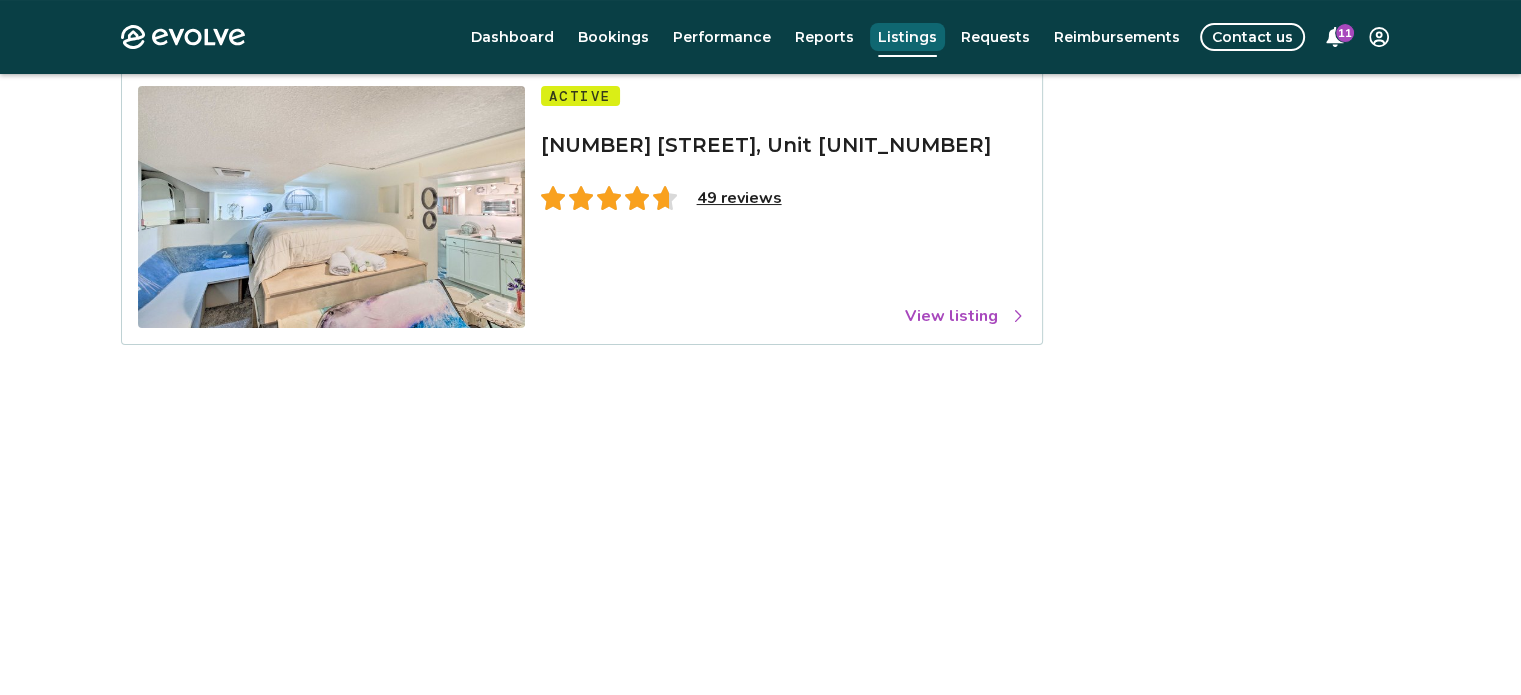 scroll, scrollTop: 208, scrollLeft: 0, axis: vertical 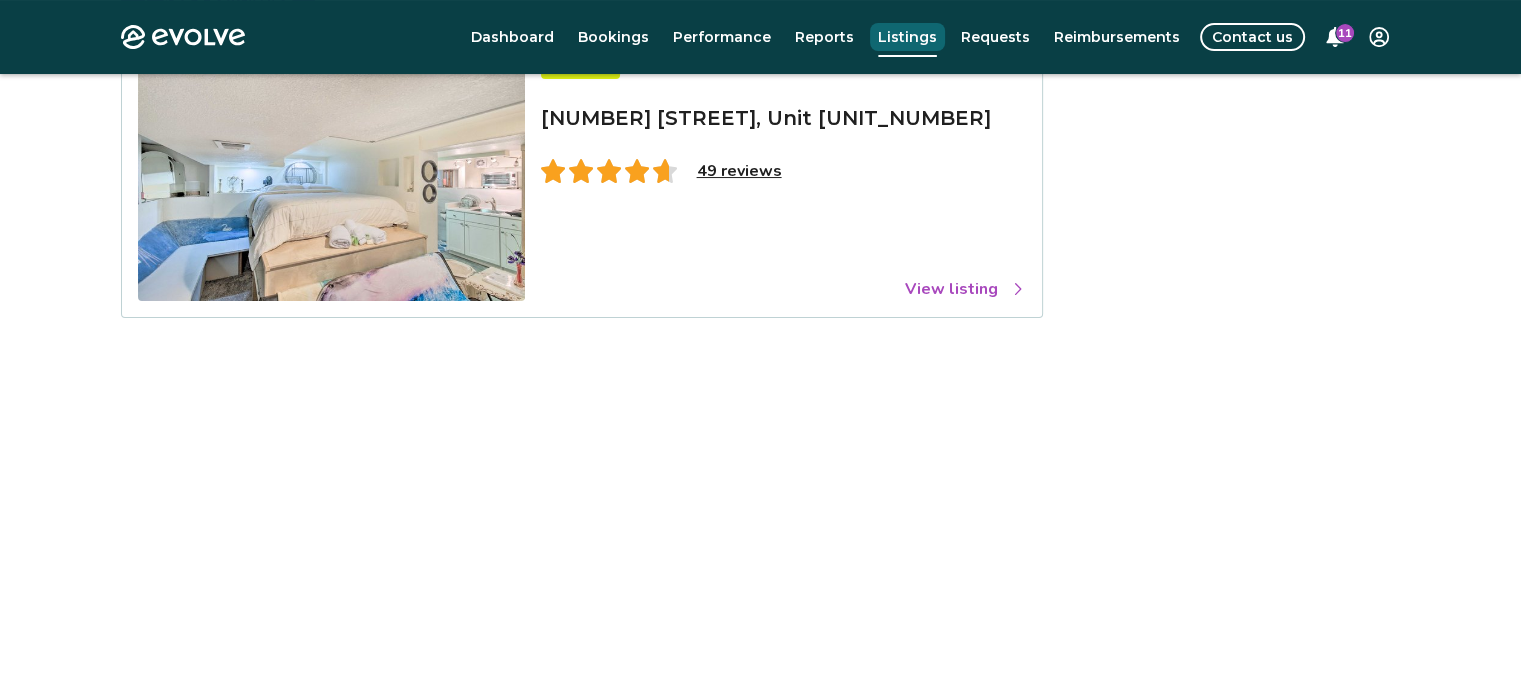 click on "49 reviews" at bounding box center [739, 171] 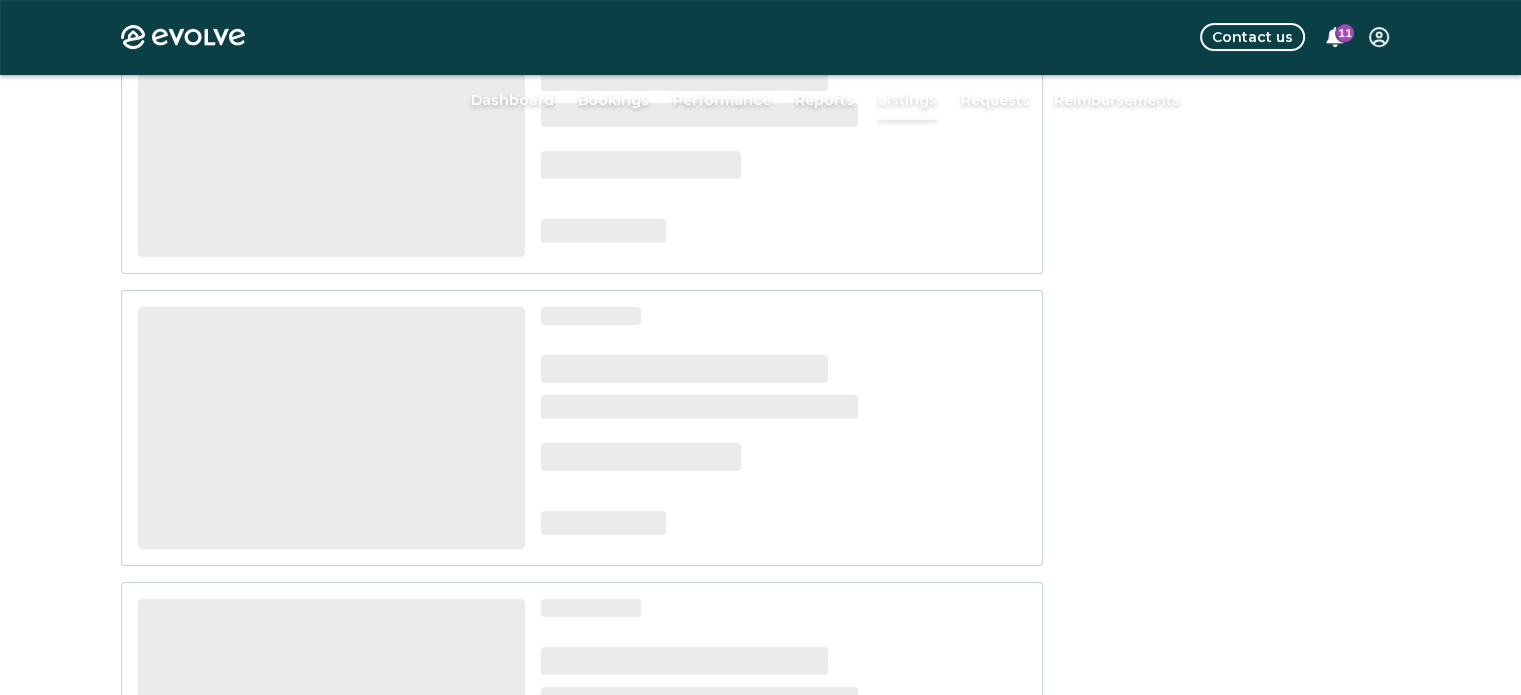 scroll, scrollTop: 144, scrollLeft: 0, axis: vertical 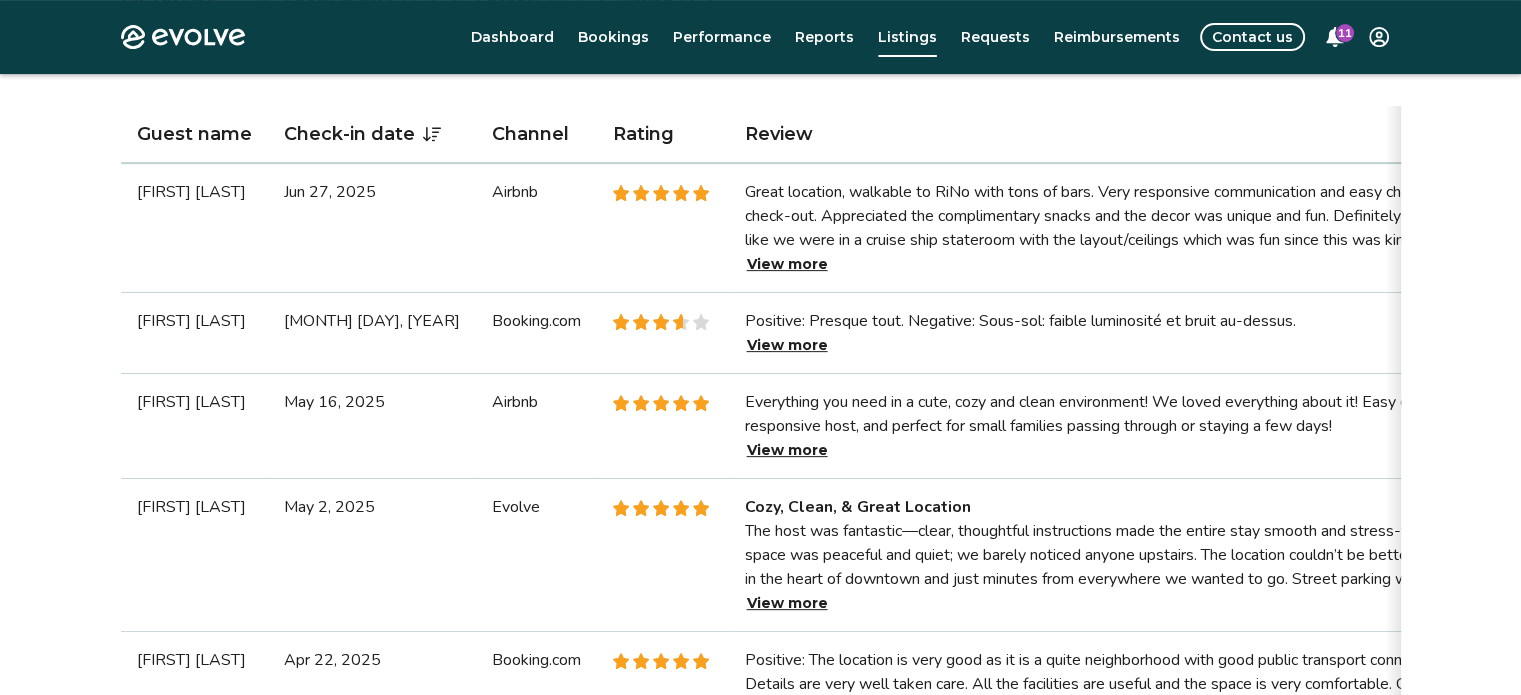 click on "View more" at bounding box center (787, 264) 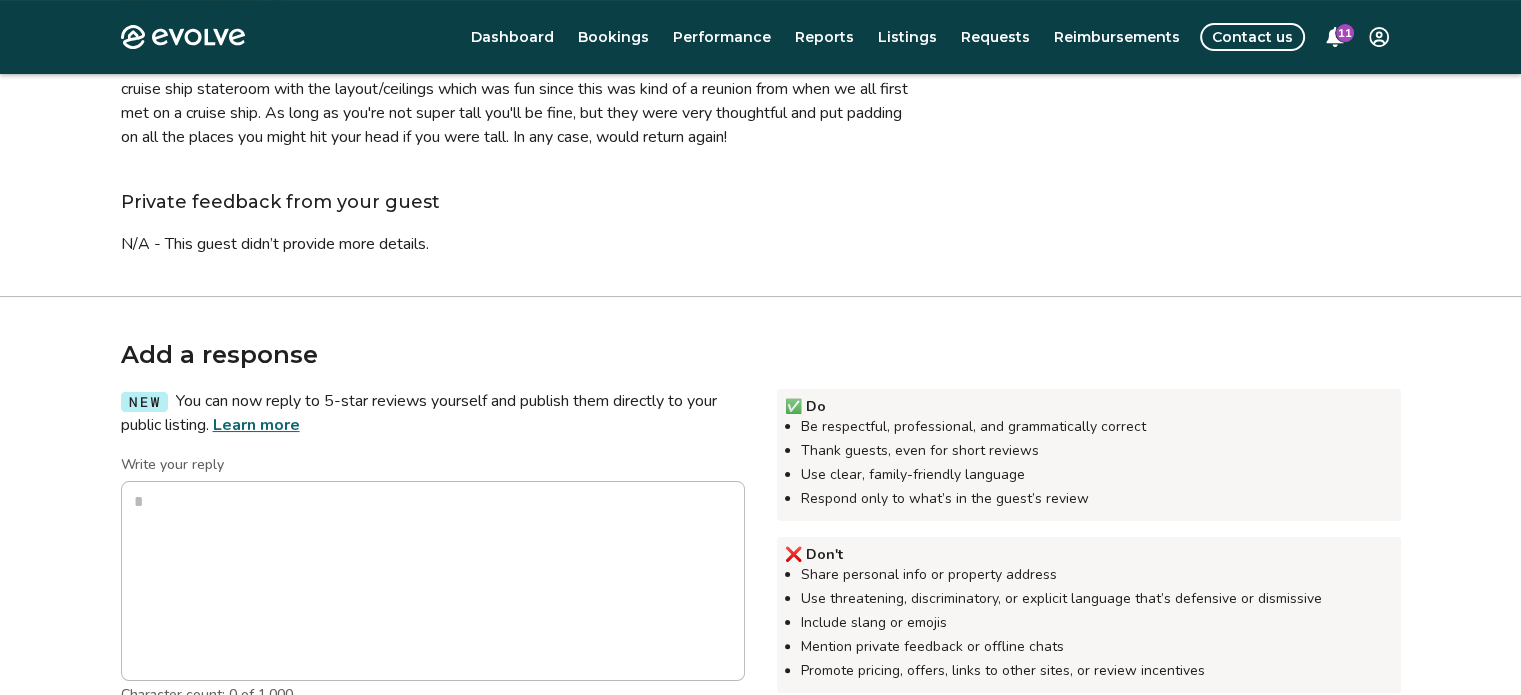 scroll, scrollTop: 320, scrollLeft: 0, axis: vertical 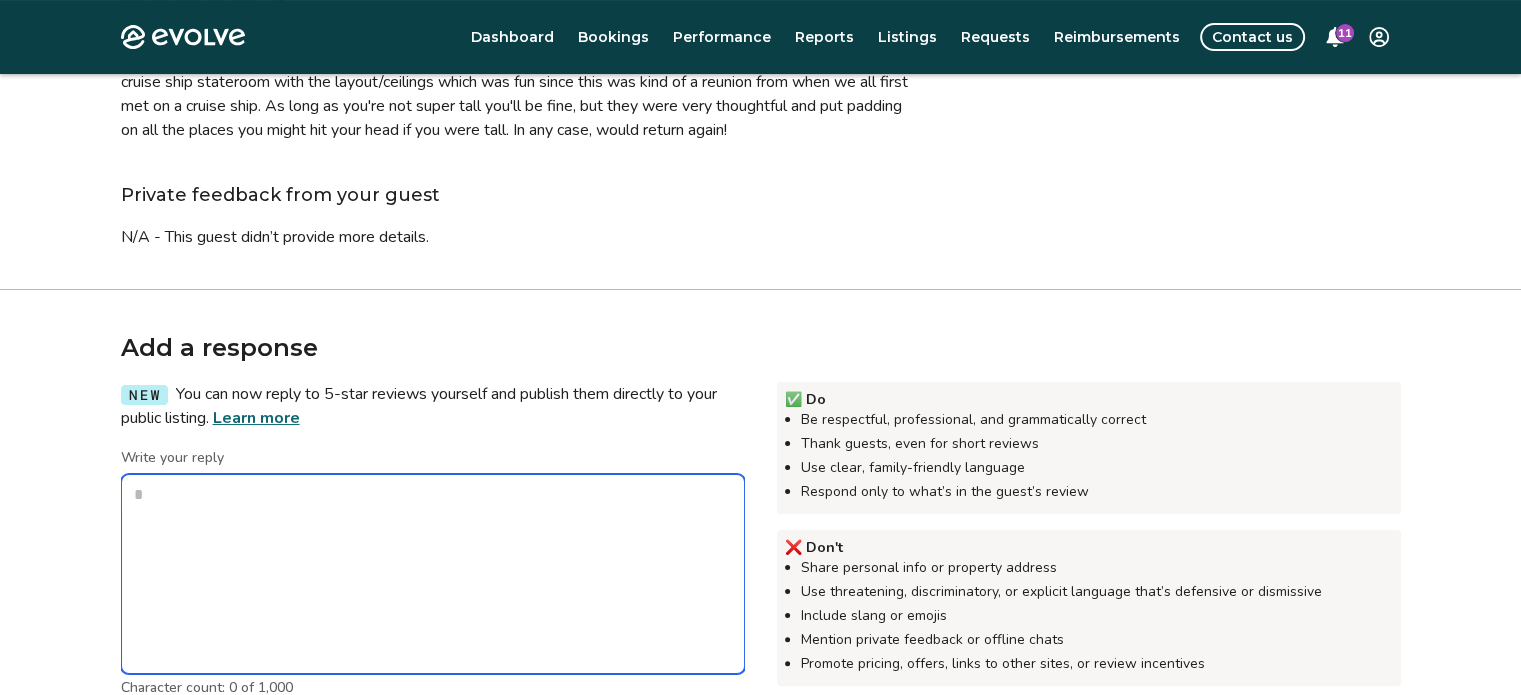 click on "Write your reply" at bounding box center [433, 574] 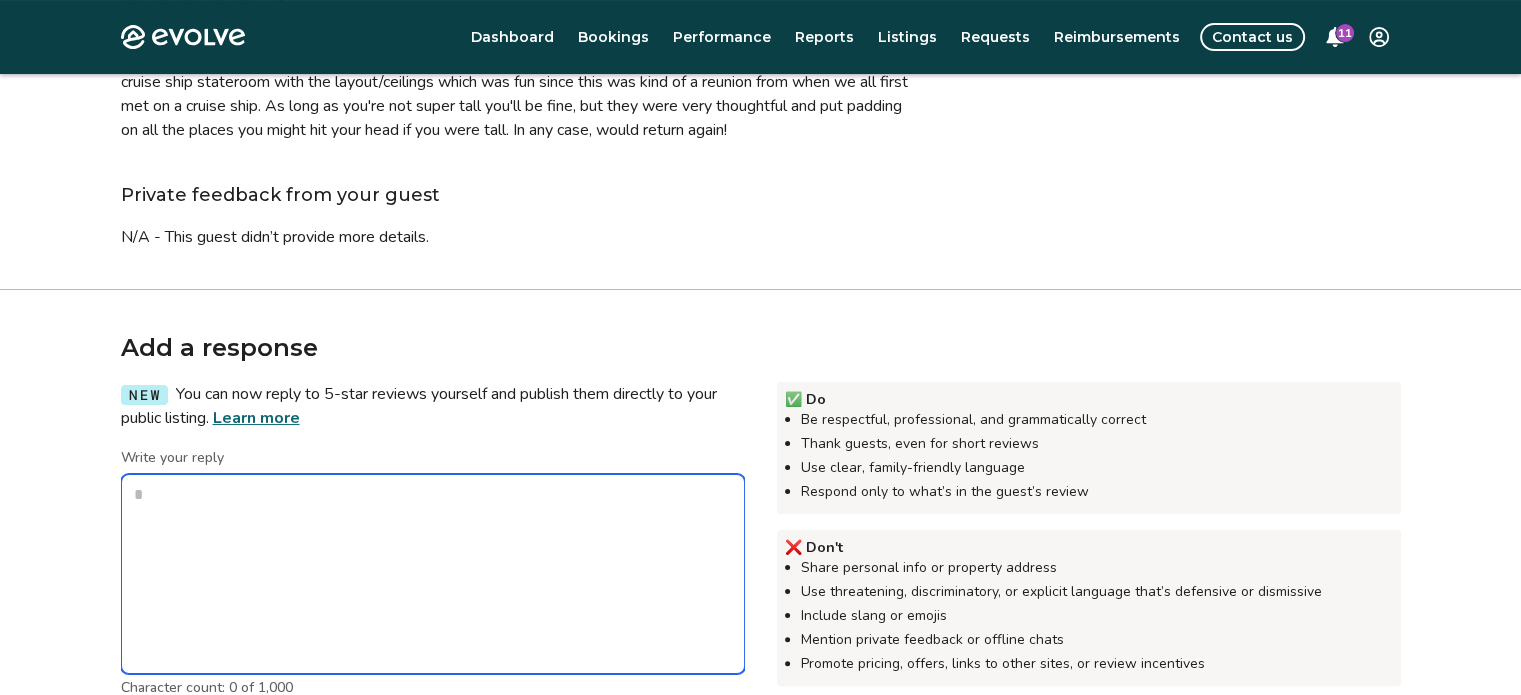 type on "*" 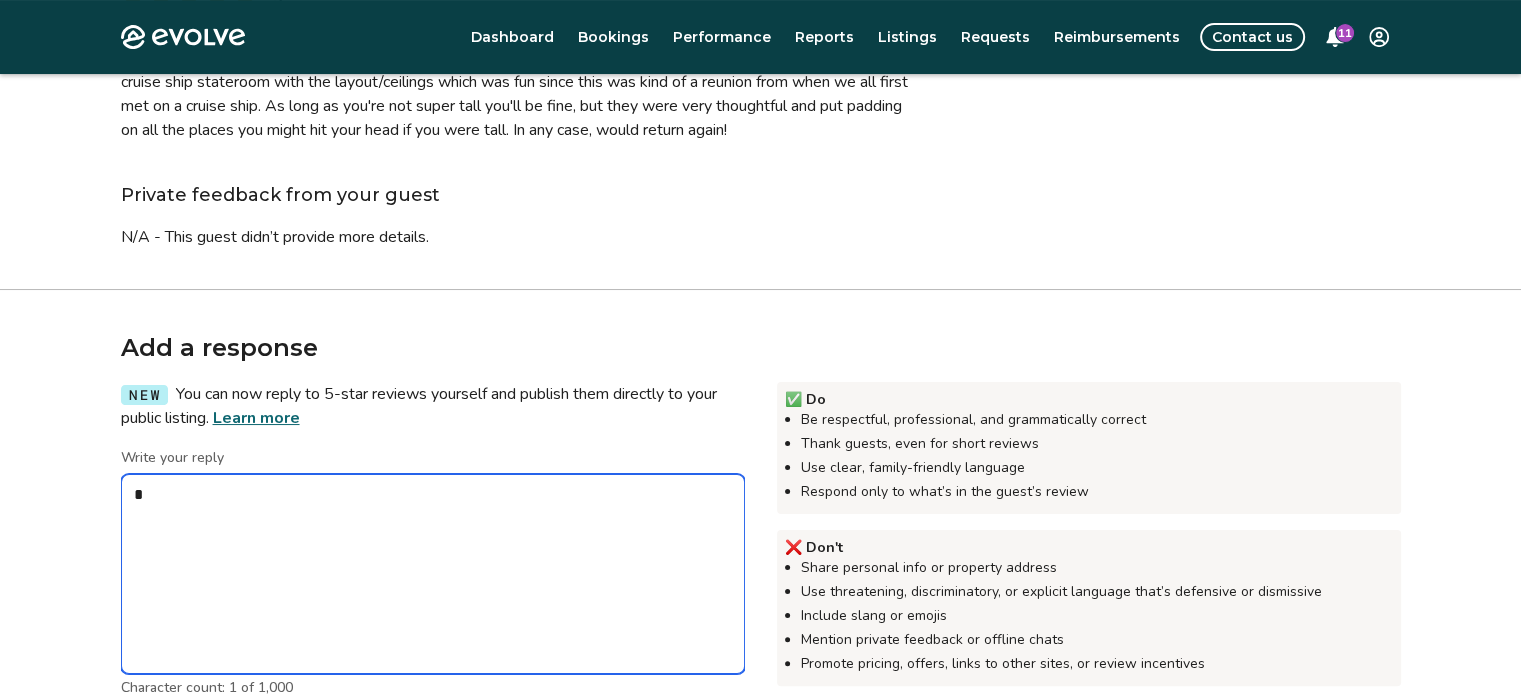 type on "*" 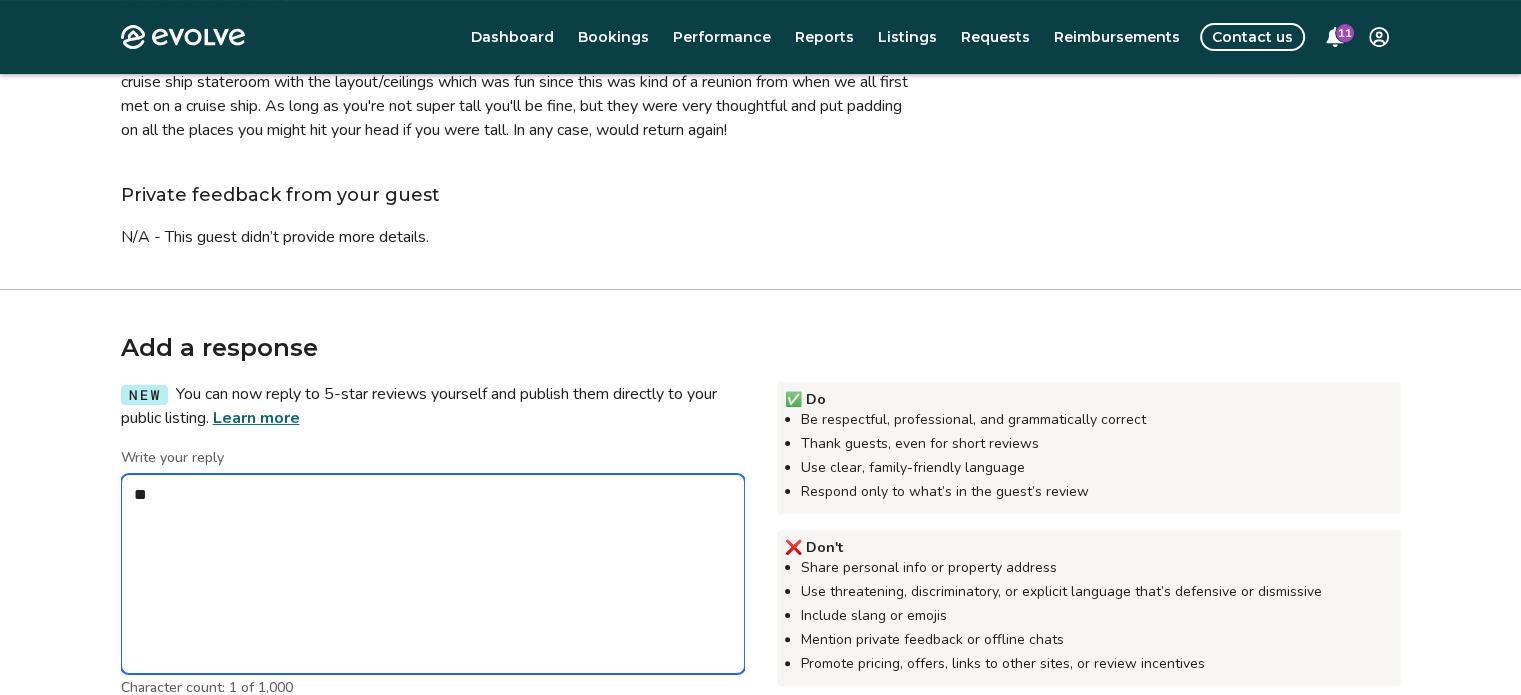 type on "*" 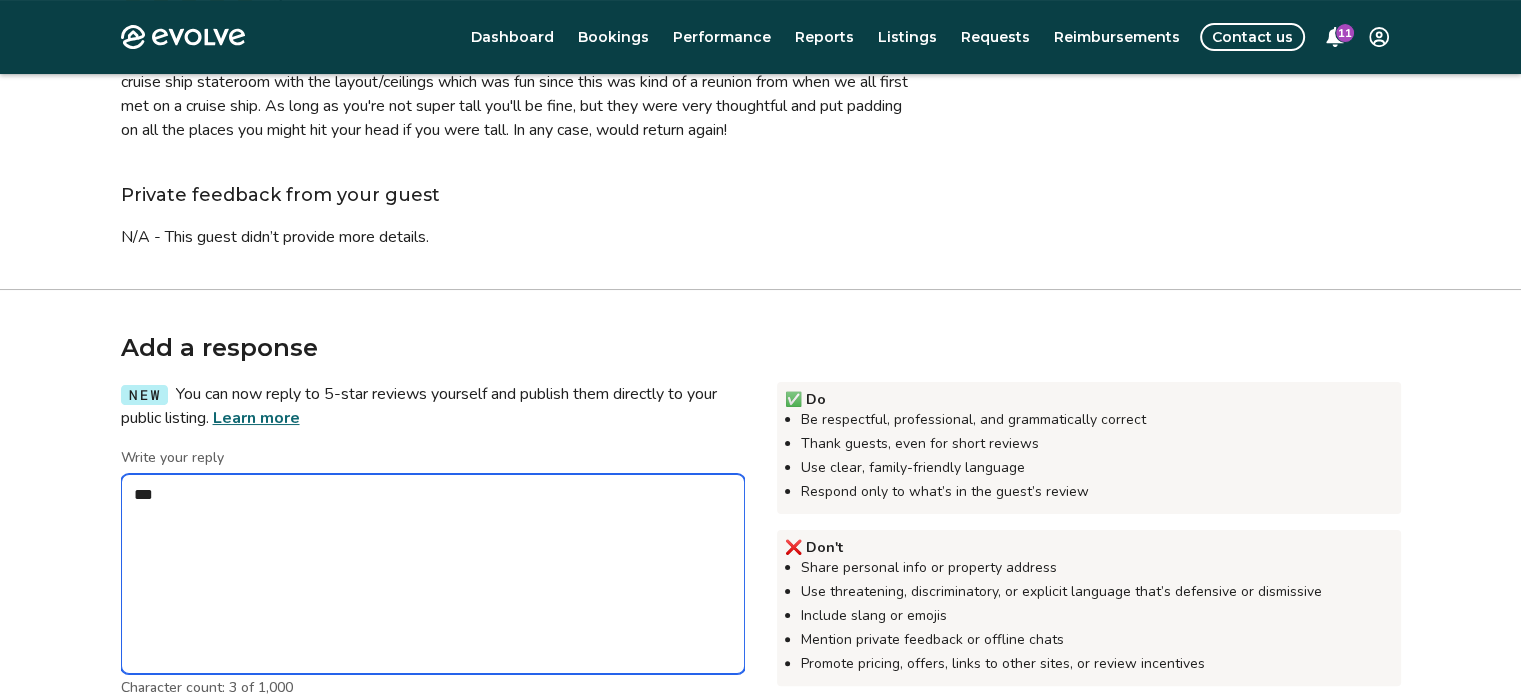 type on "*" 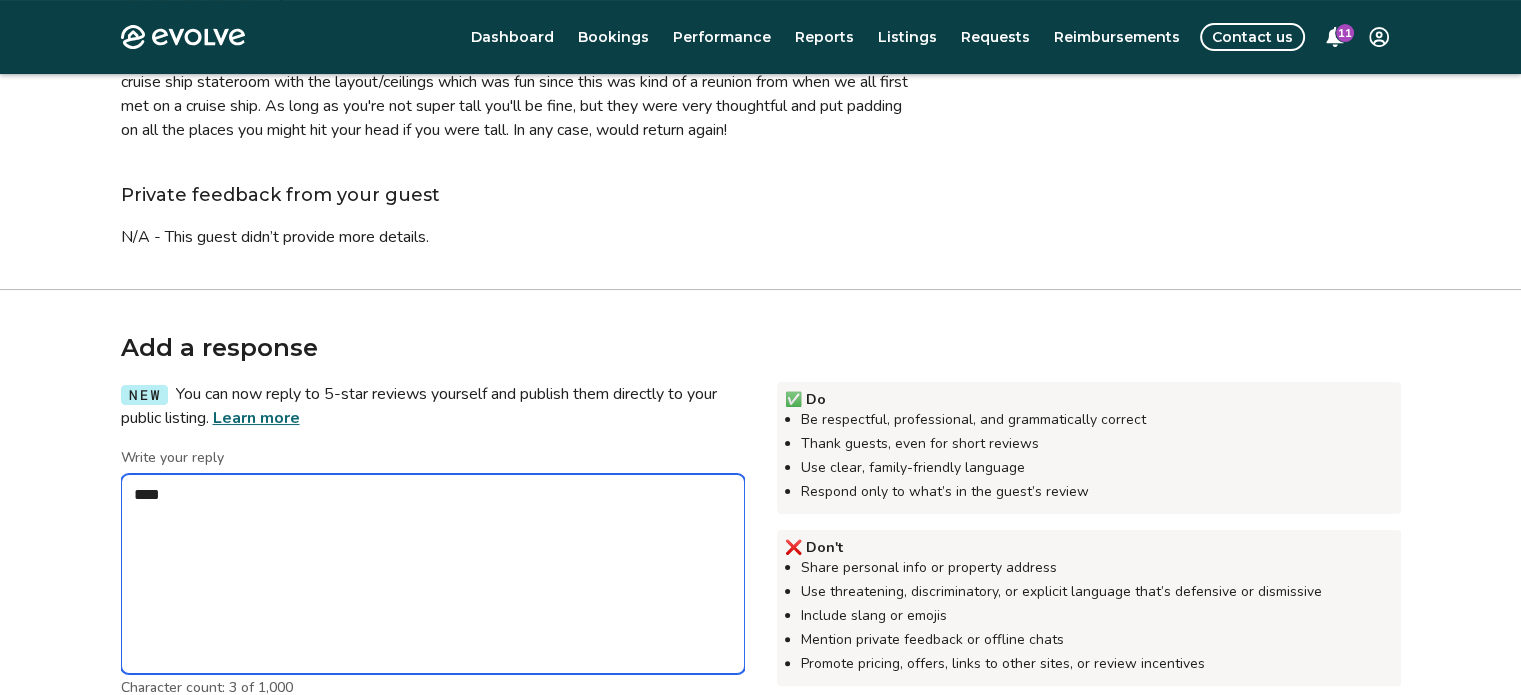 type on "*" 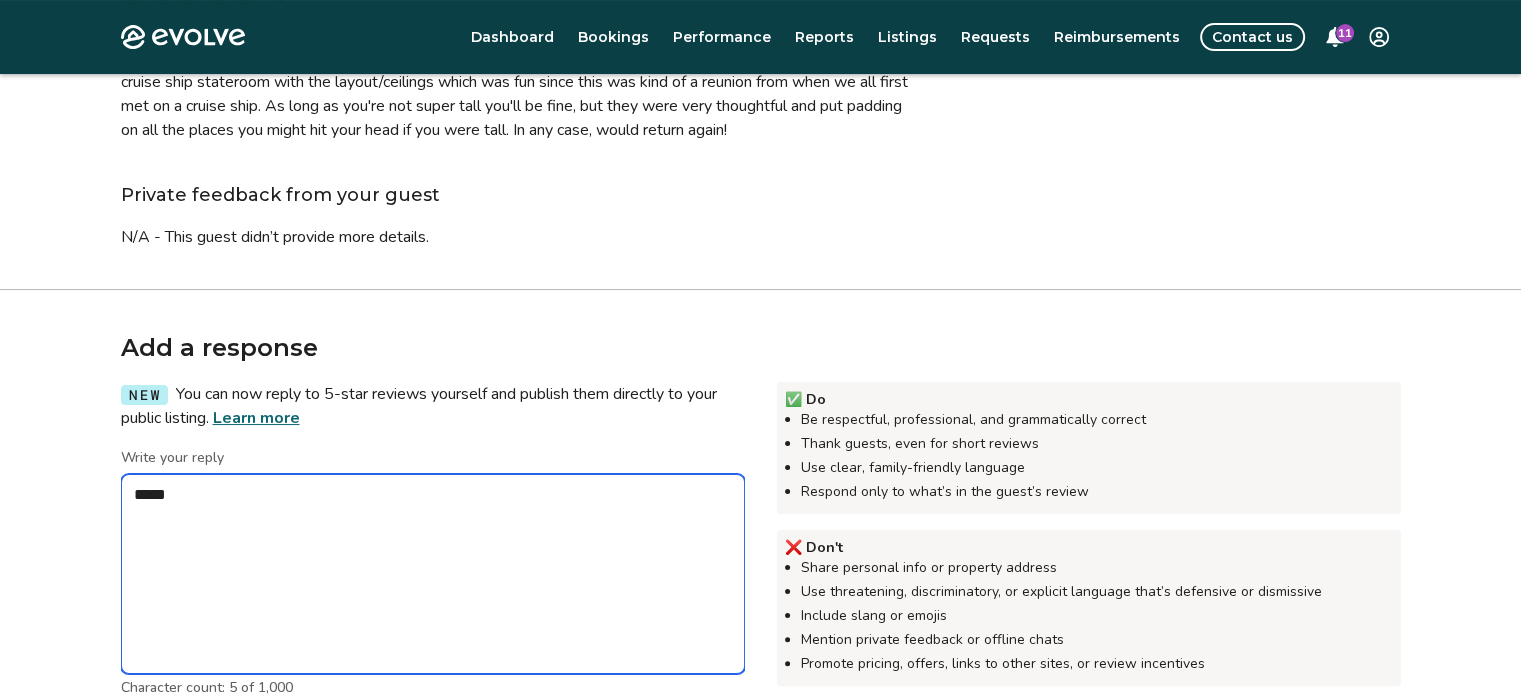 type on "*" 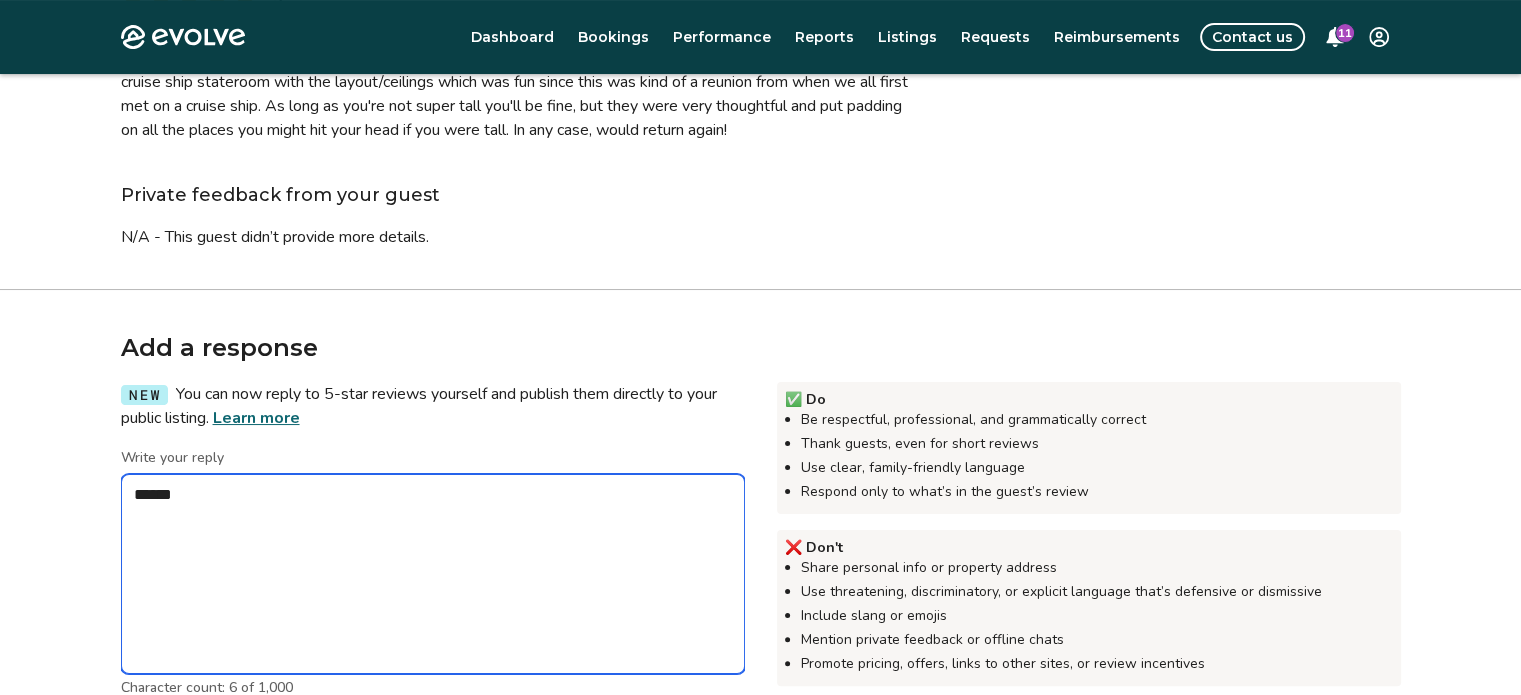 type on "*" 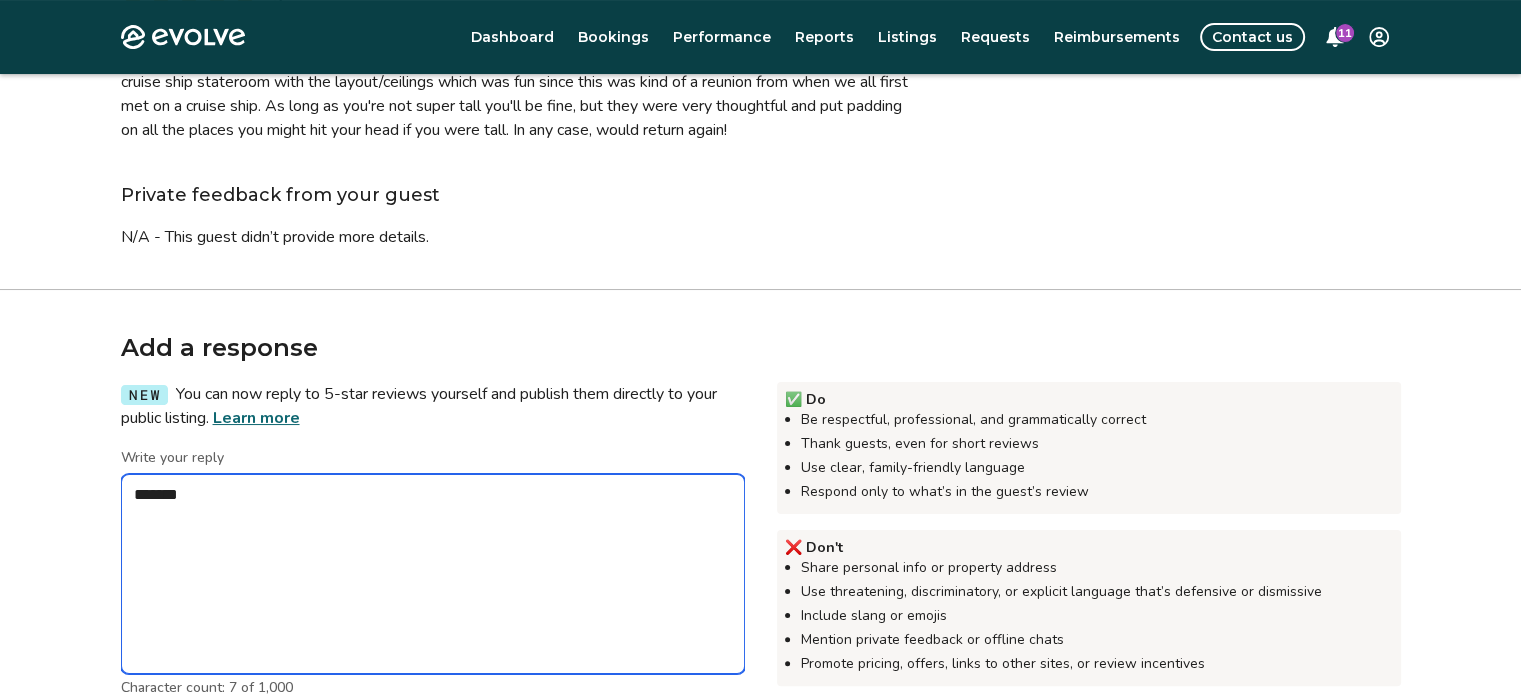 type on "*" 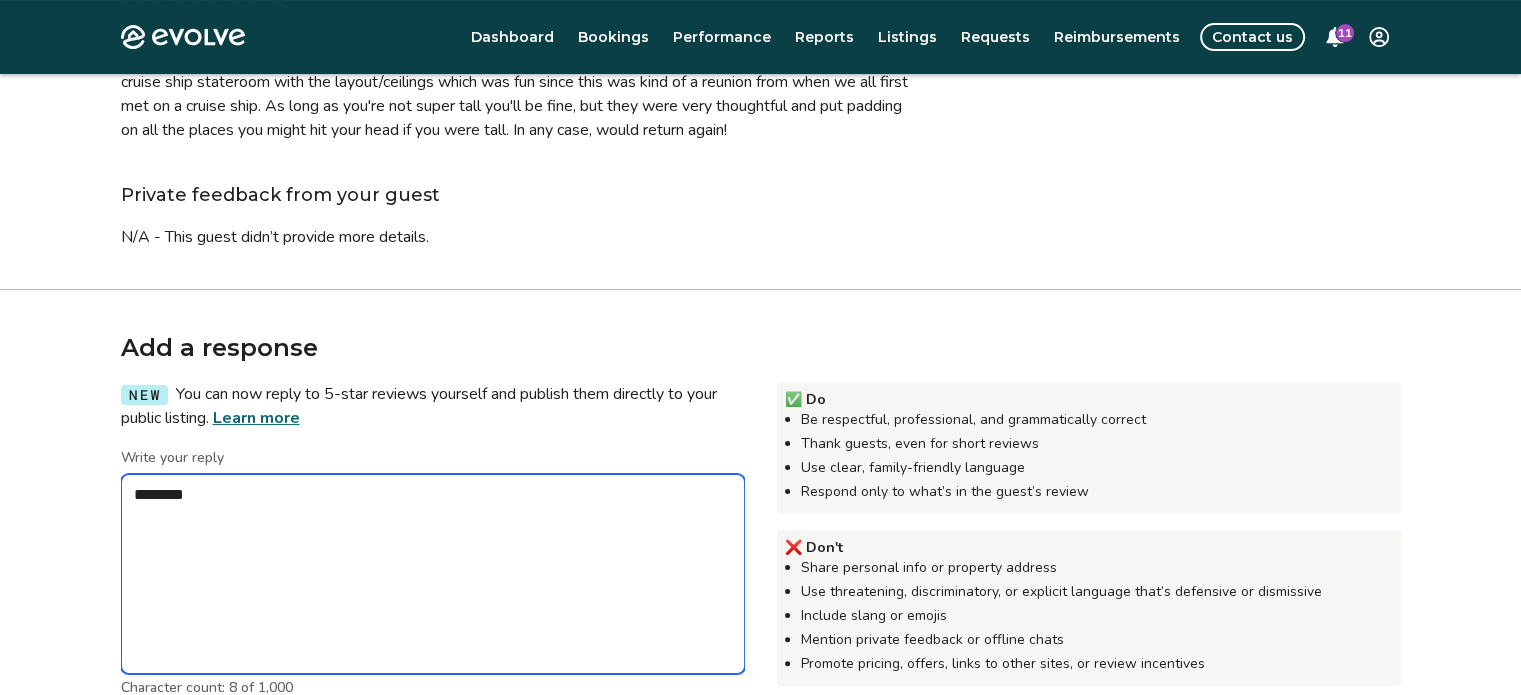 type on "*" 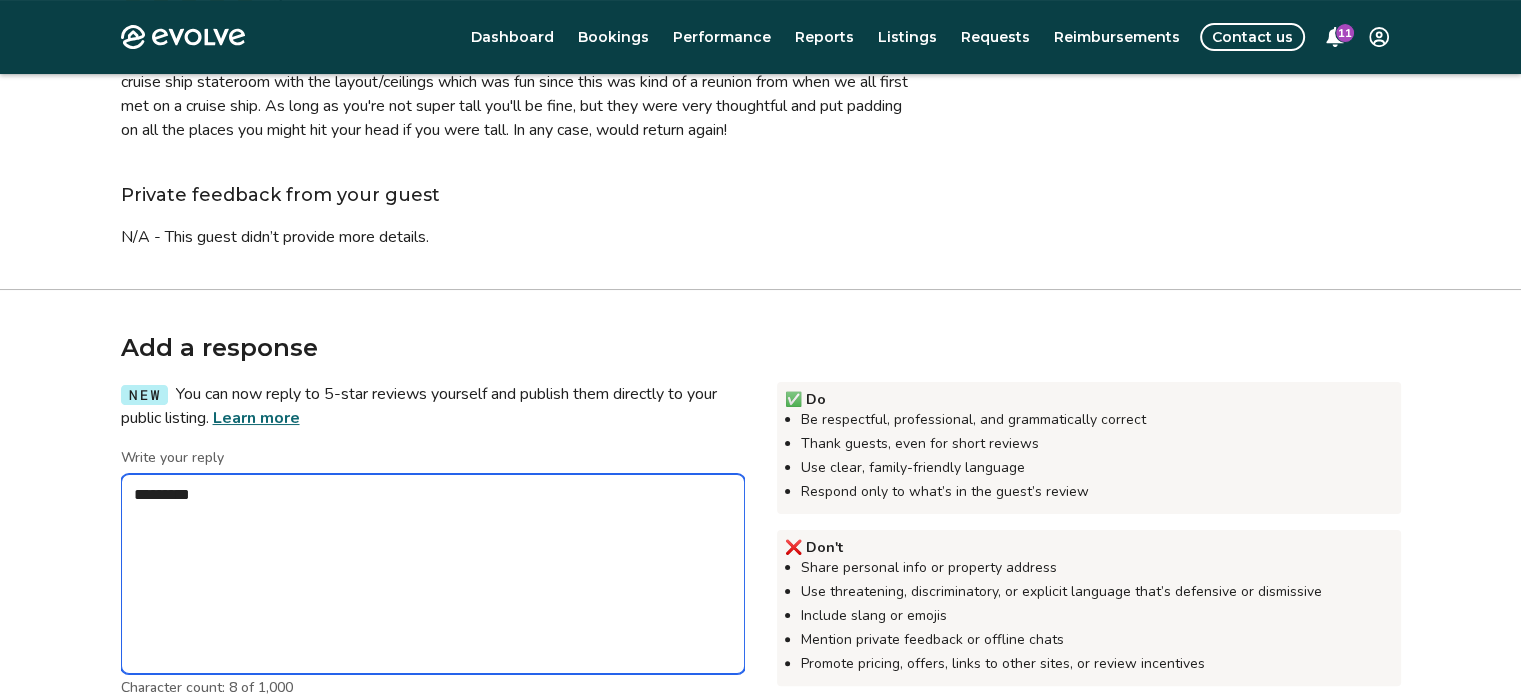 type on "*" 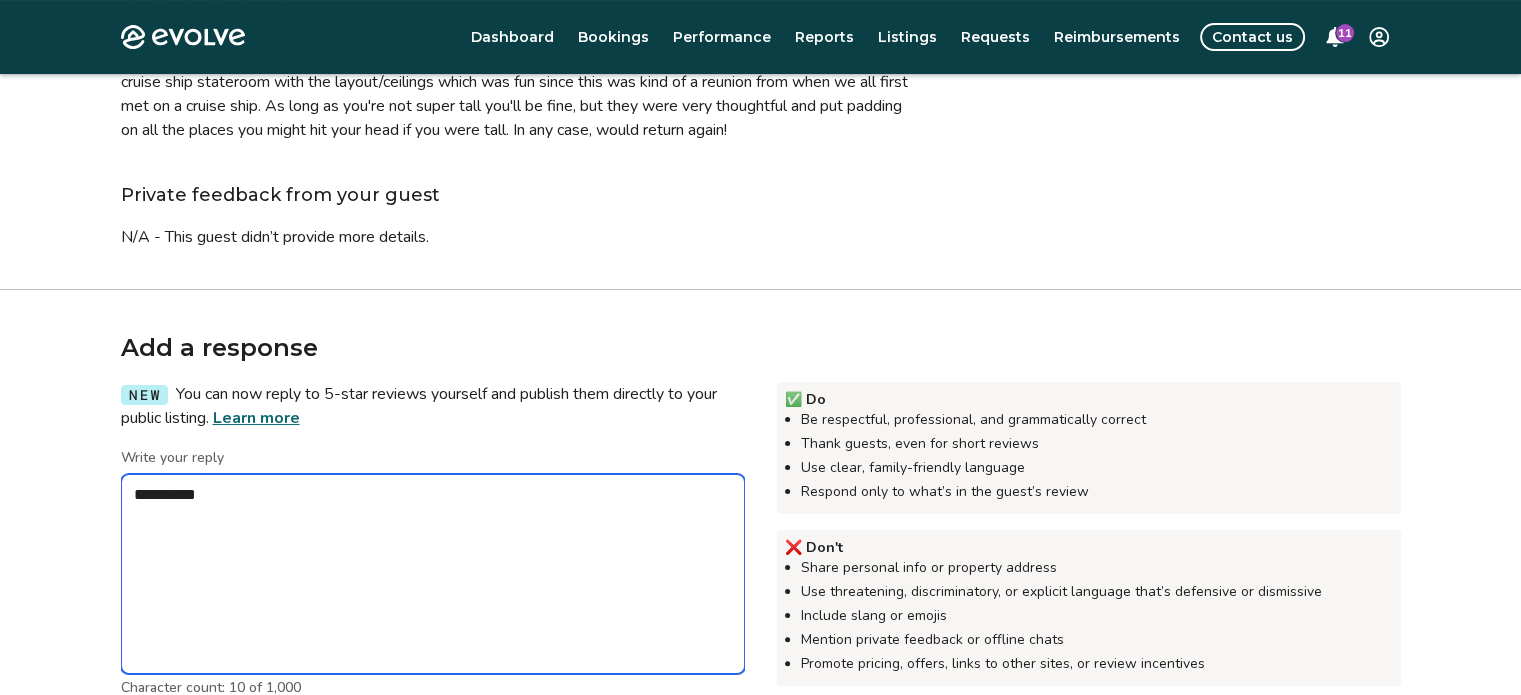 type on "*" 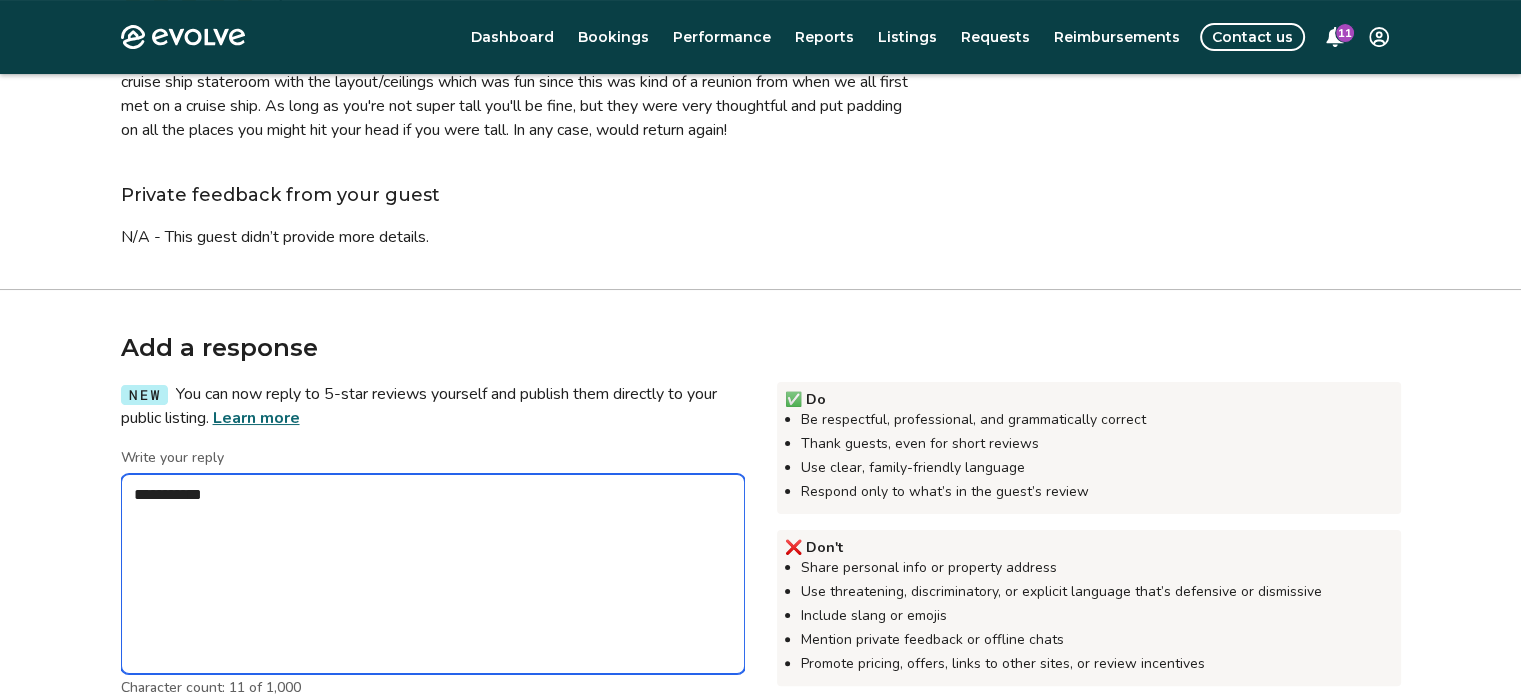 type on "*" 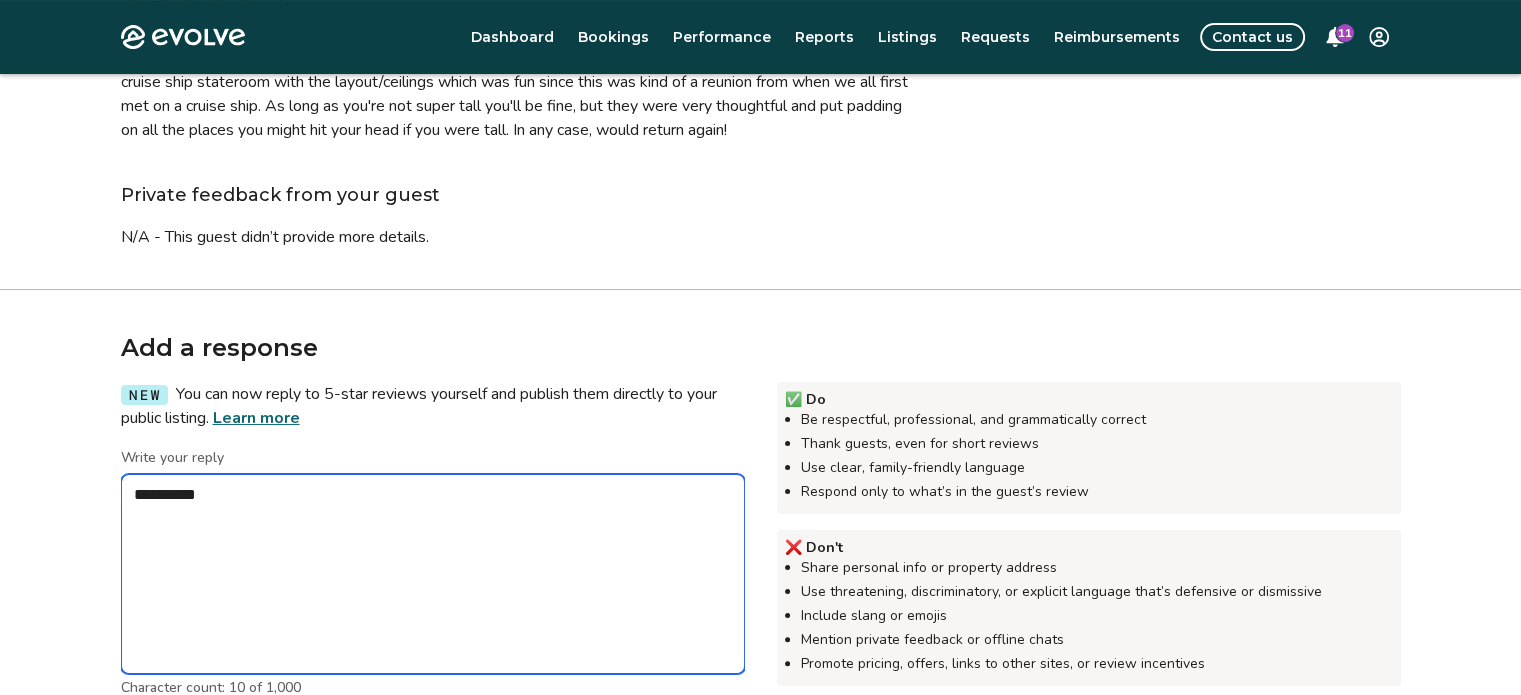 type on "*" 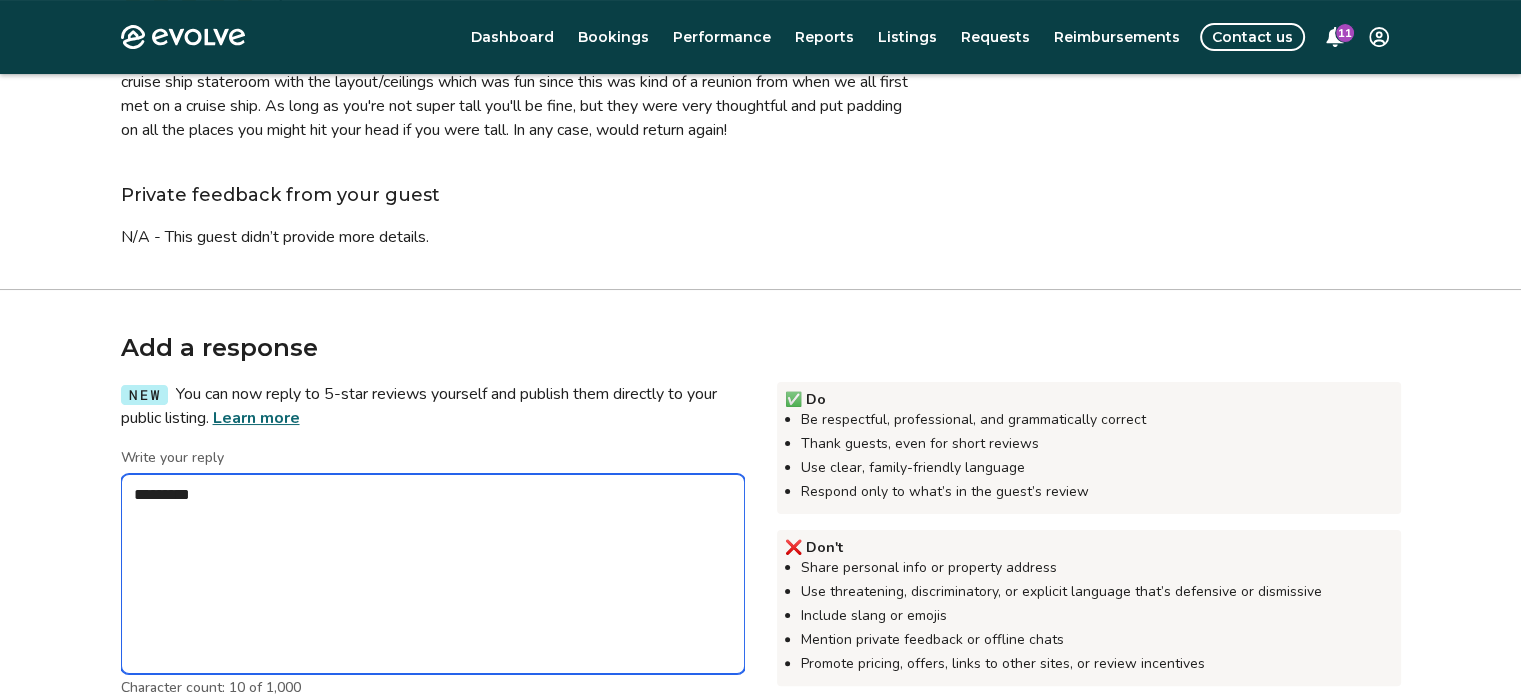 type on "*" 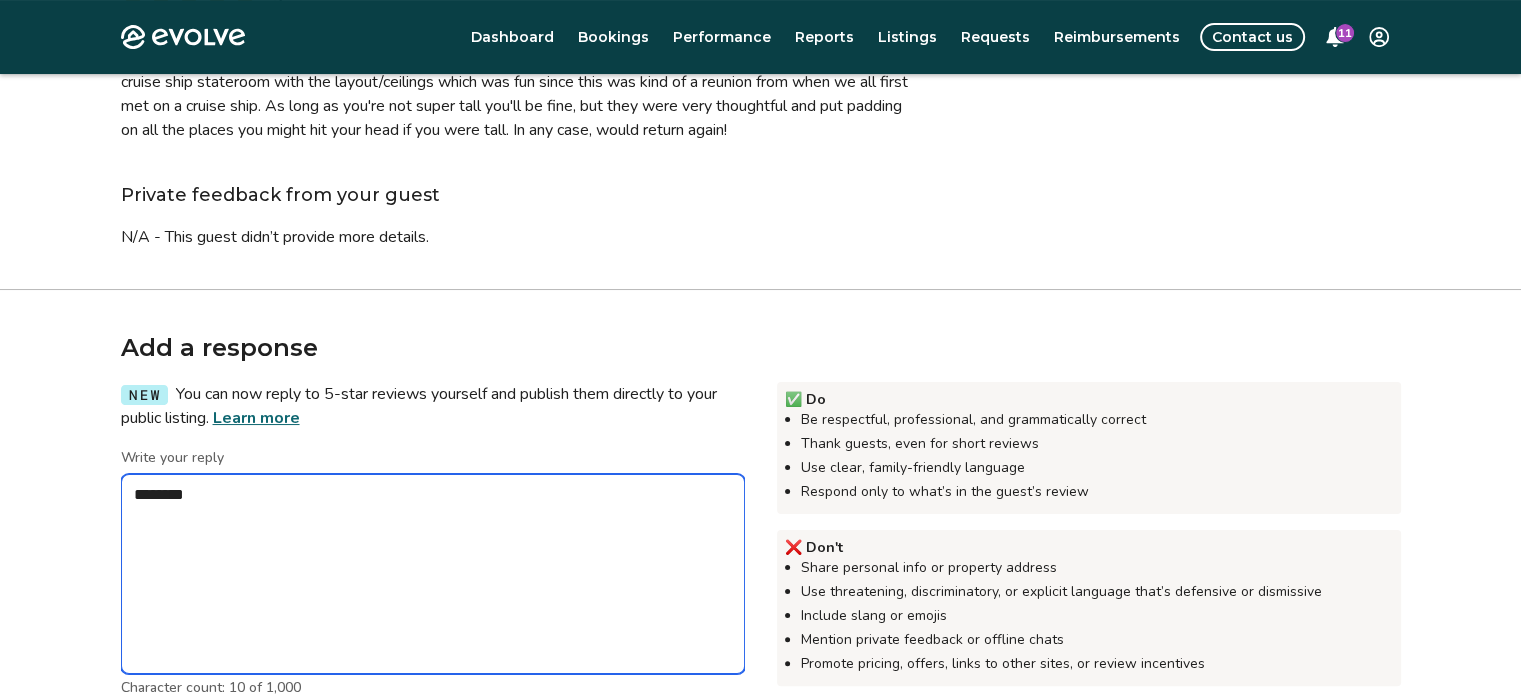 type on "*" 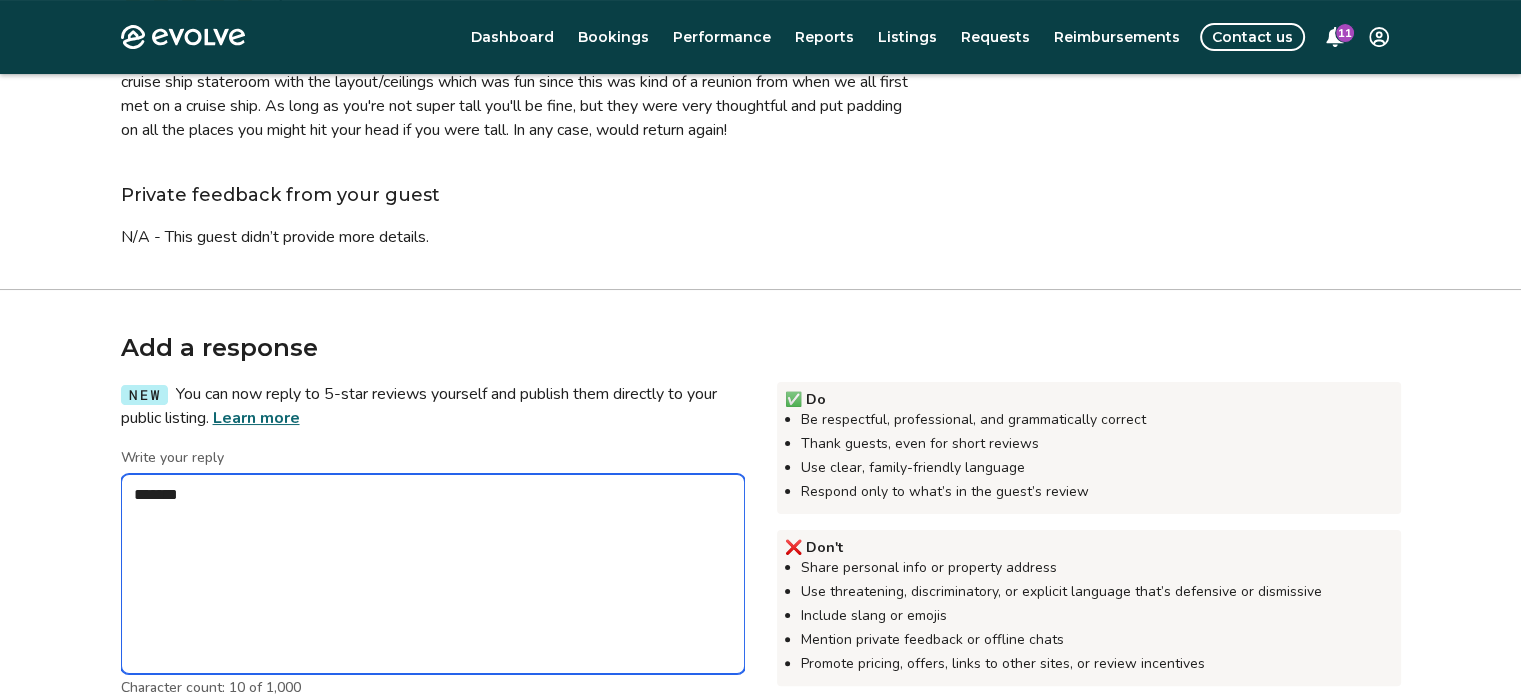 type on "*" 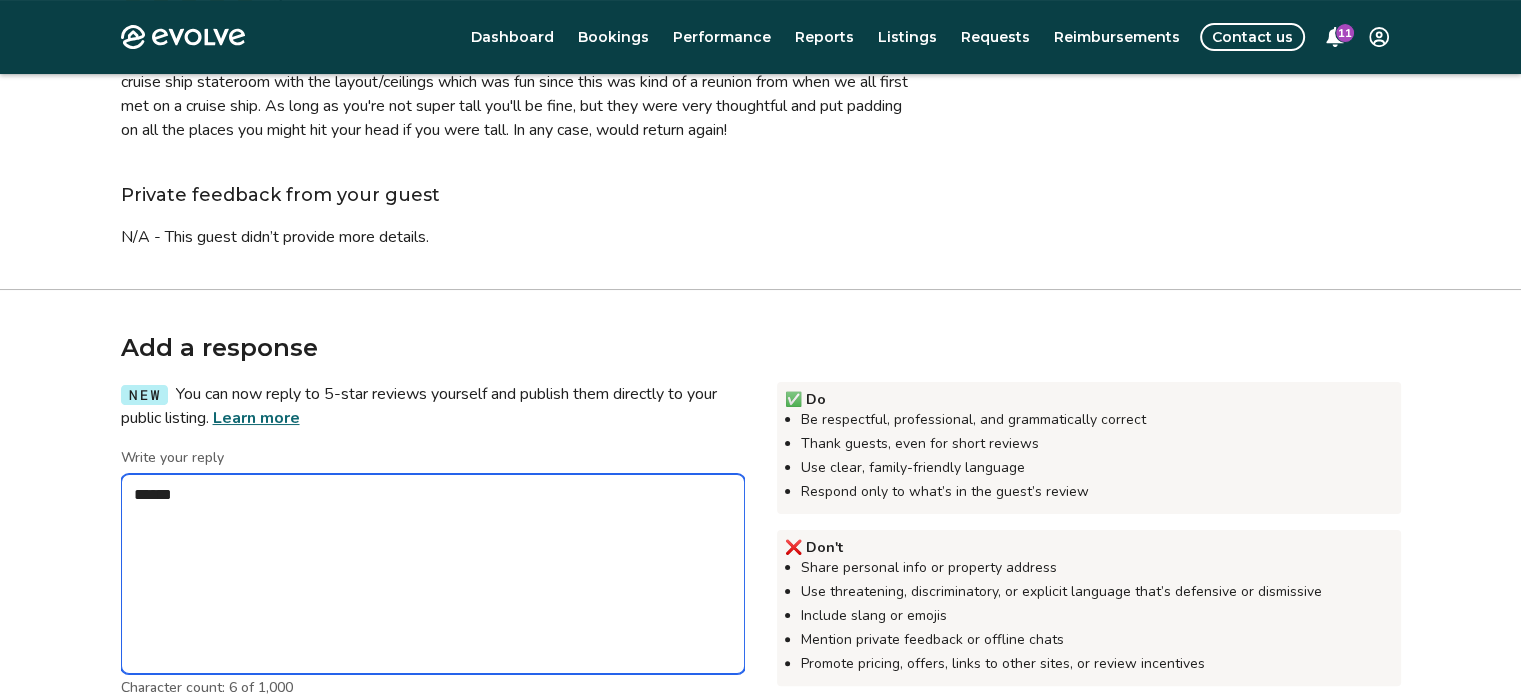 type on "*" 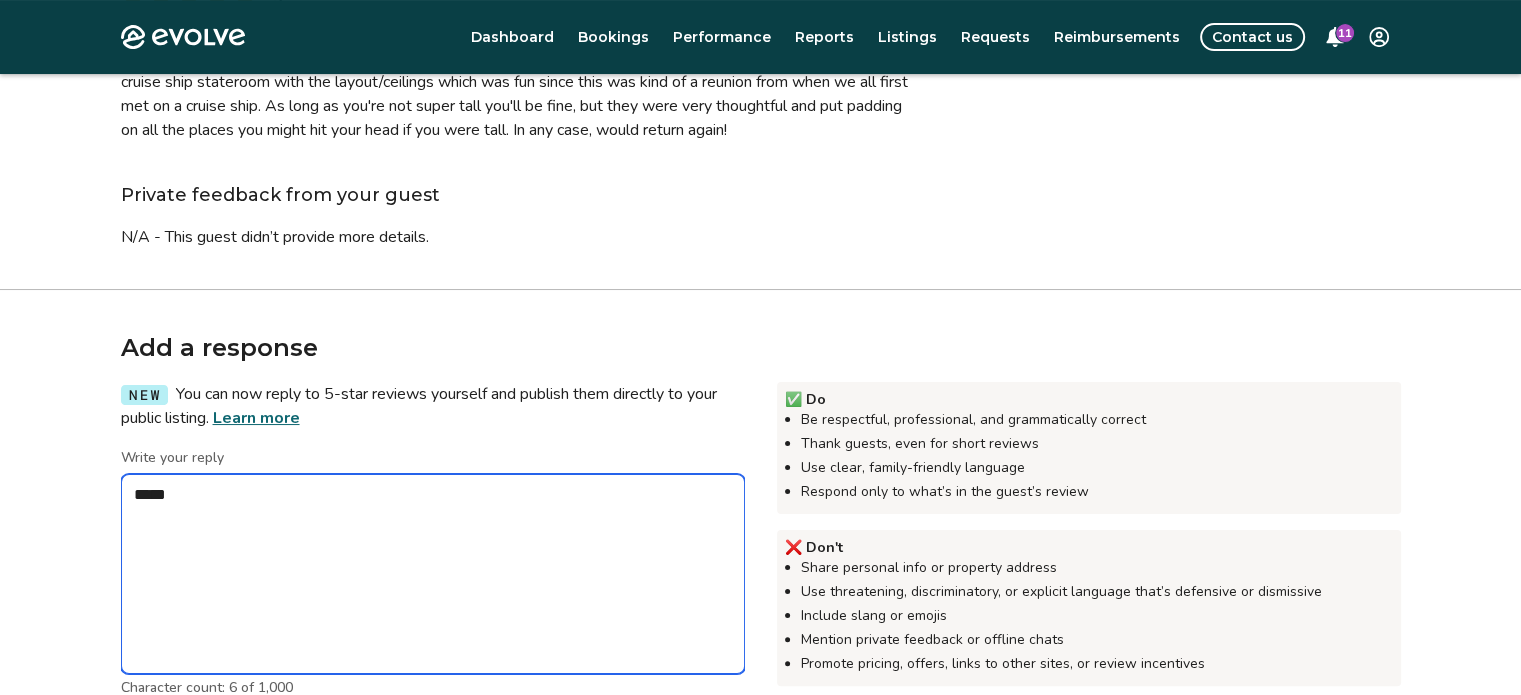 type on "*" 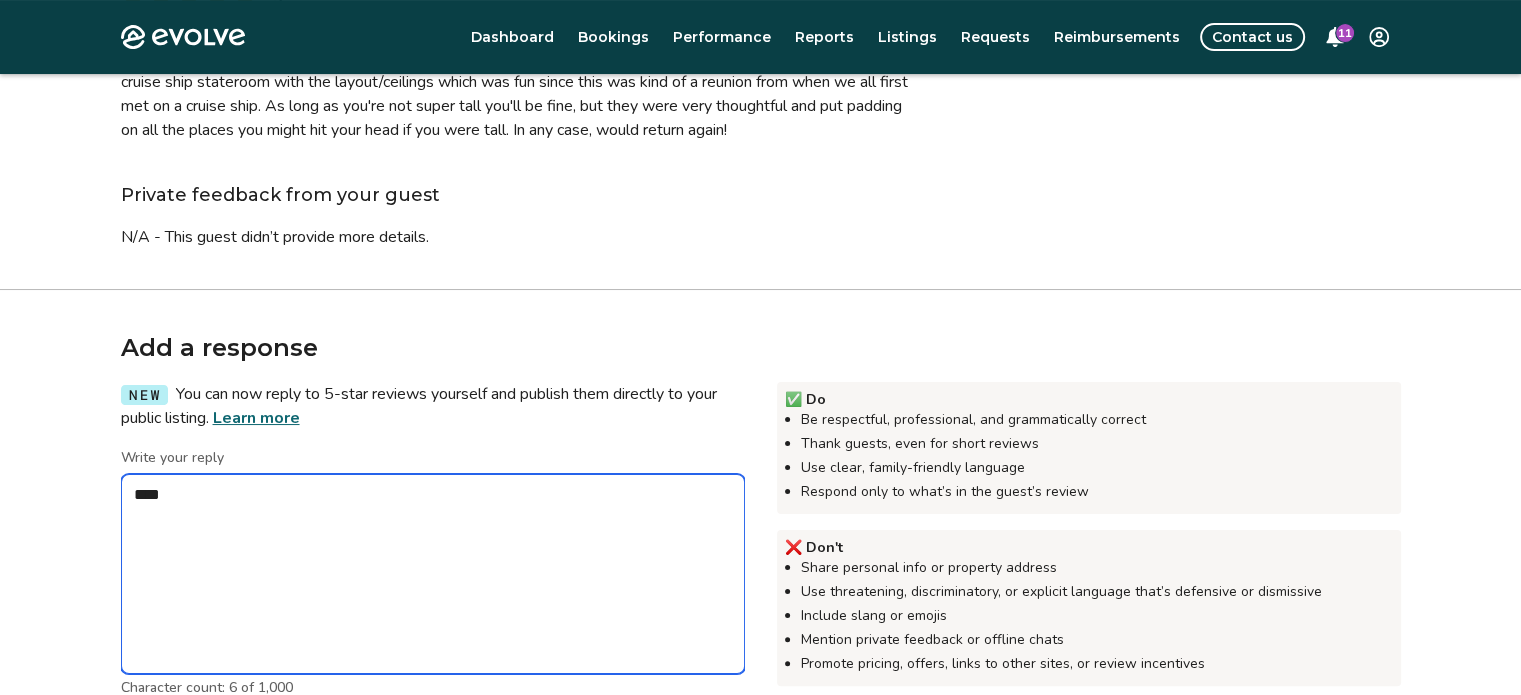 type on "*" 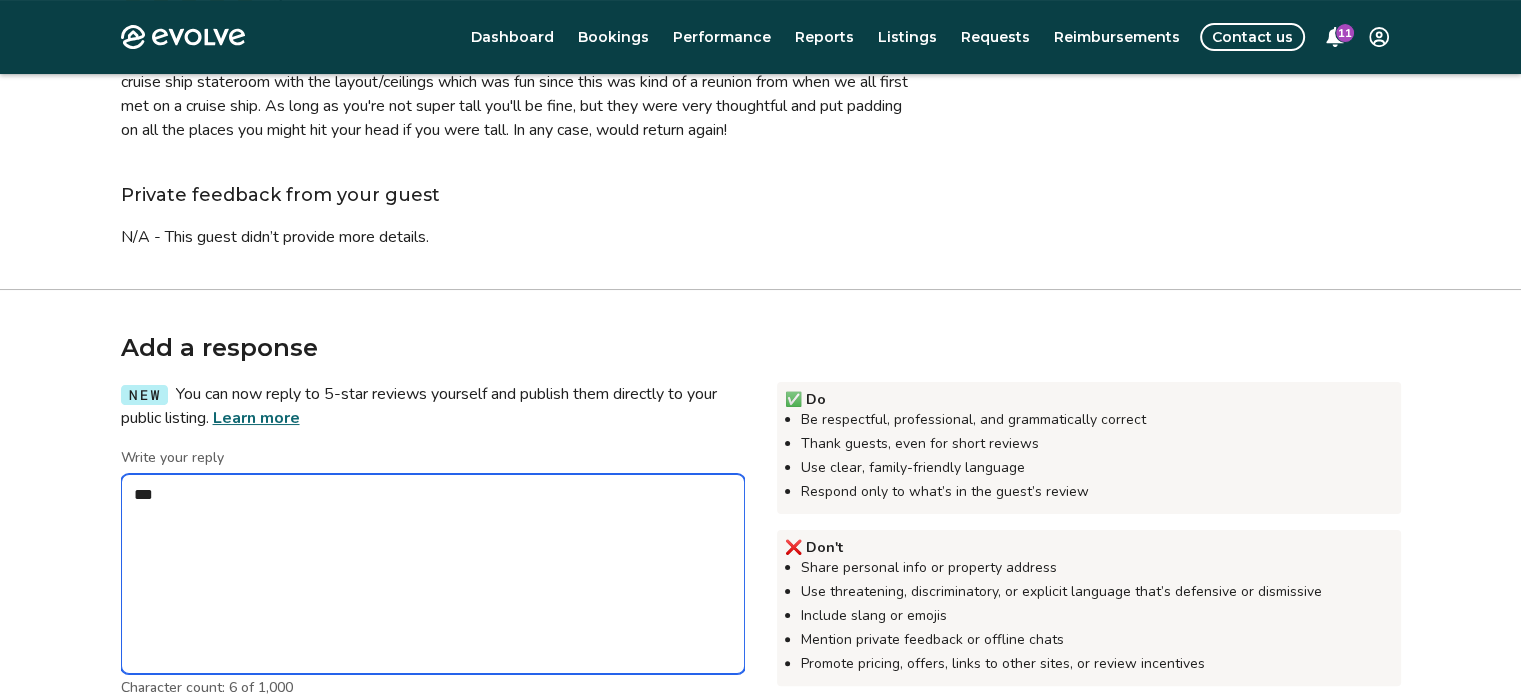 type on "*" 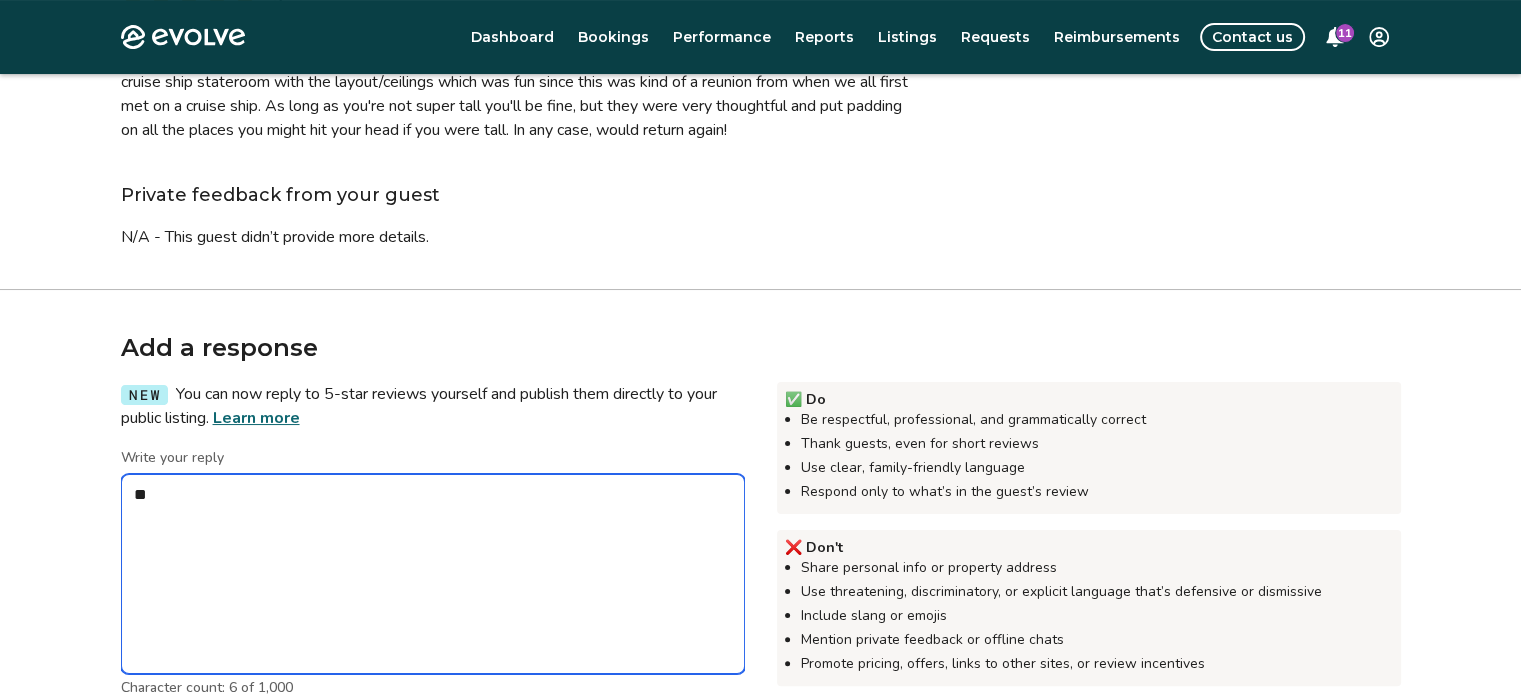type on "*" 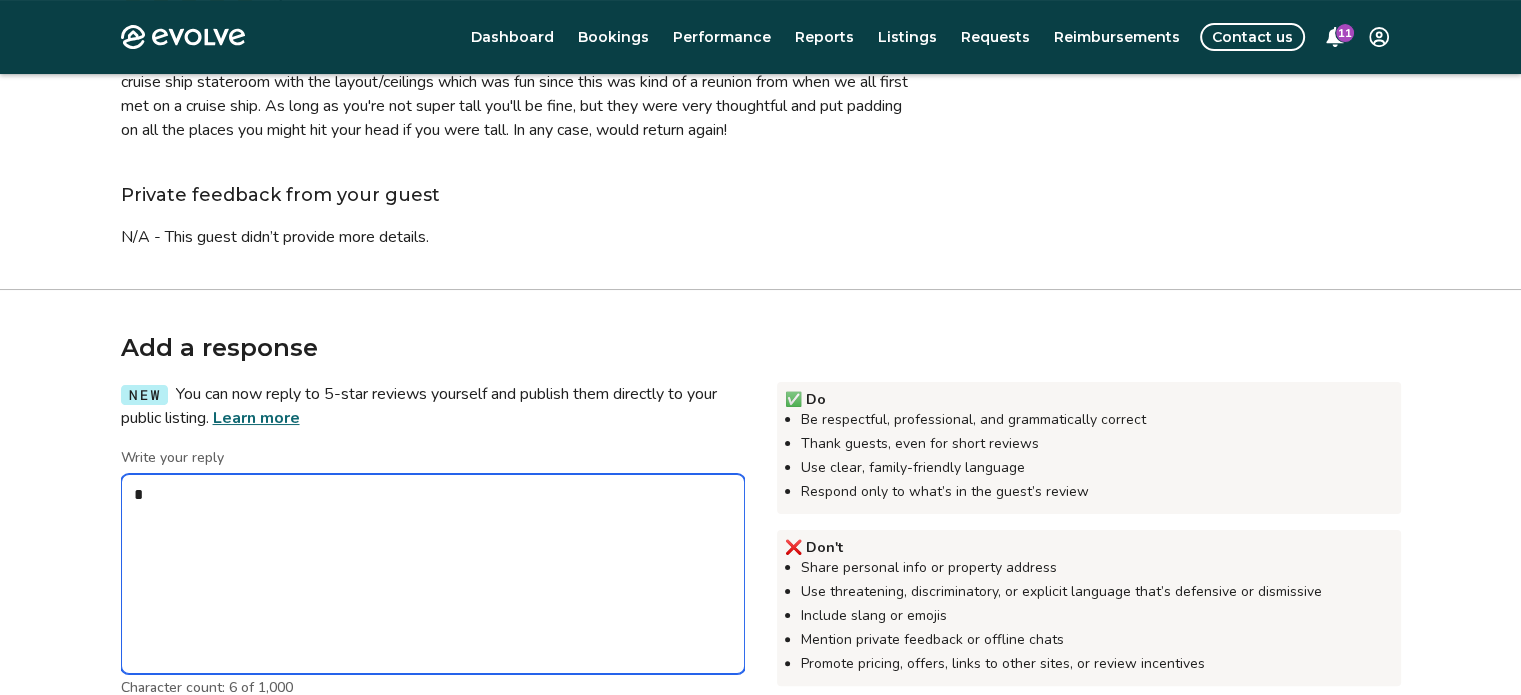 type on "*" 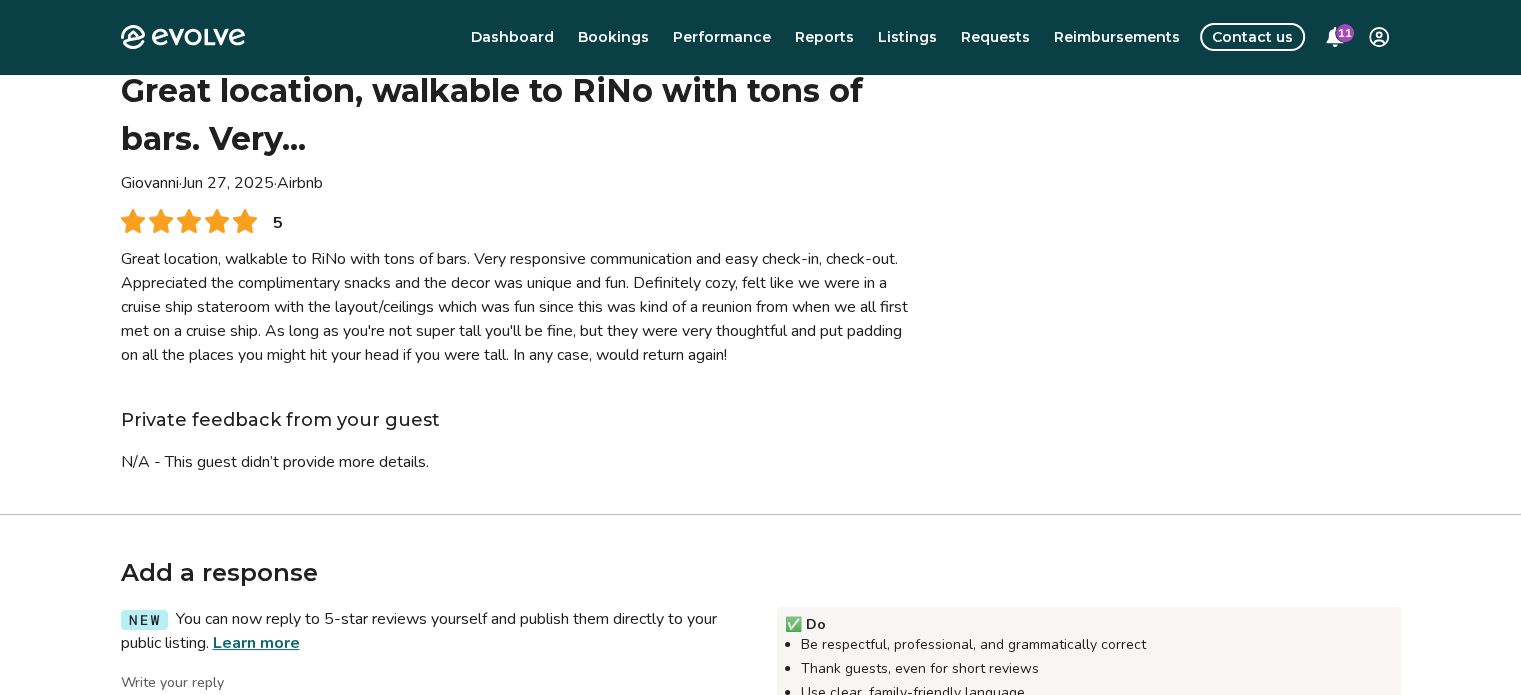 scroll, scrollTop: 0, scrollLeft: 0, axis: both 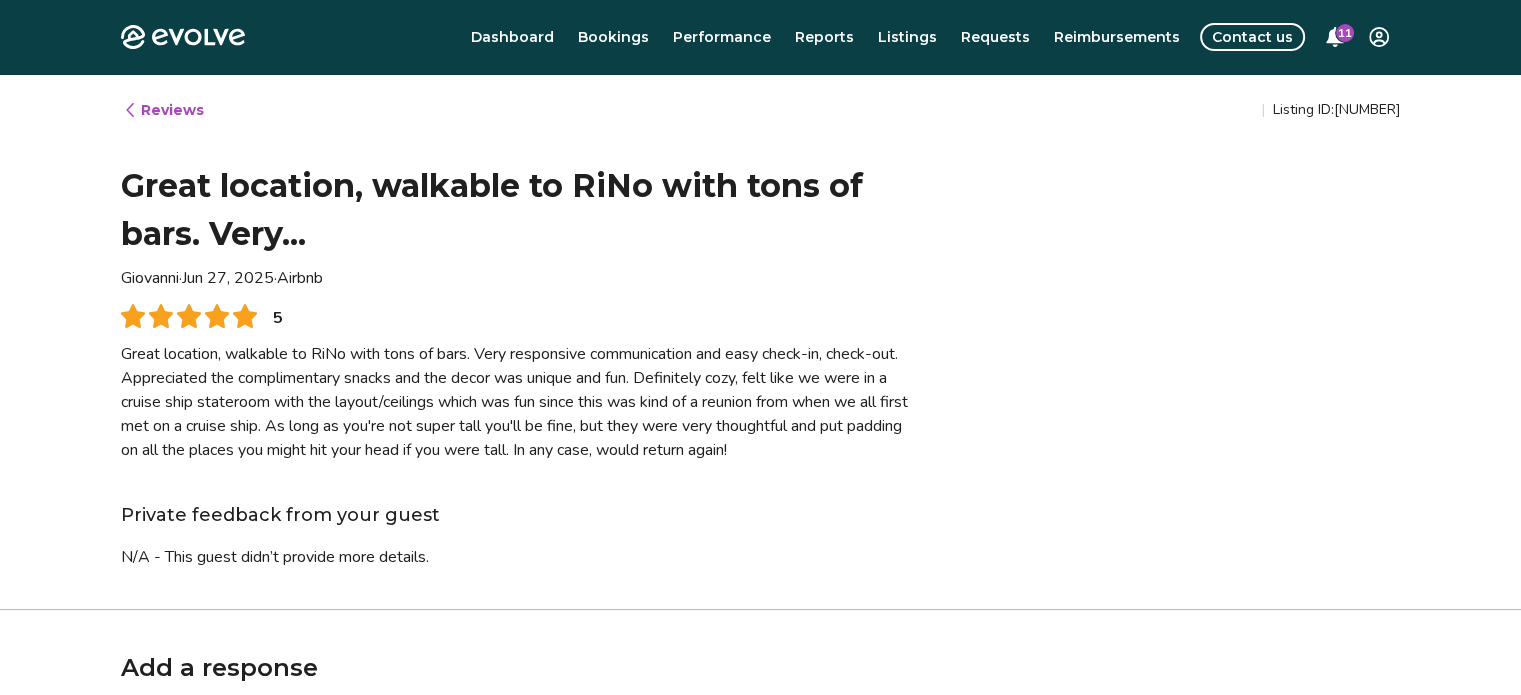 click on "Reviews" at bounding box center (163, 110) 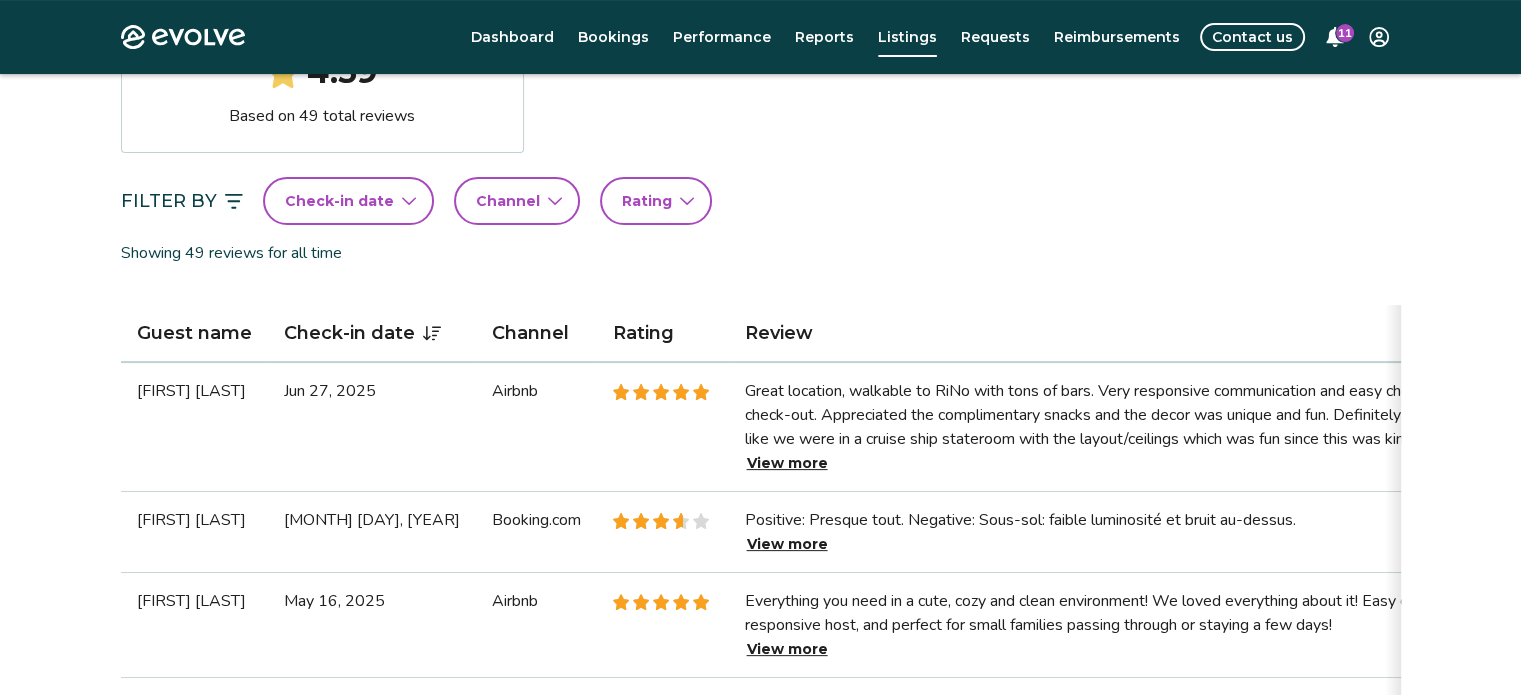 scroll, scrollTop: 416, scrollLeft: 0, axis: vertical 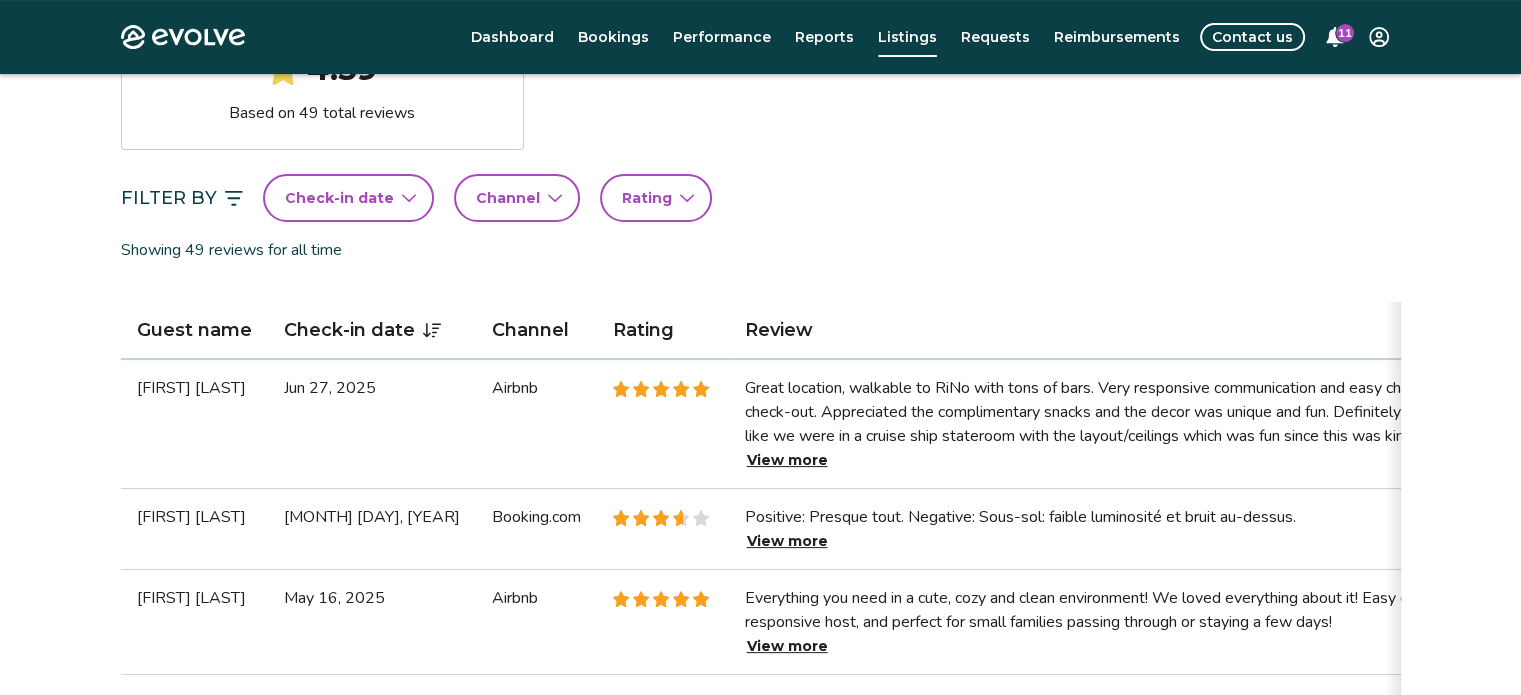 click on "View more" at bounding box center [787, 460] 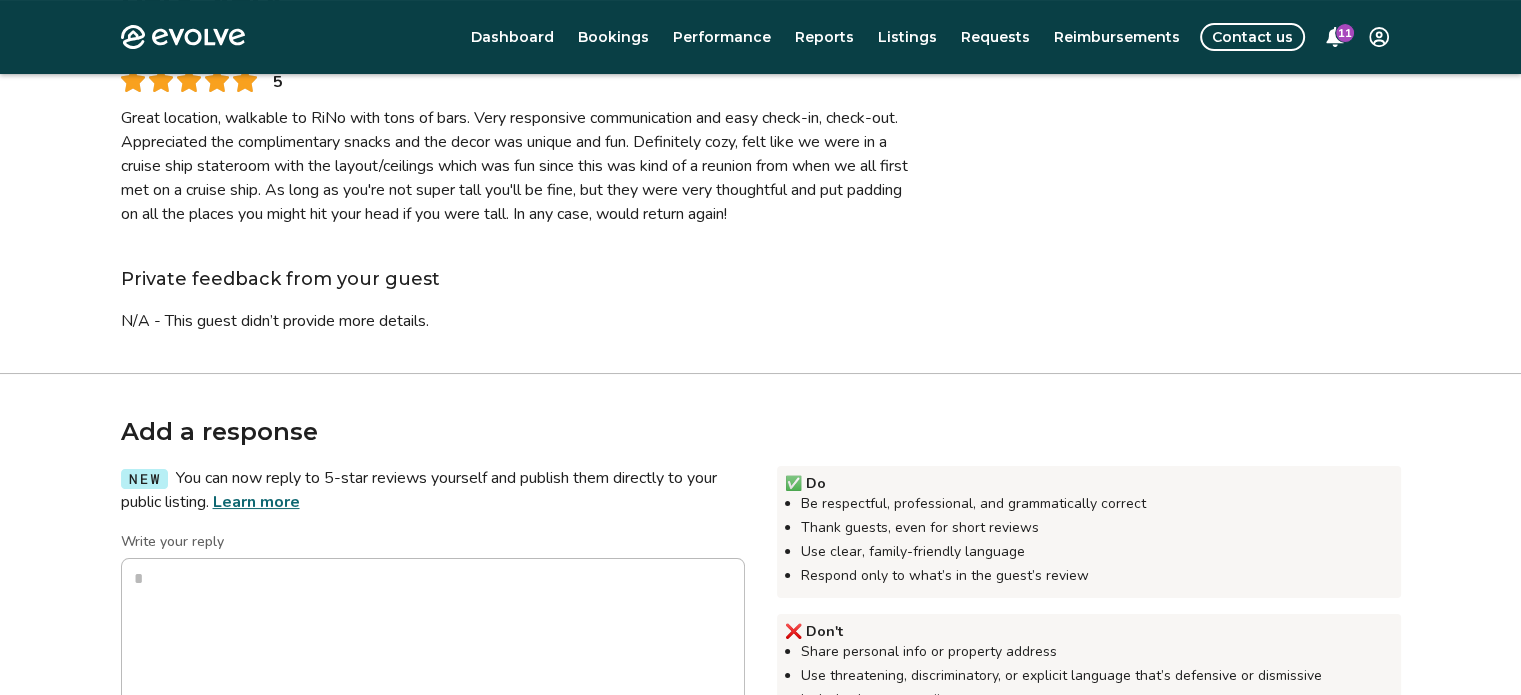 scroll, scrollTop: 245, scrollLeft: 0, axis: vertical 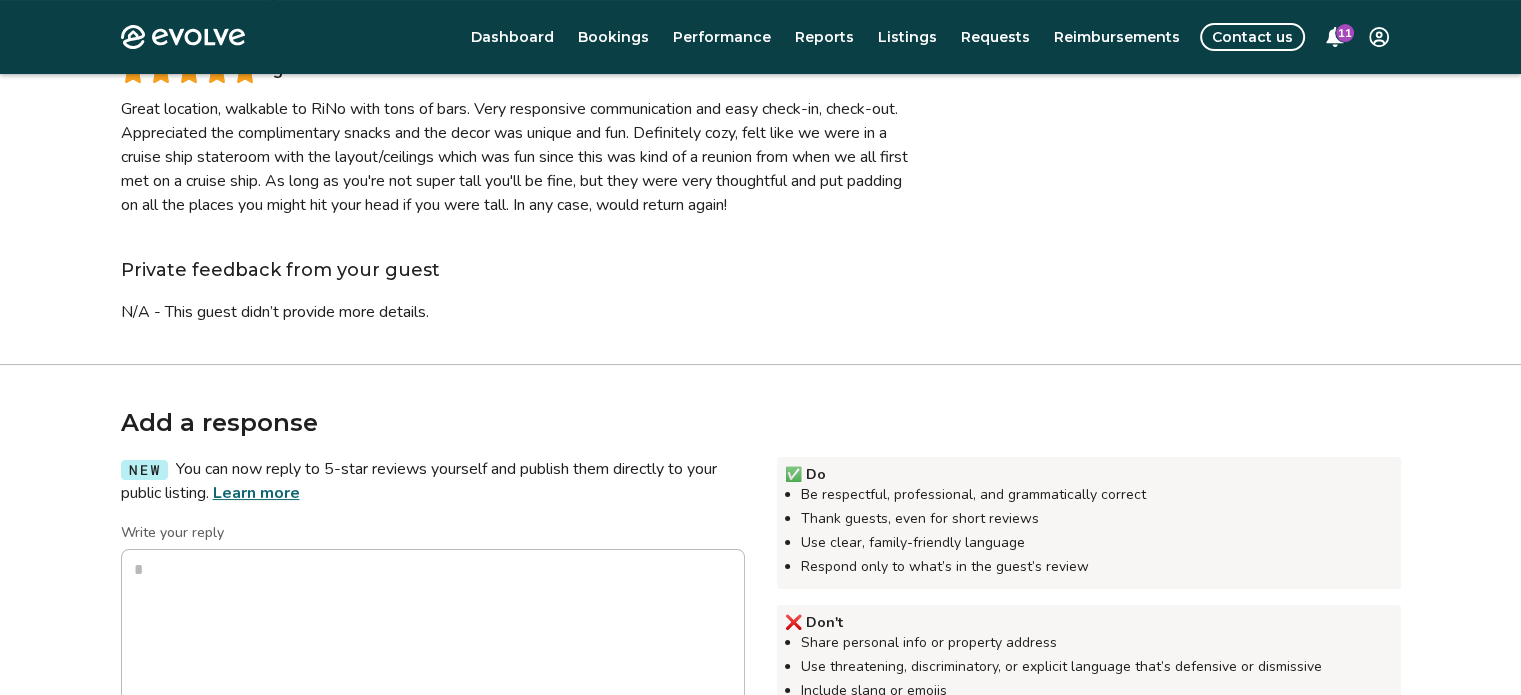 click on "Write your reply" at bounding box center (433, 649) 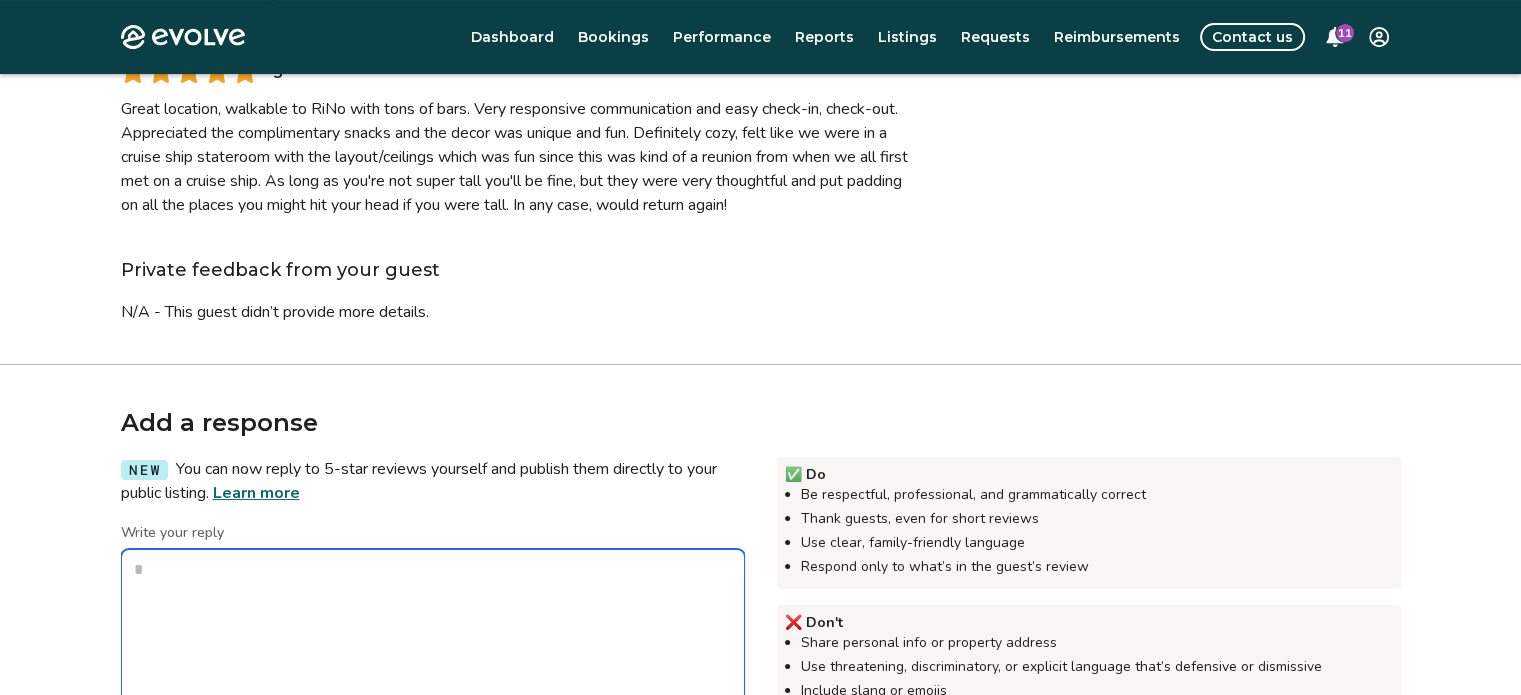 type on "*" 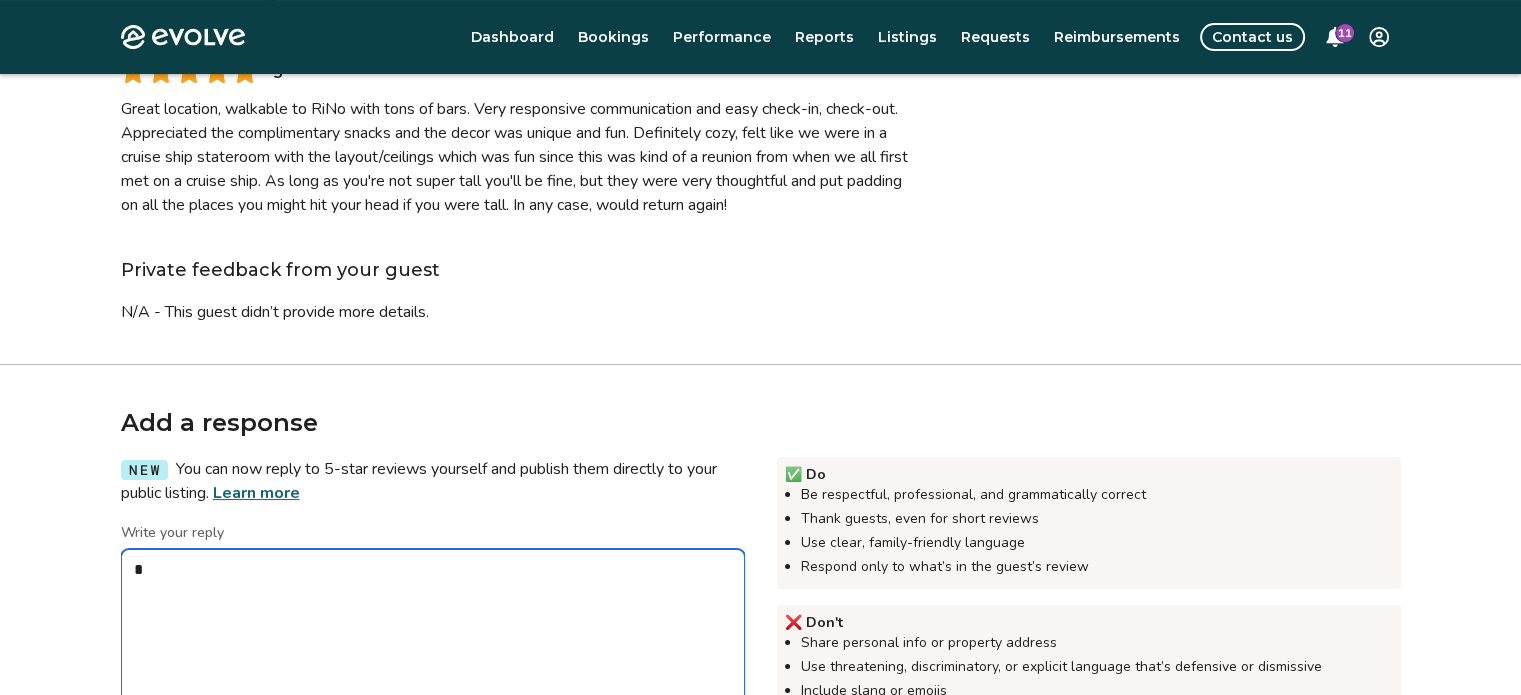 type on "*" 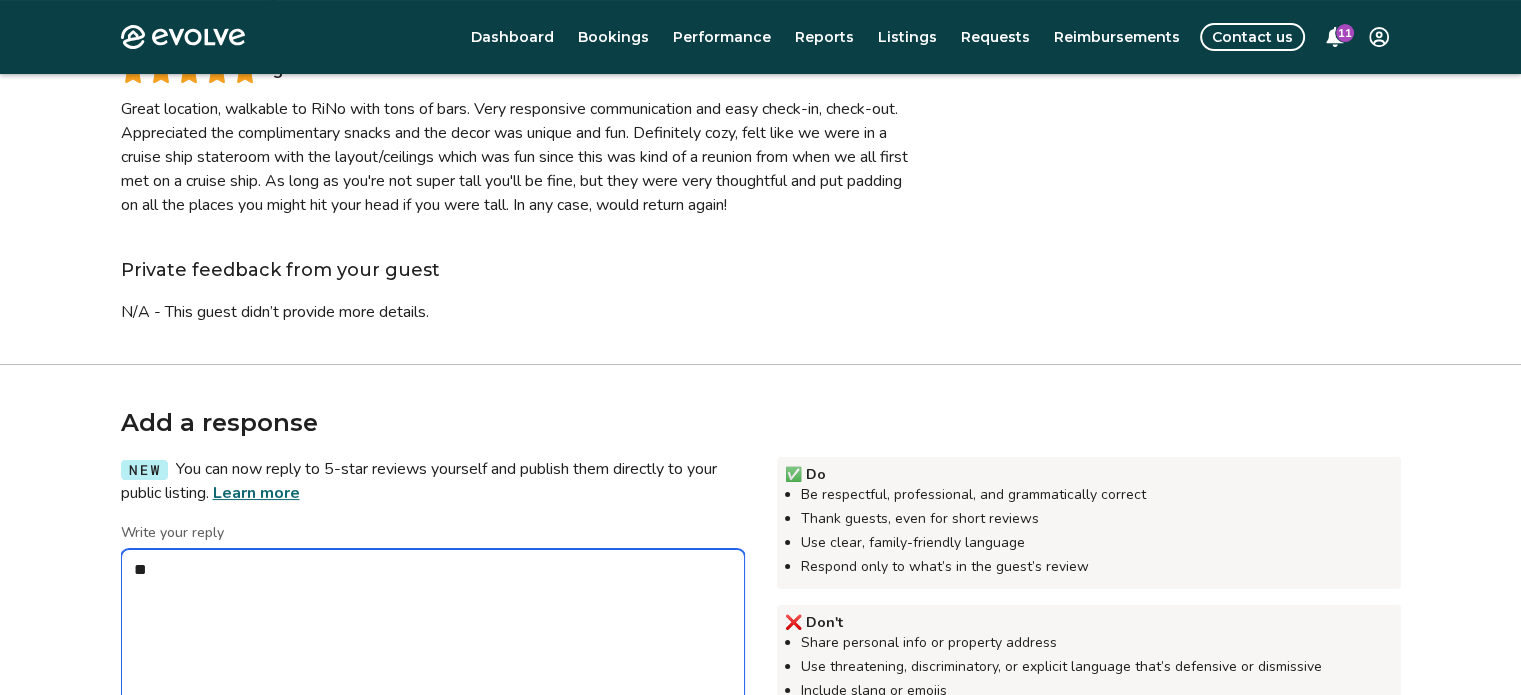 type on "*" 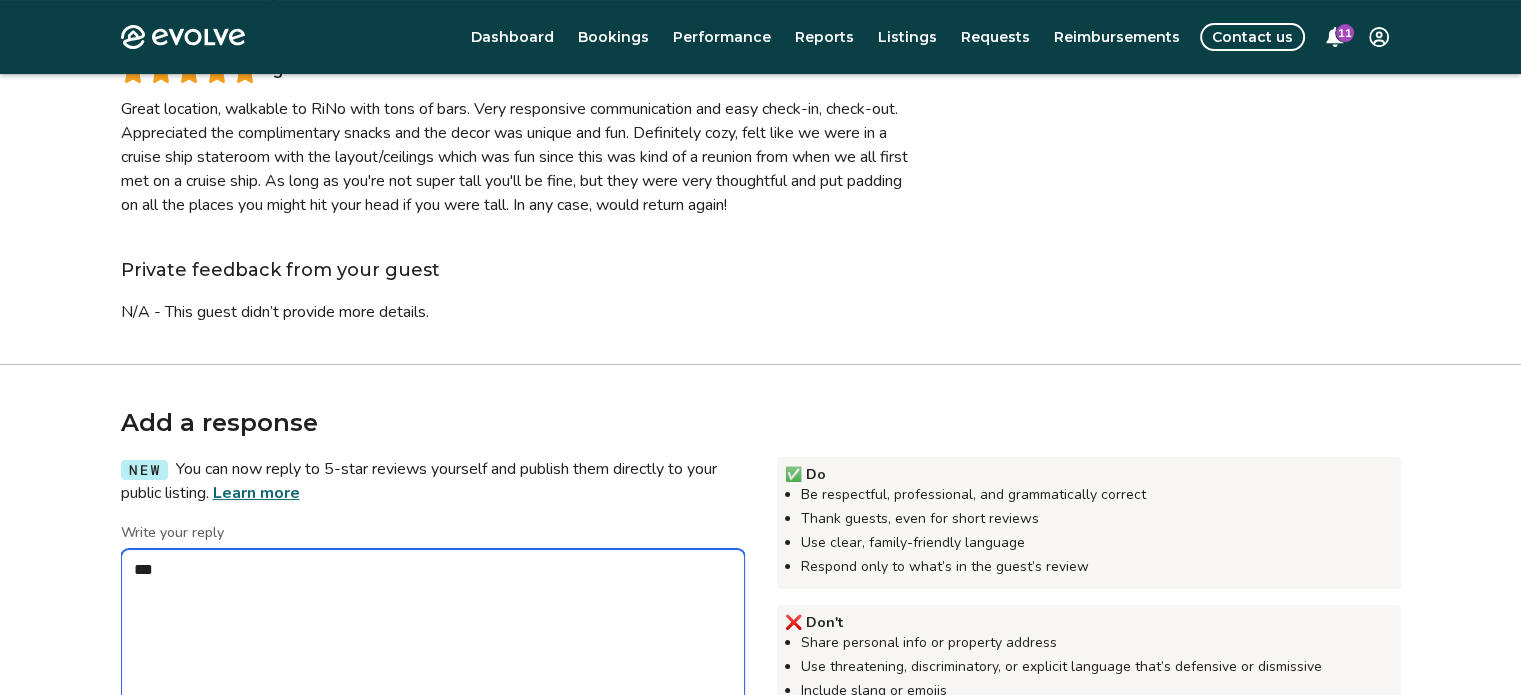 type on "*" 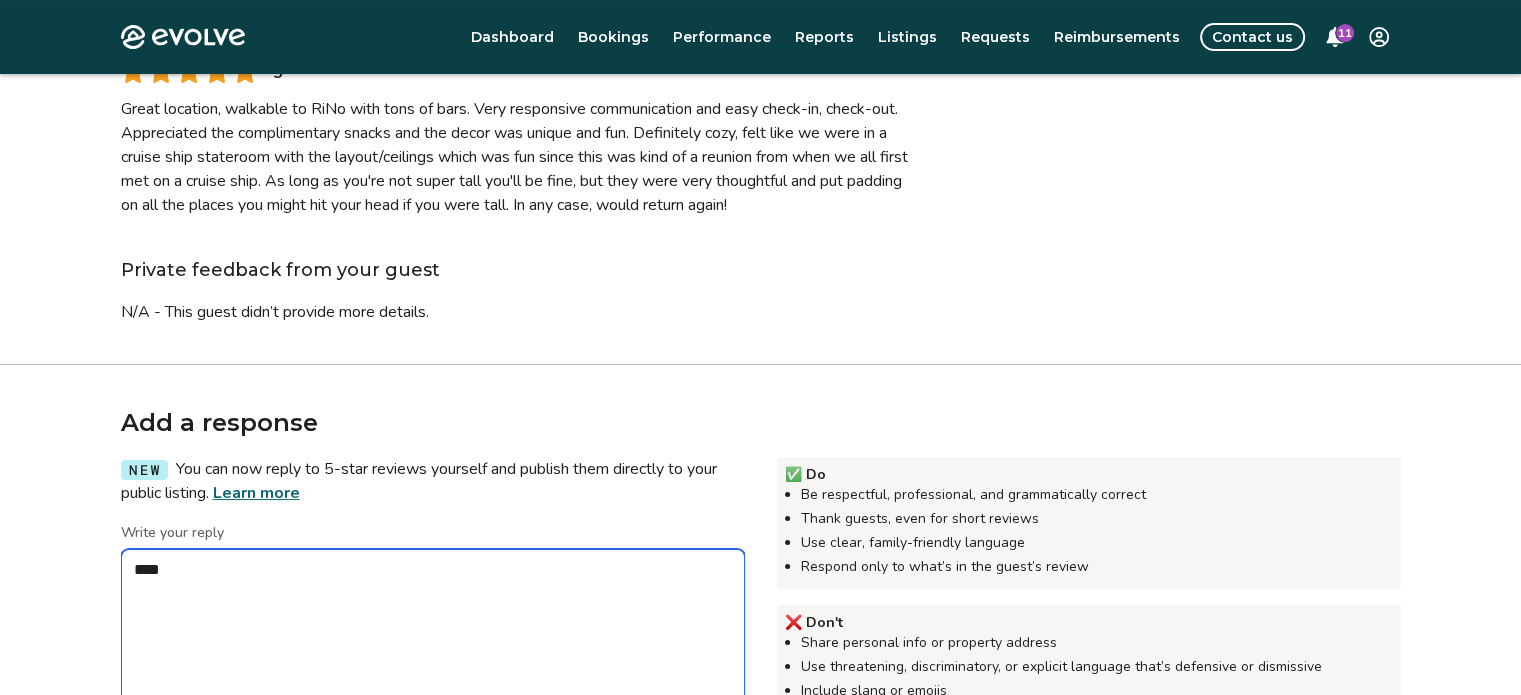 type on "*" 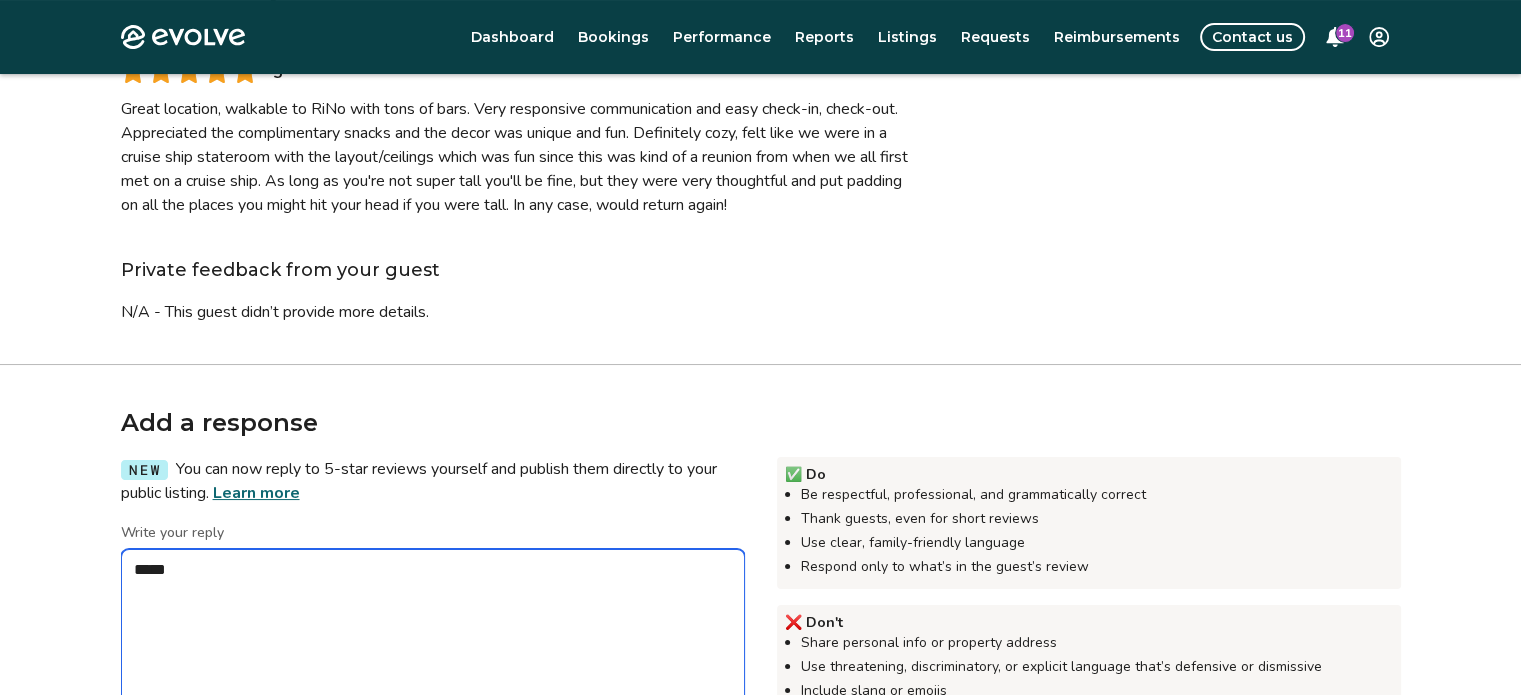 type on "*" 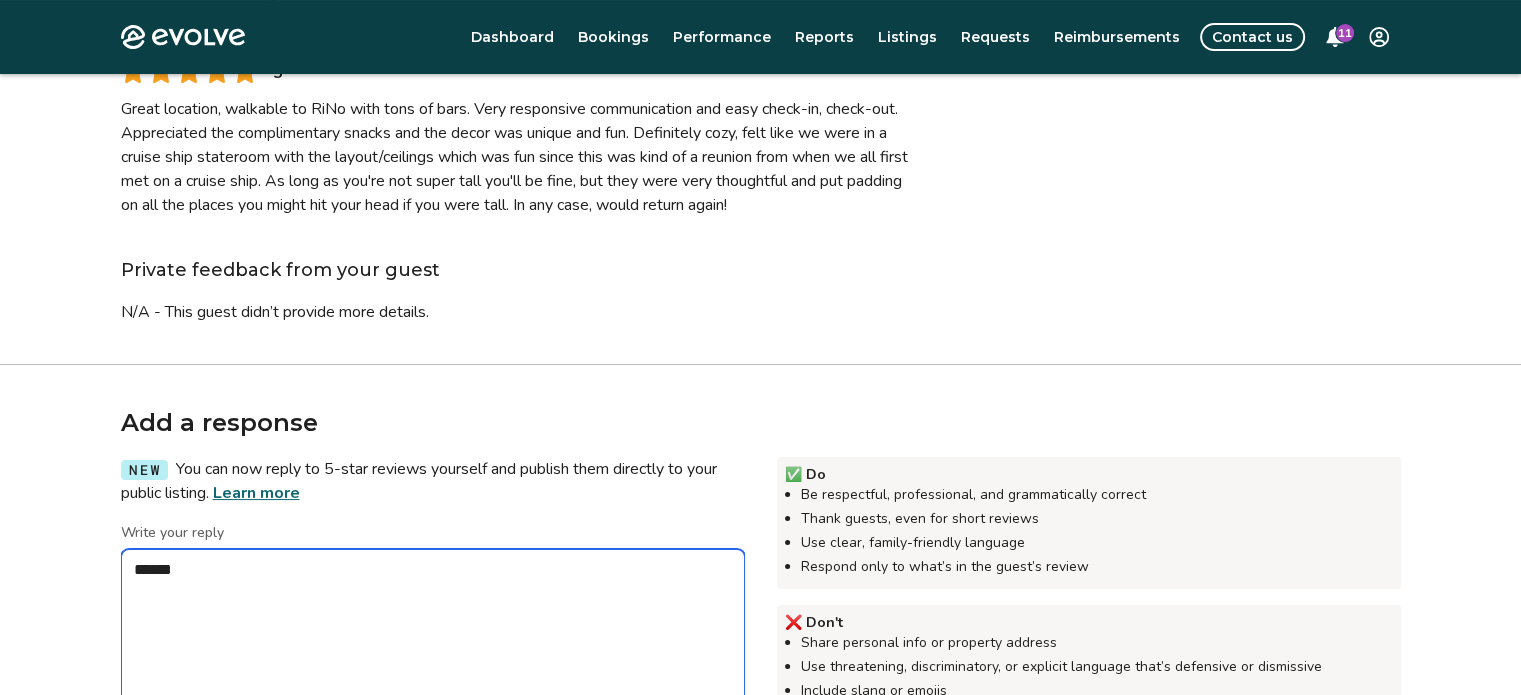 type on "*" 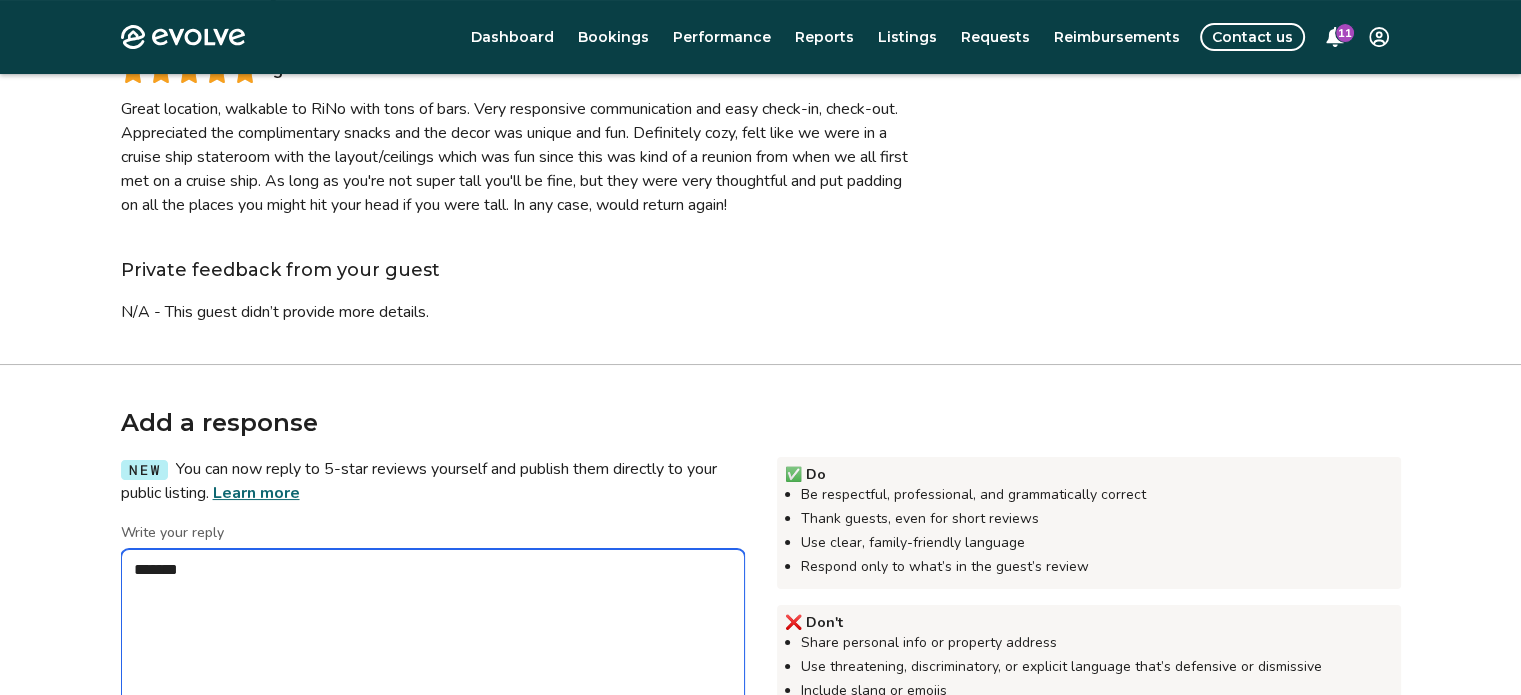 type on "*" 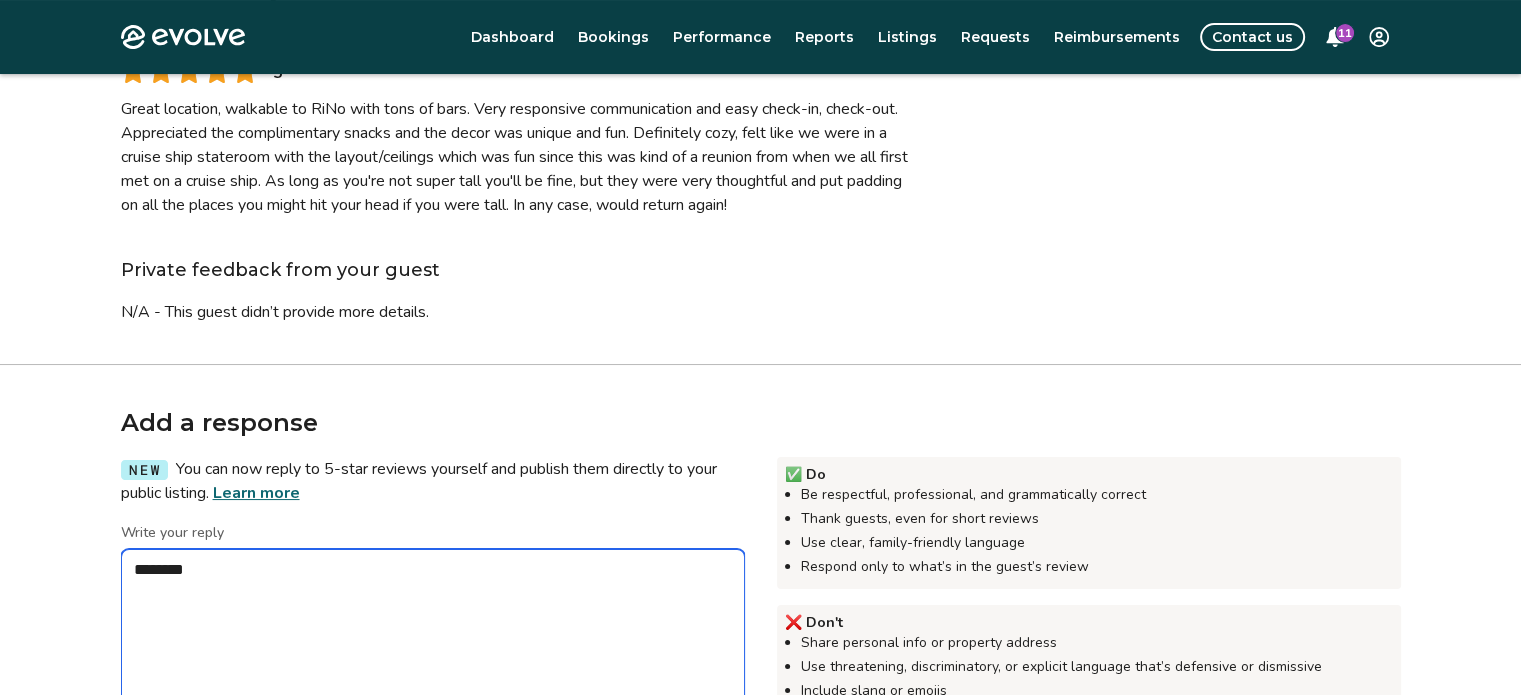 type on "*" 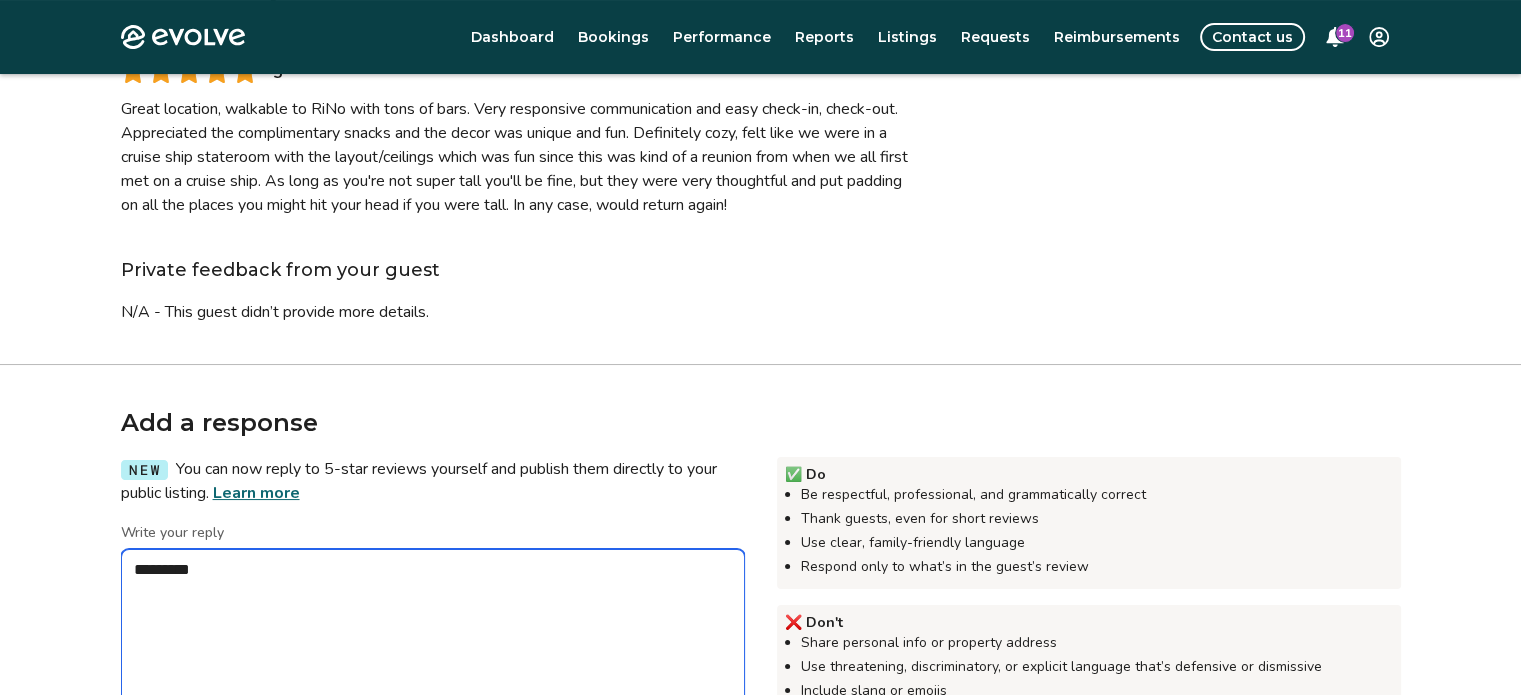 type on "*" 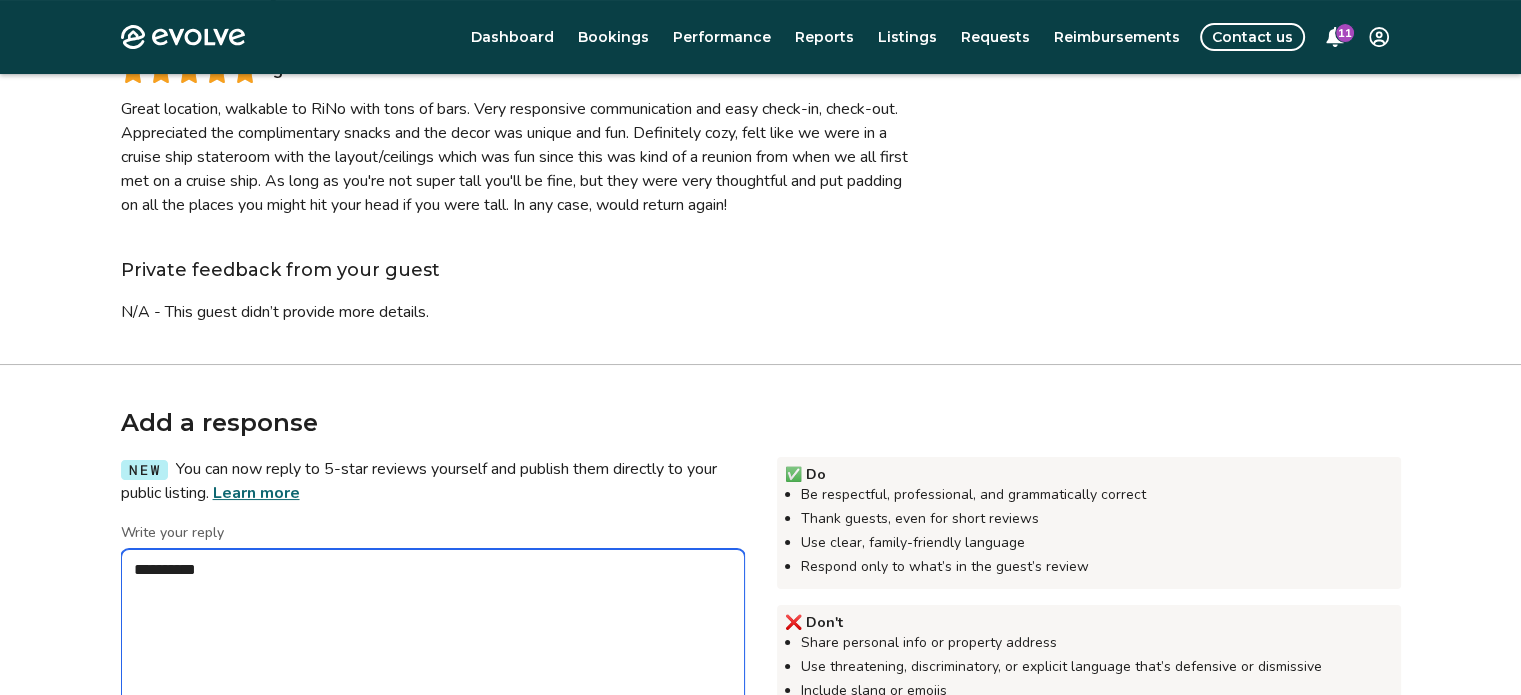 type on "*" 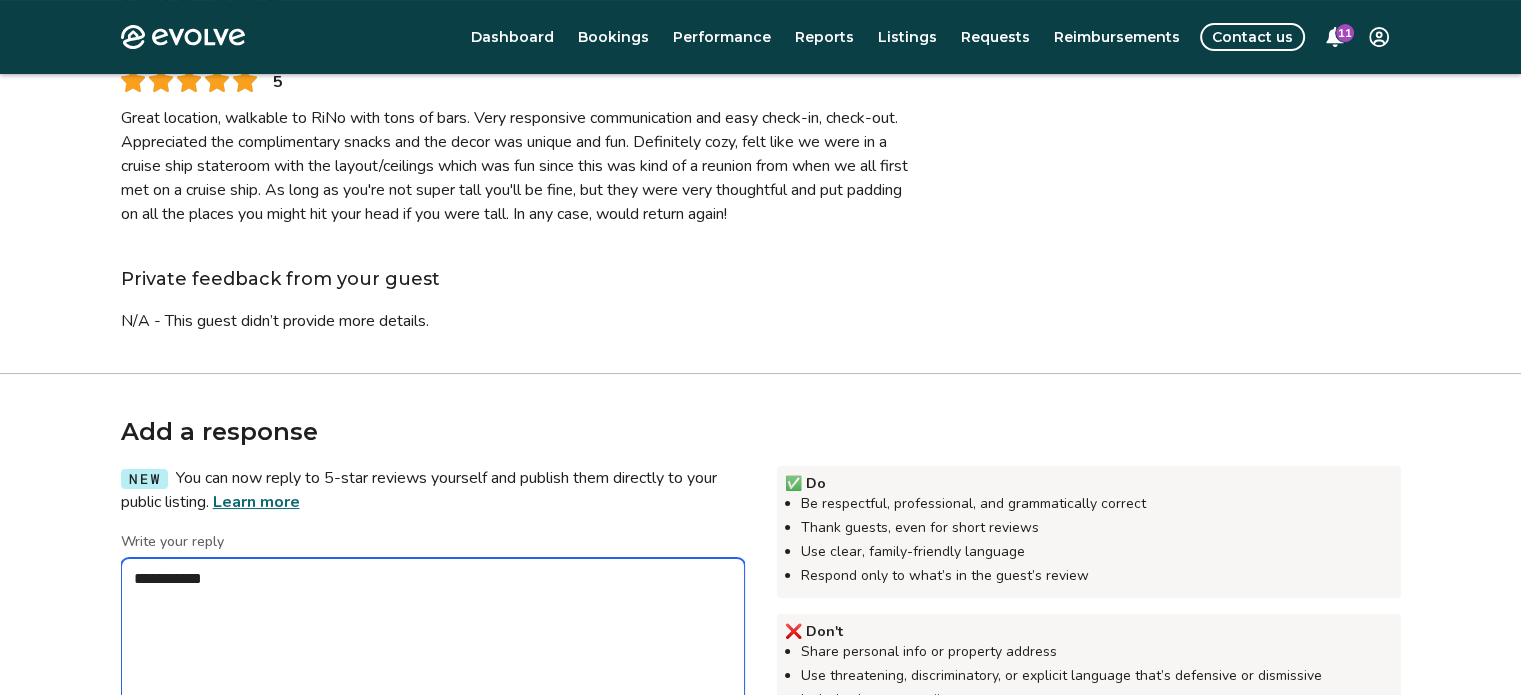 scroll, scrollTop: 236, scrollLeft: 0, axis: vertical 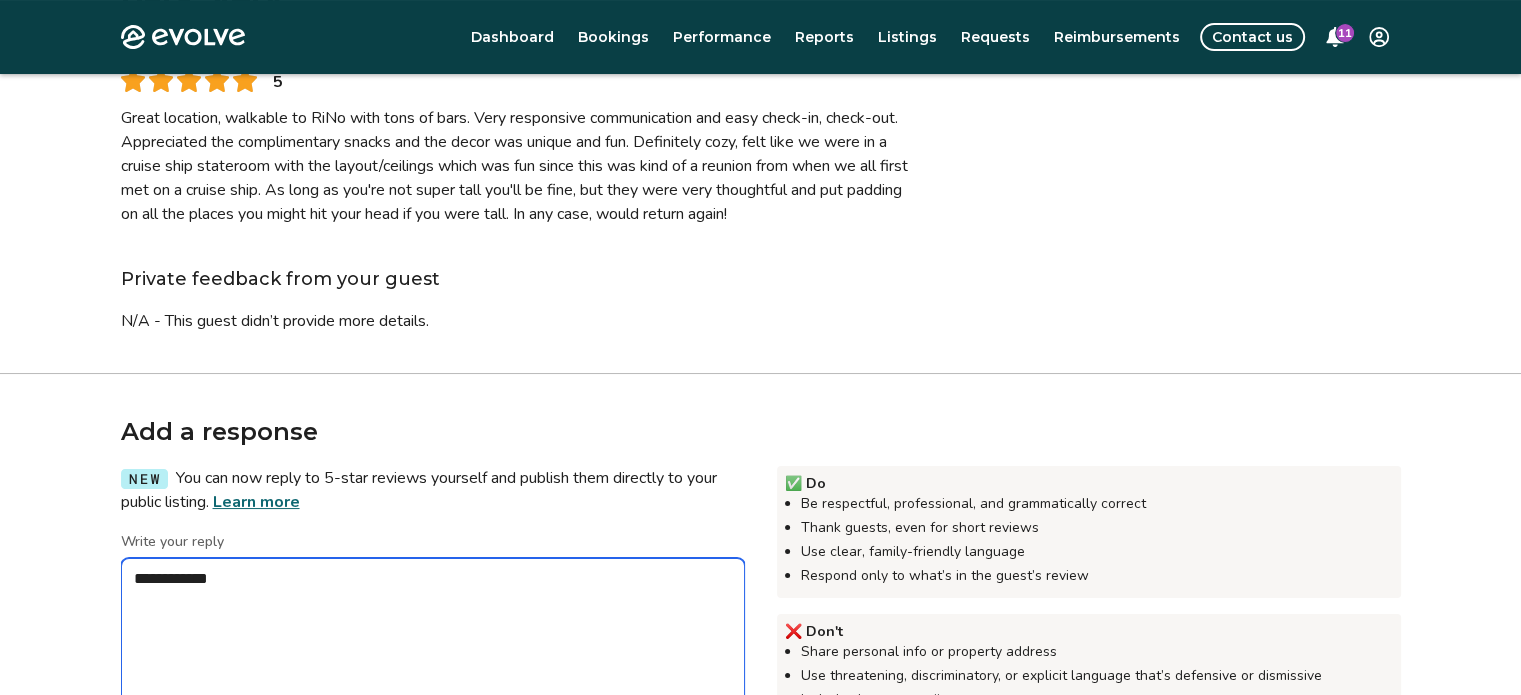 type on "*" 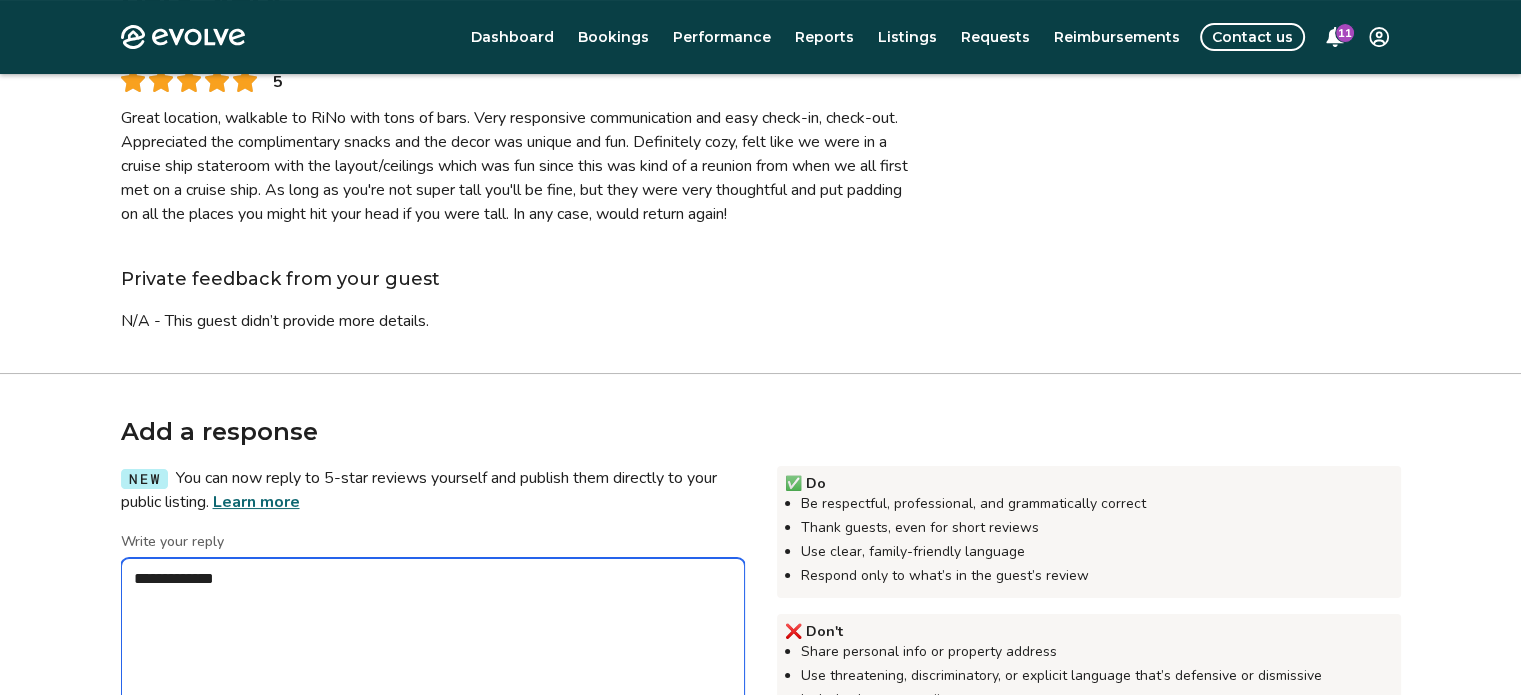 type on "*" 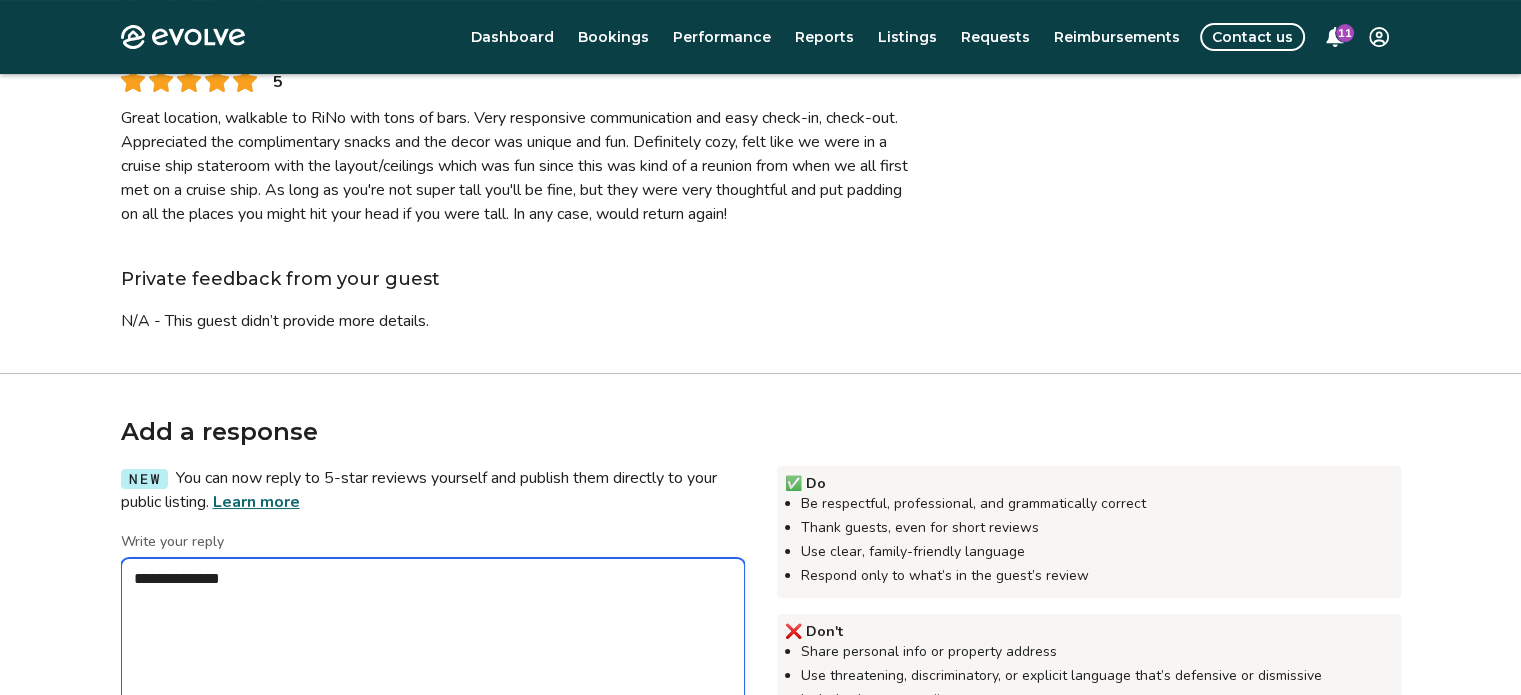 type on "*" 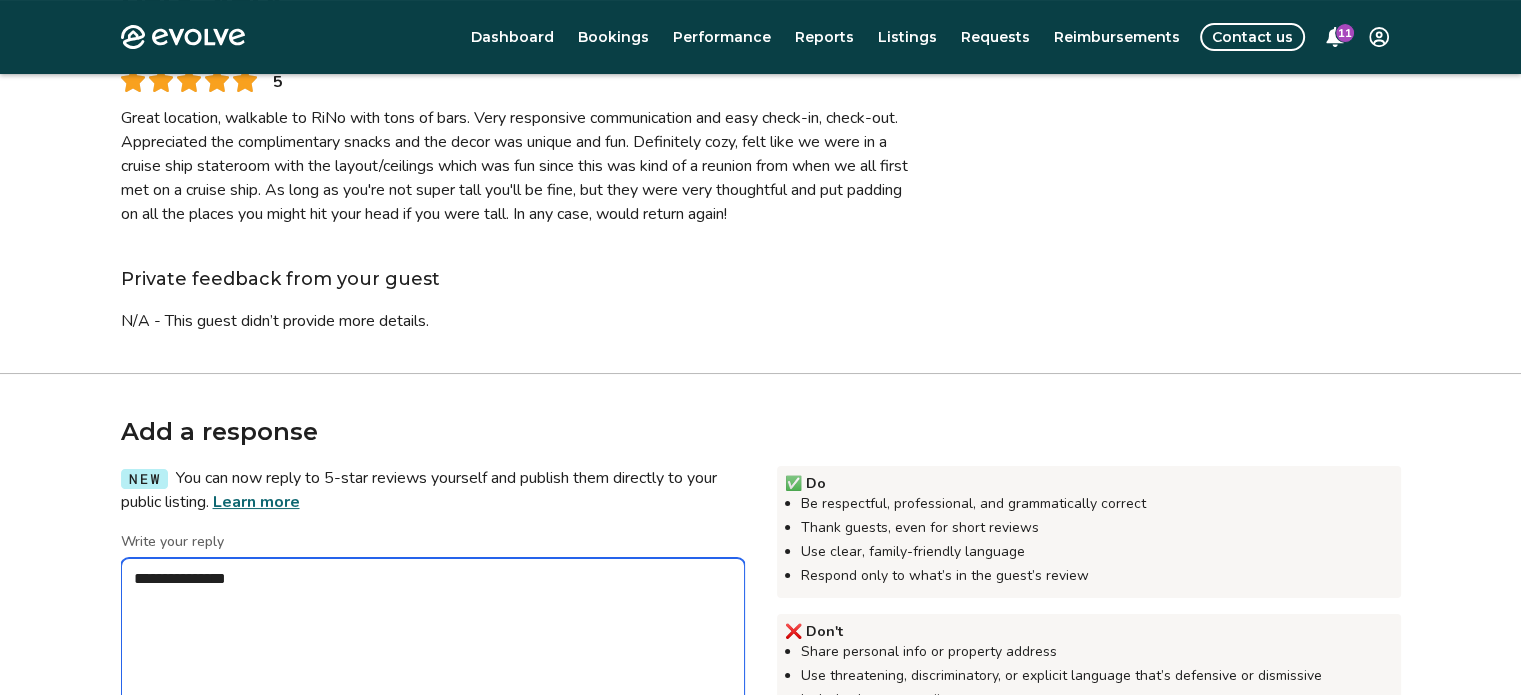 type on "*" 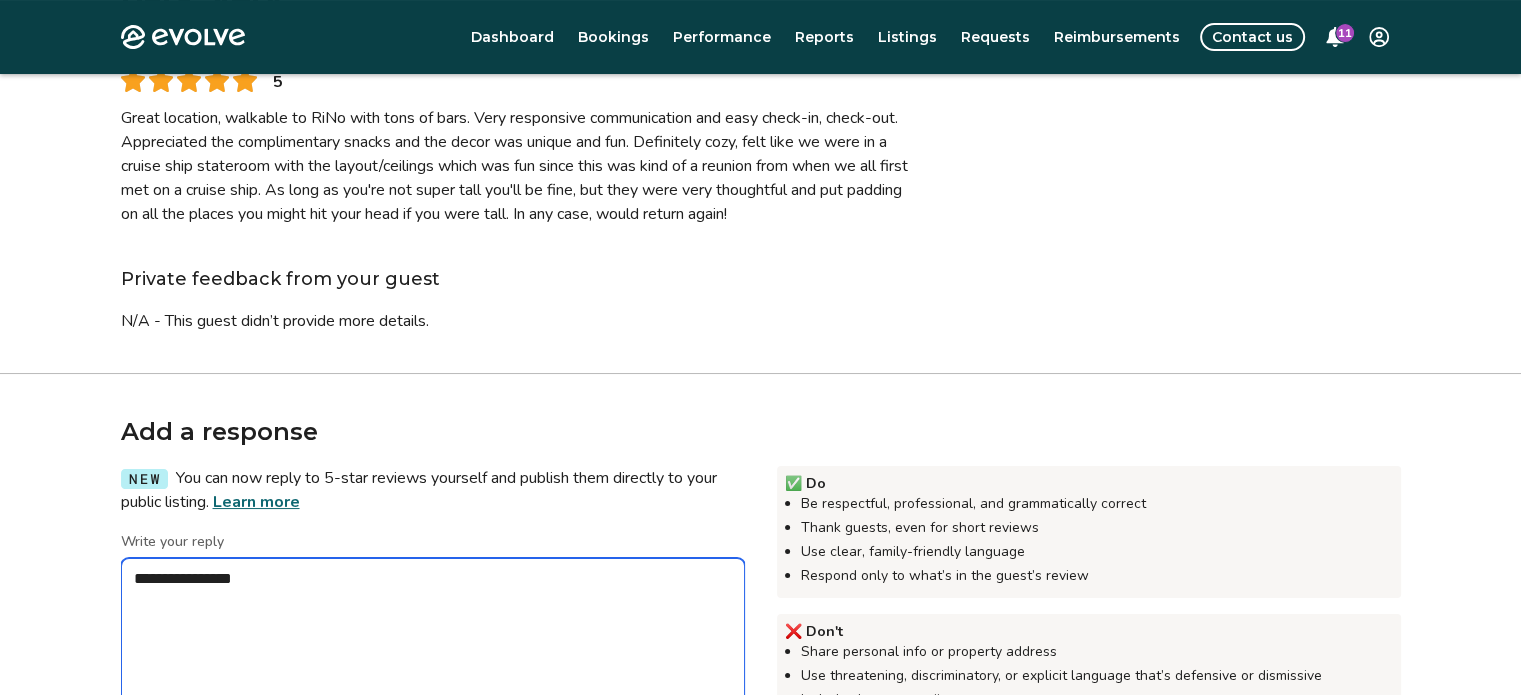 type on "*" 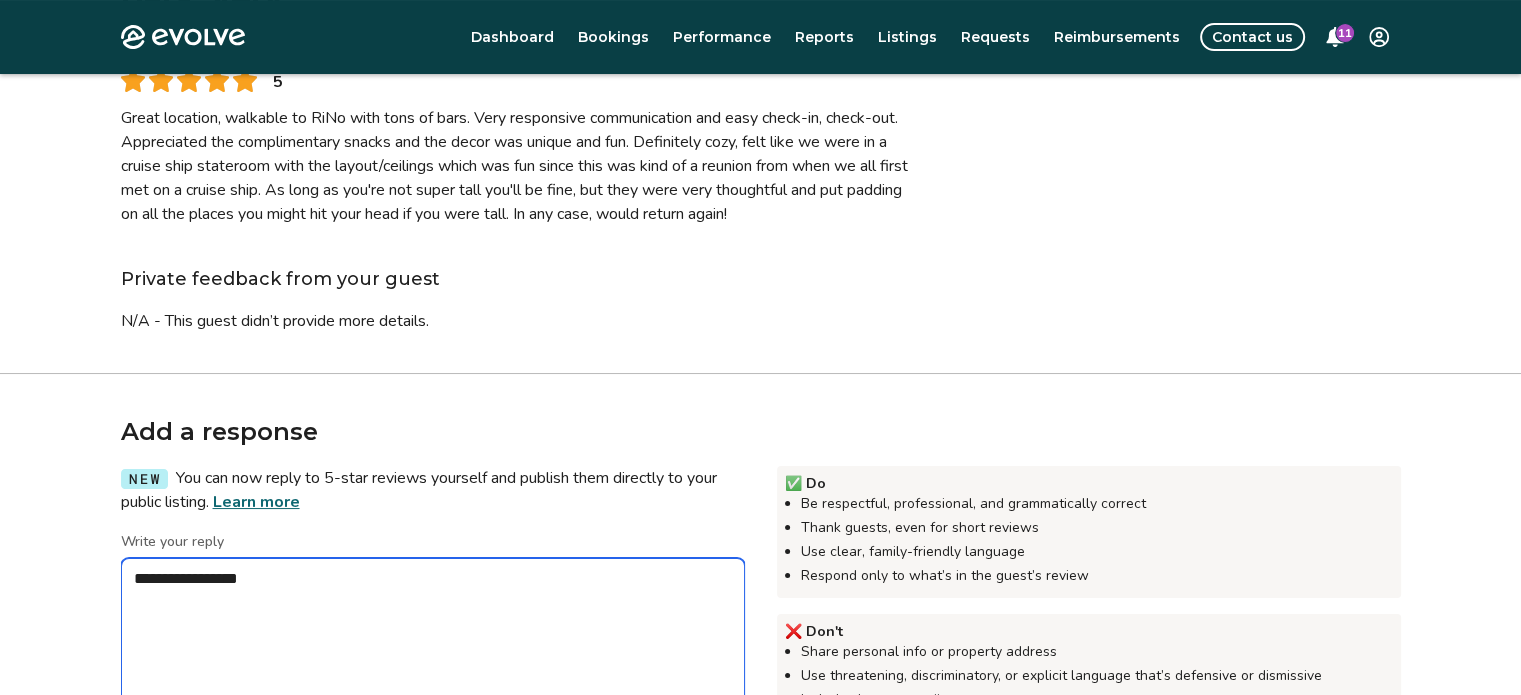type on "*" 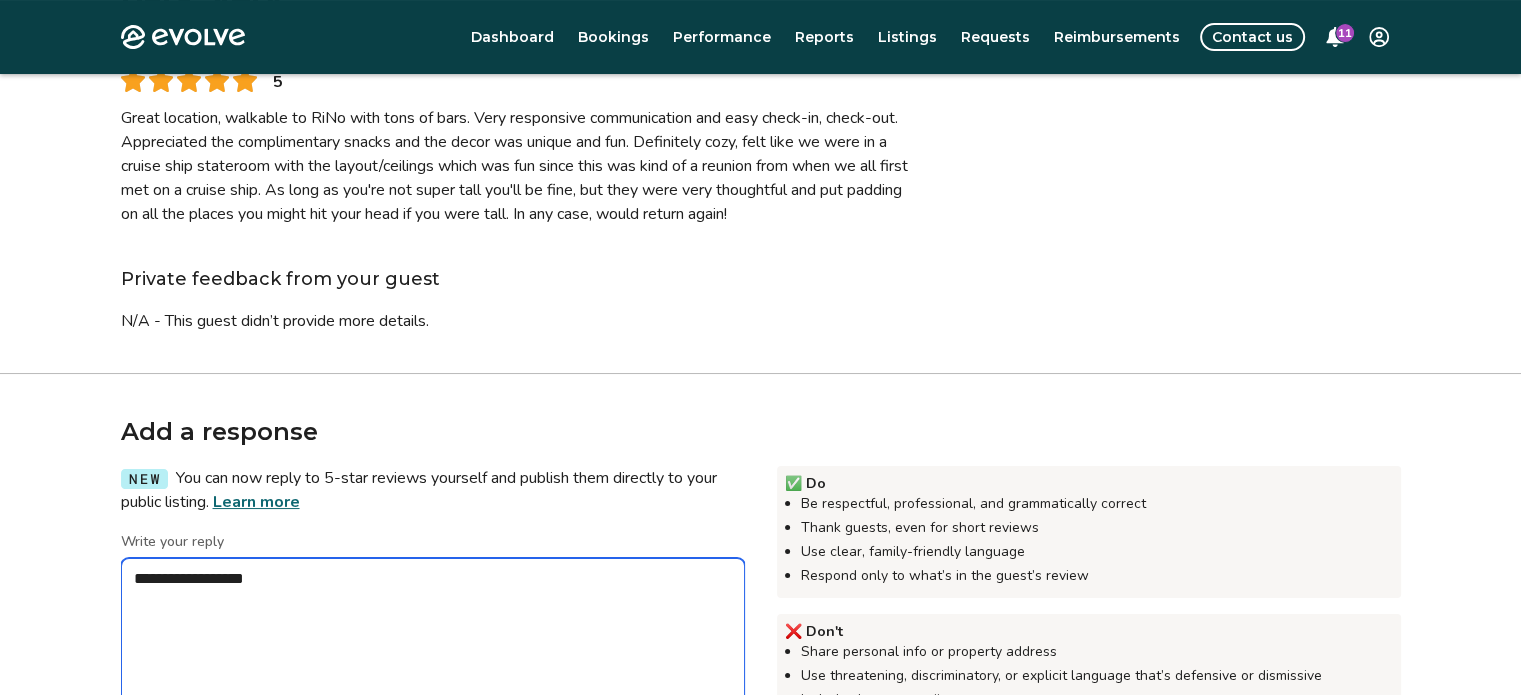 type on "*" 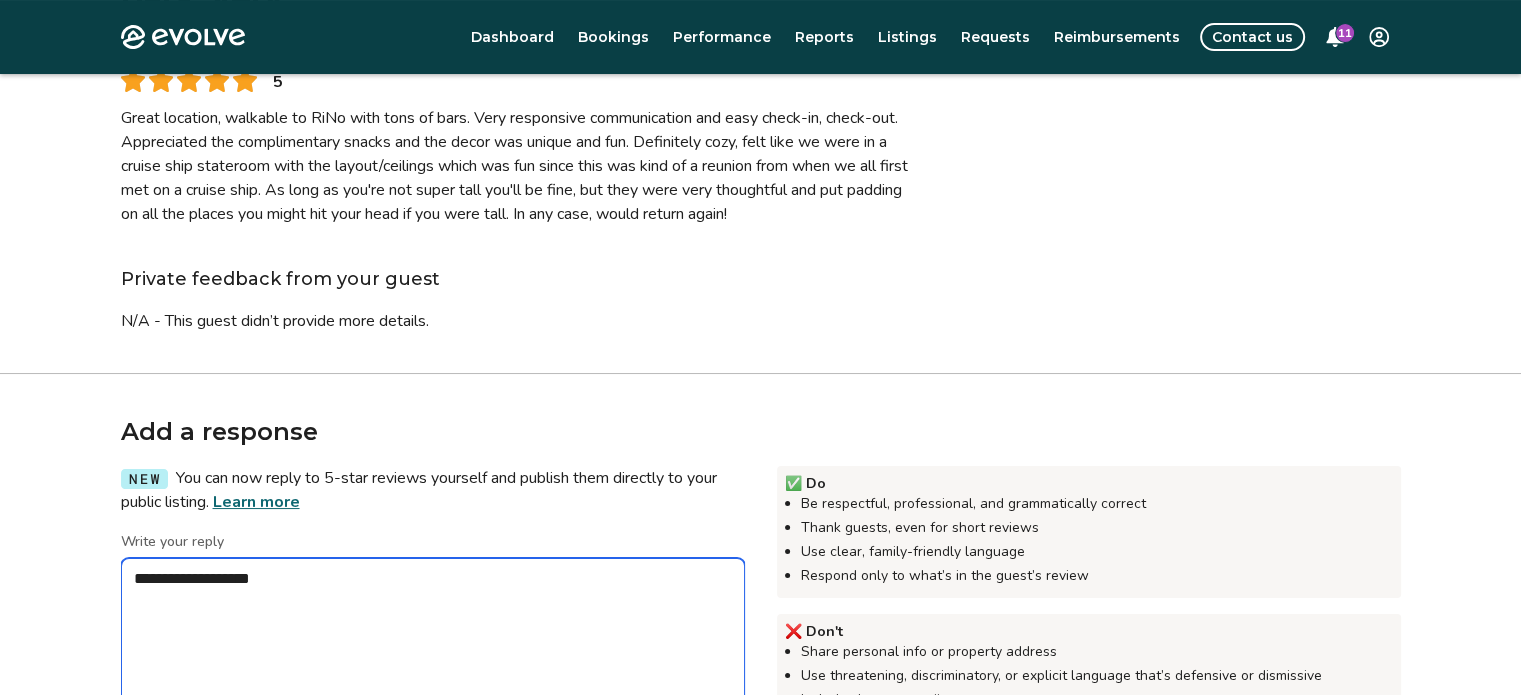 type on "*" 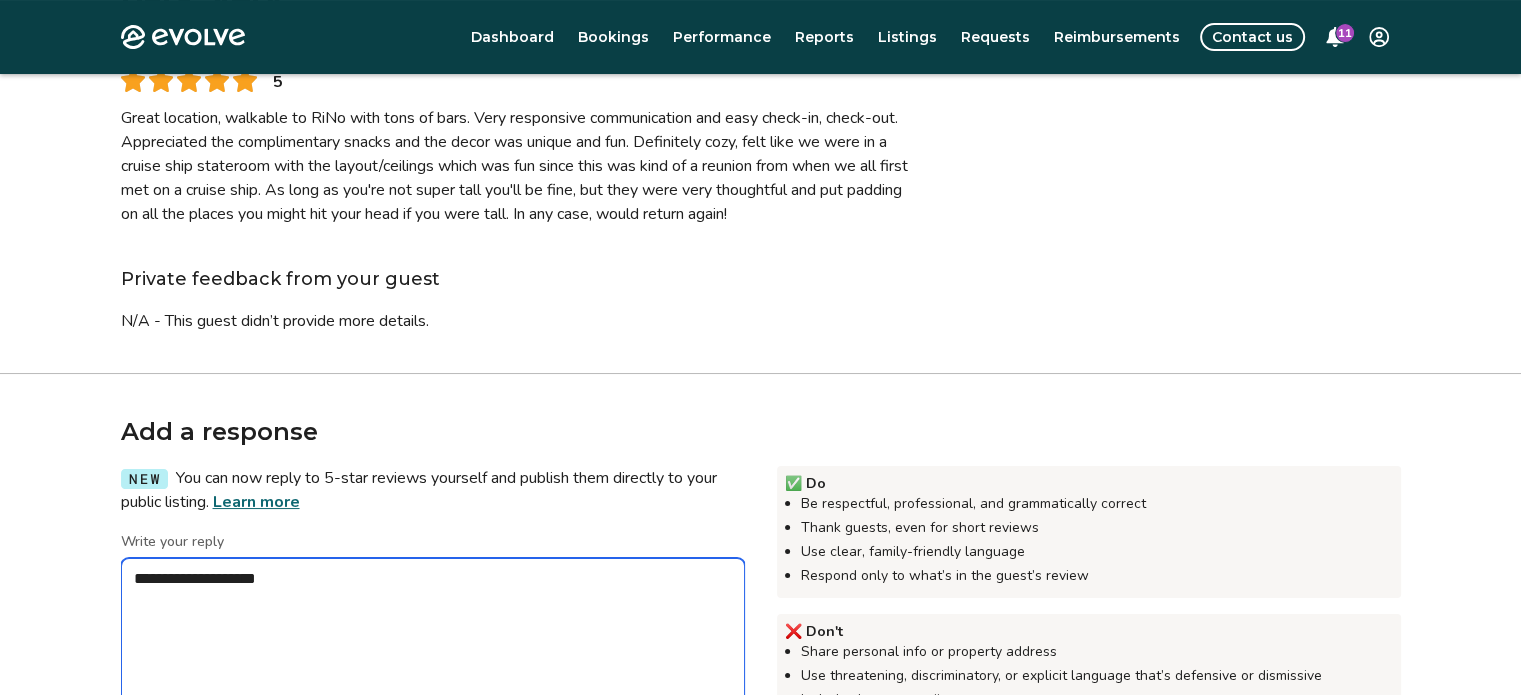 type on "*" 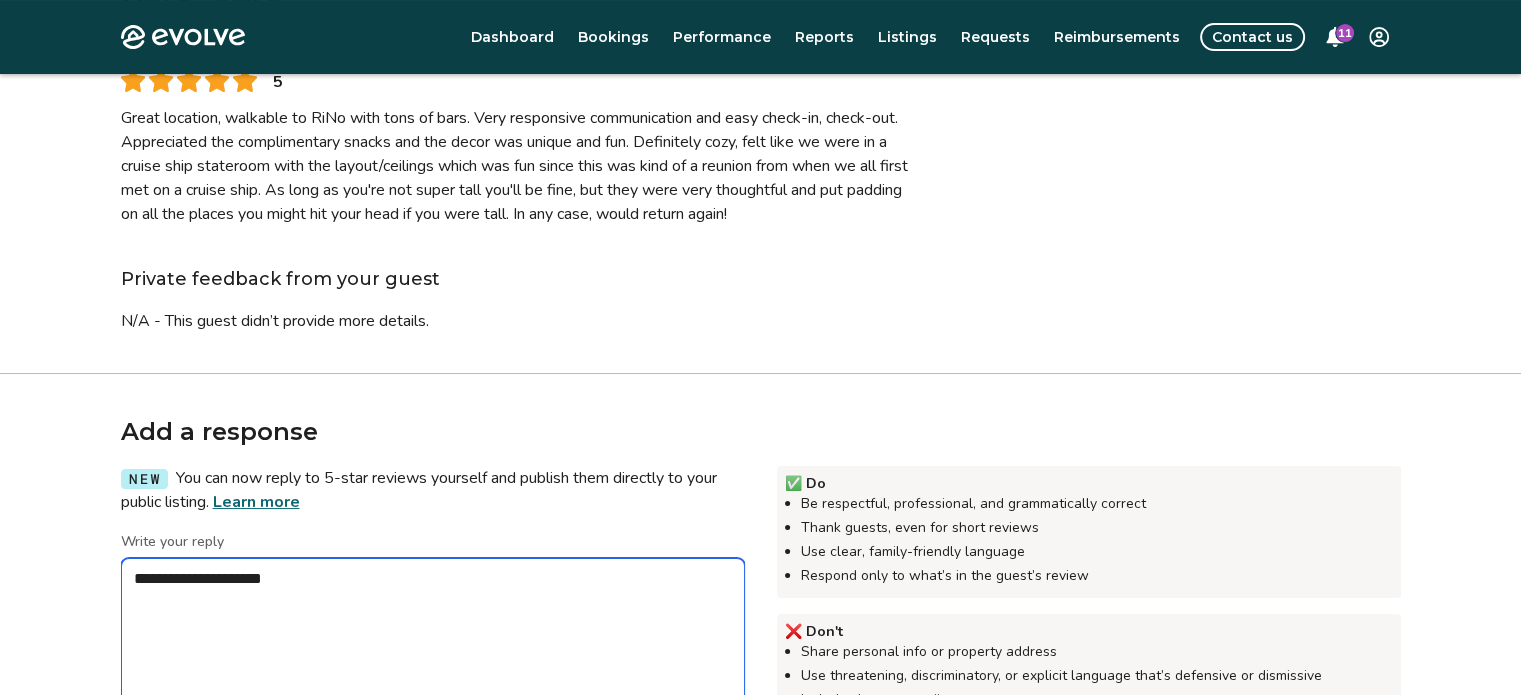 type on "*" 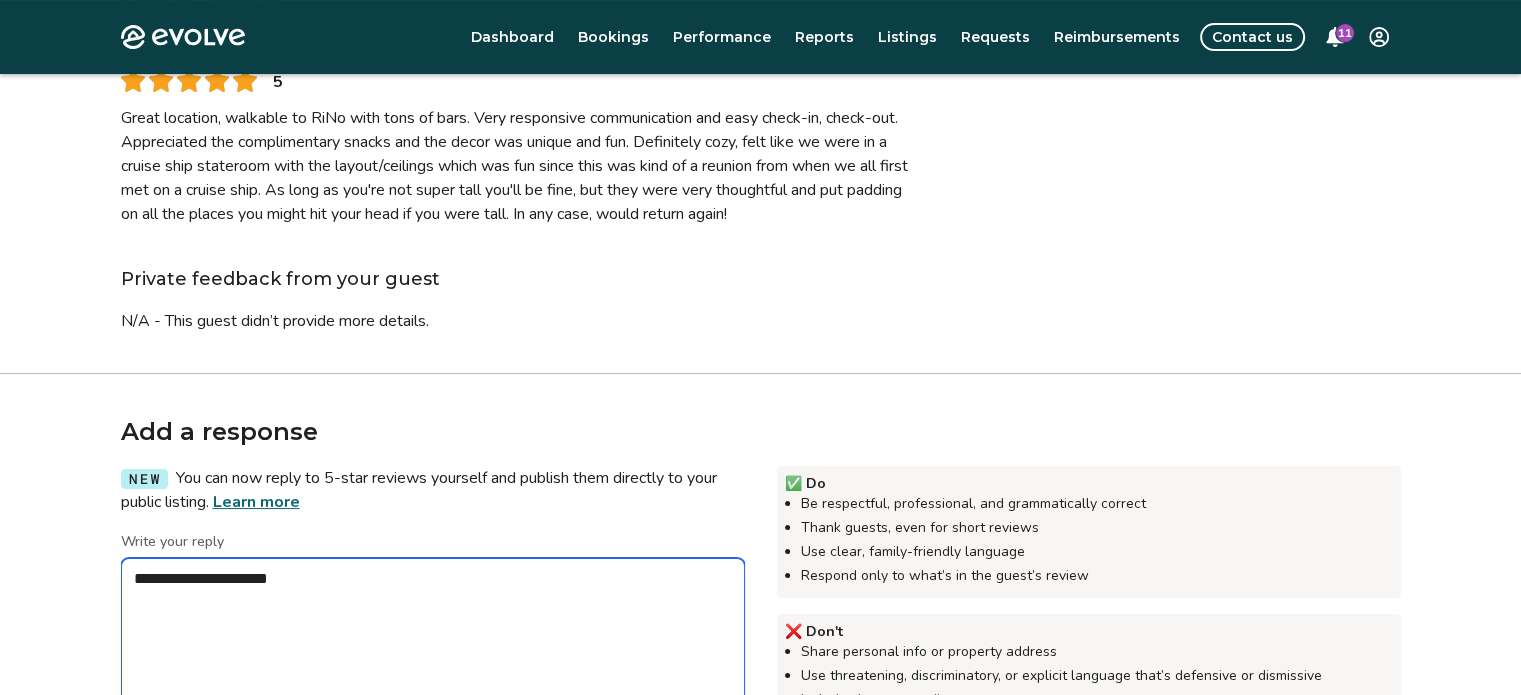 type on "*" 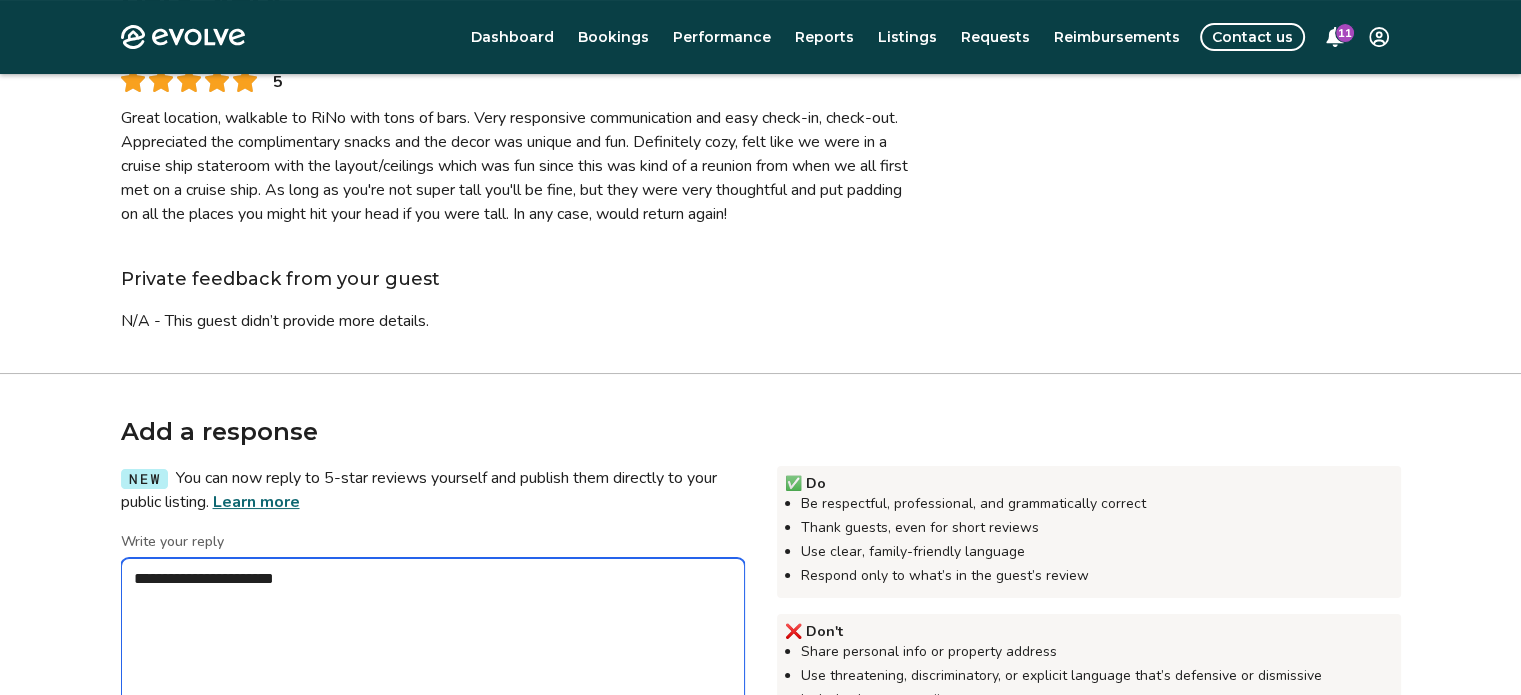 type on "*" 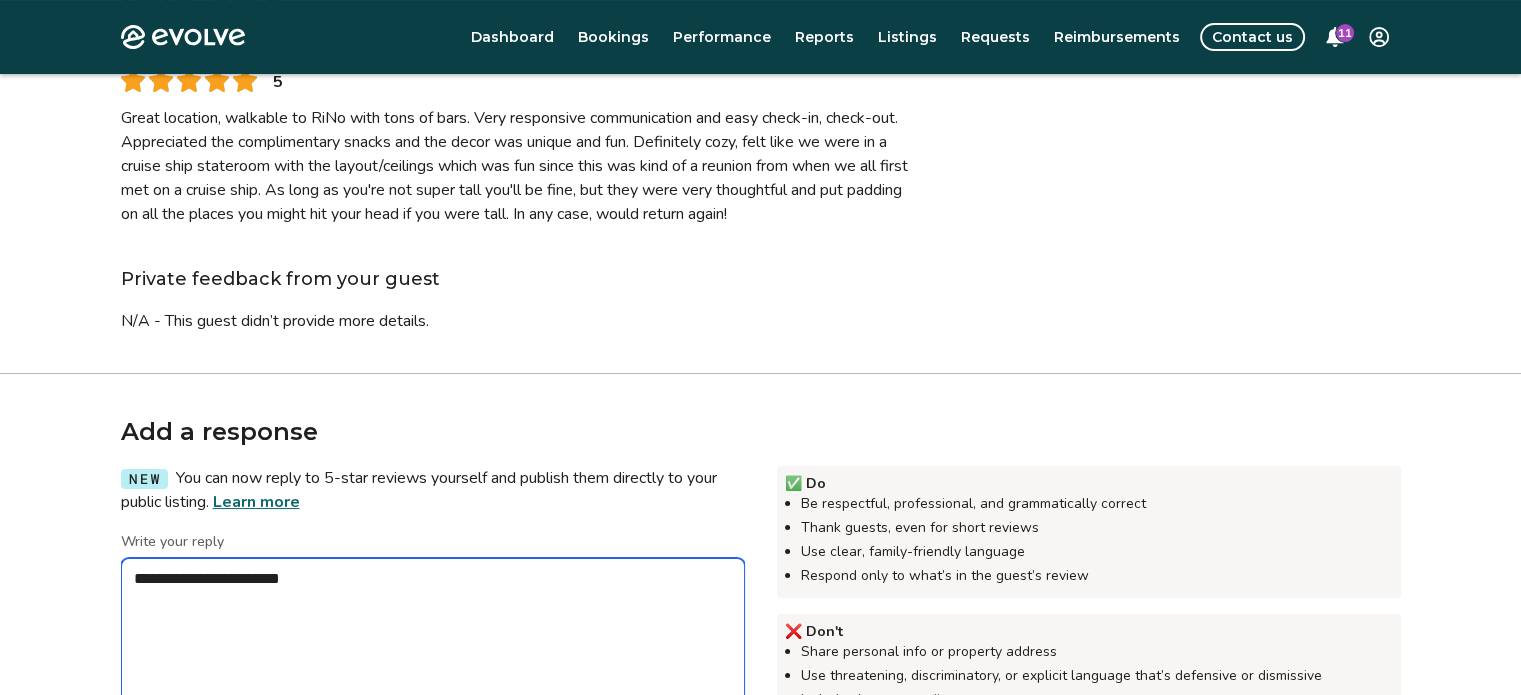 type on "*" 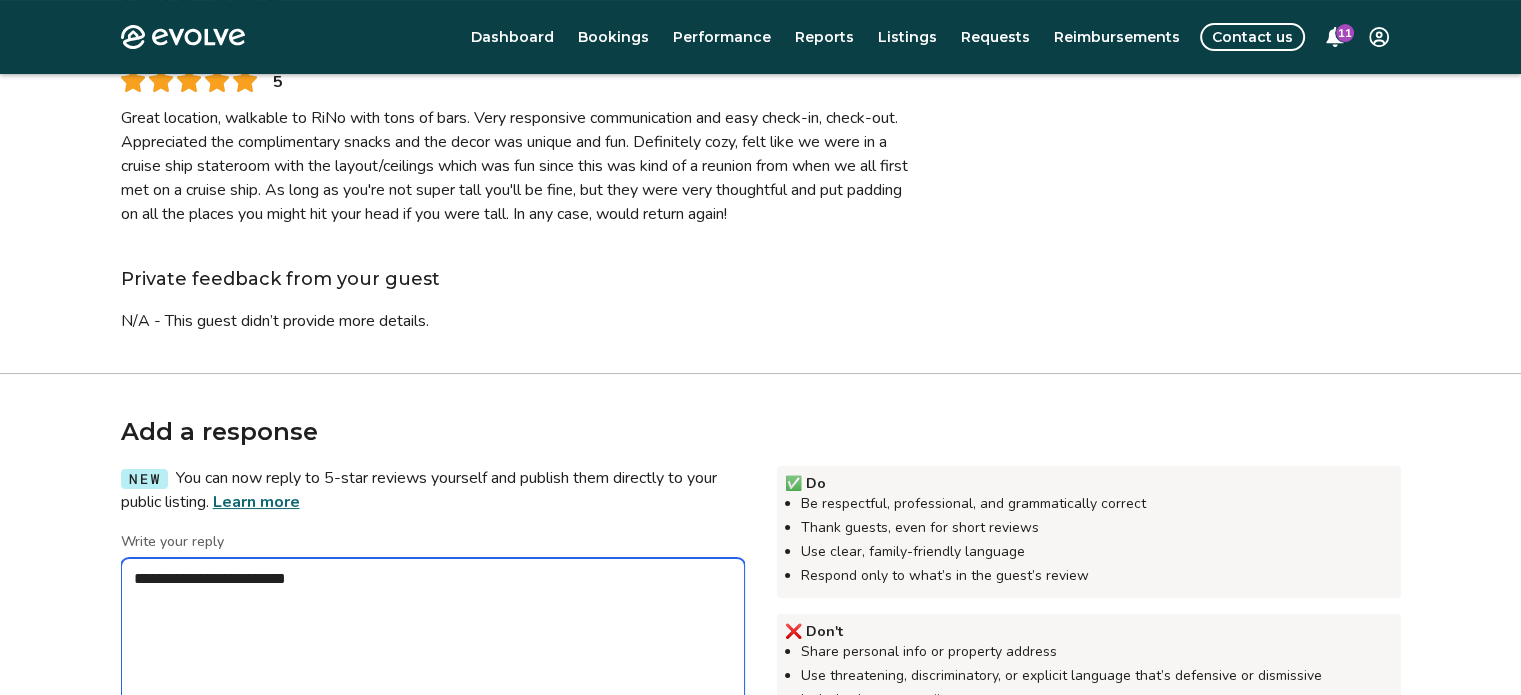type on "*" 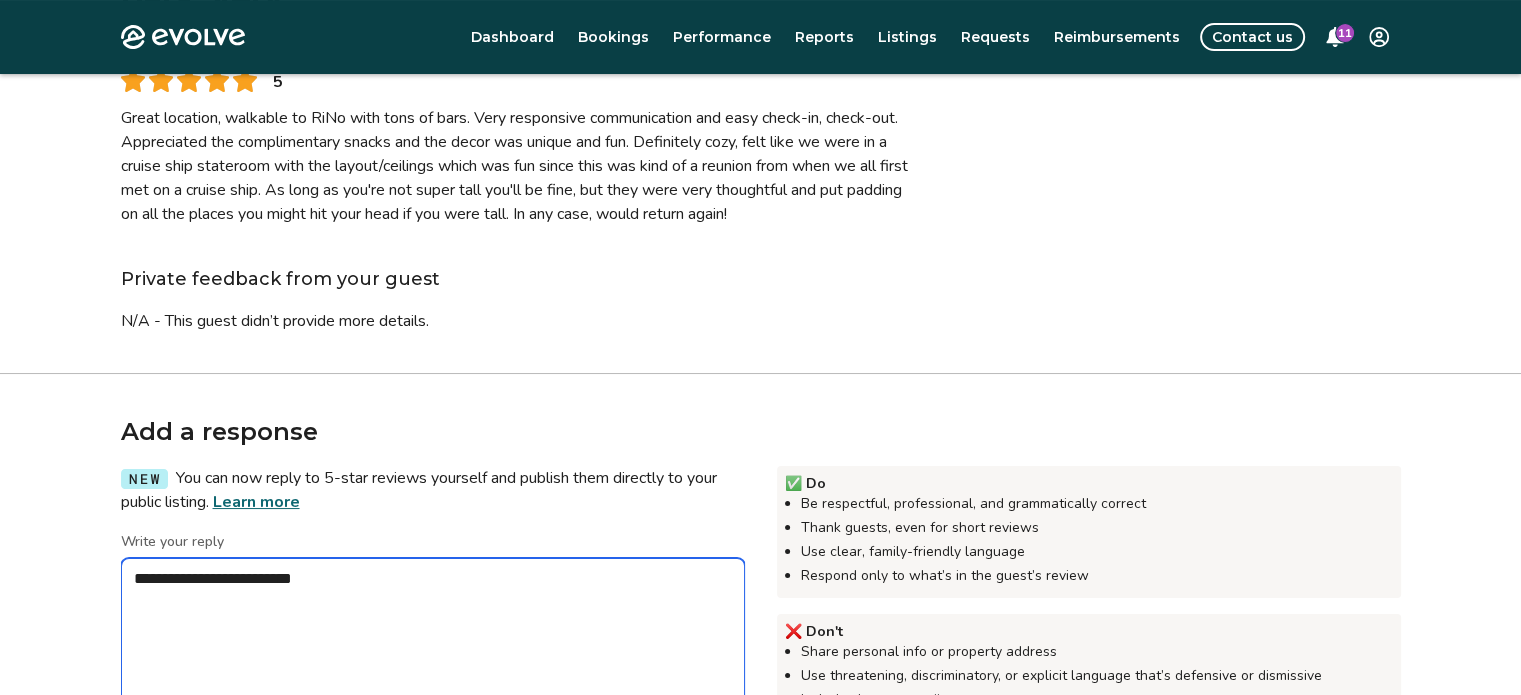 type on "*" 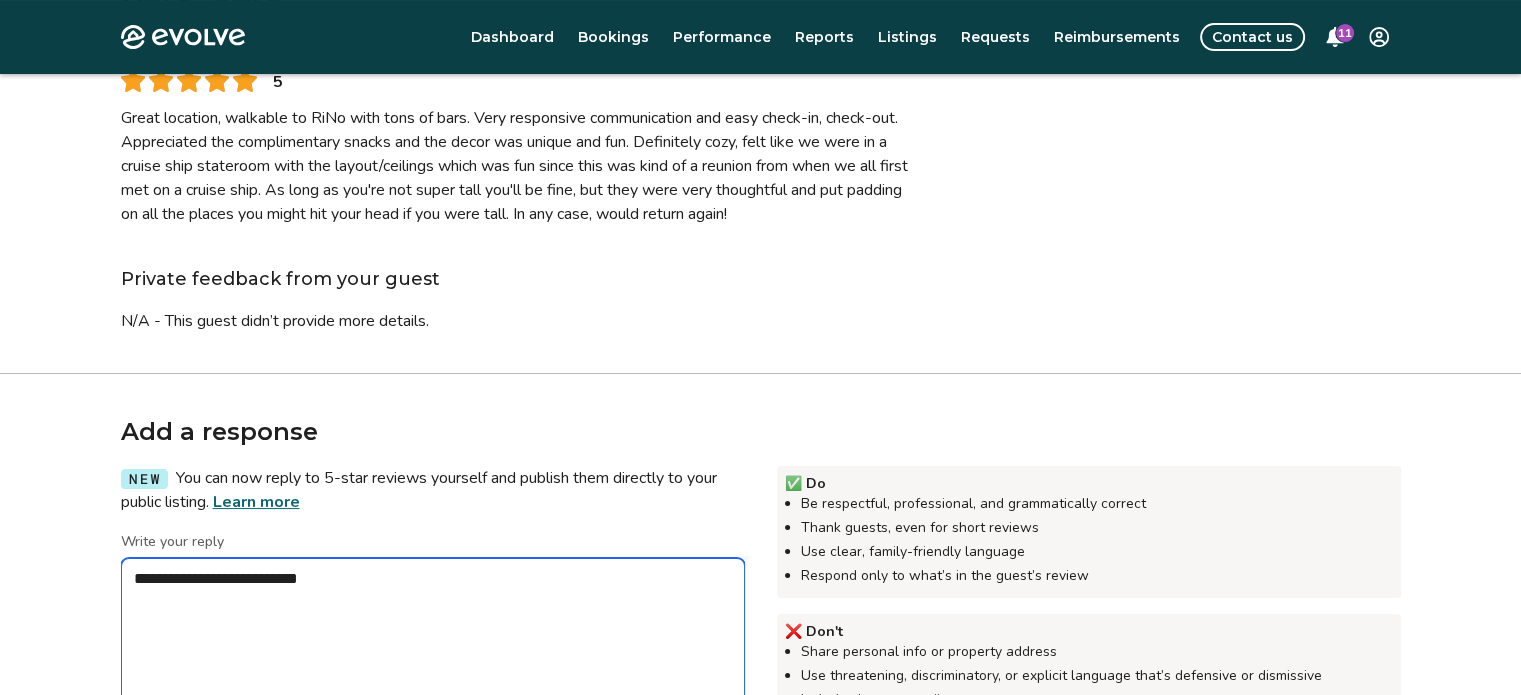 type on "*" 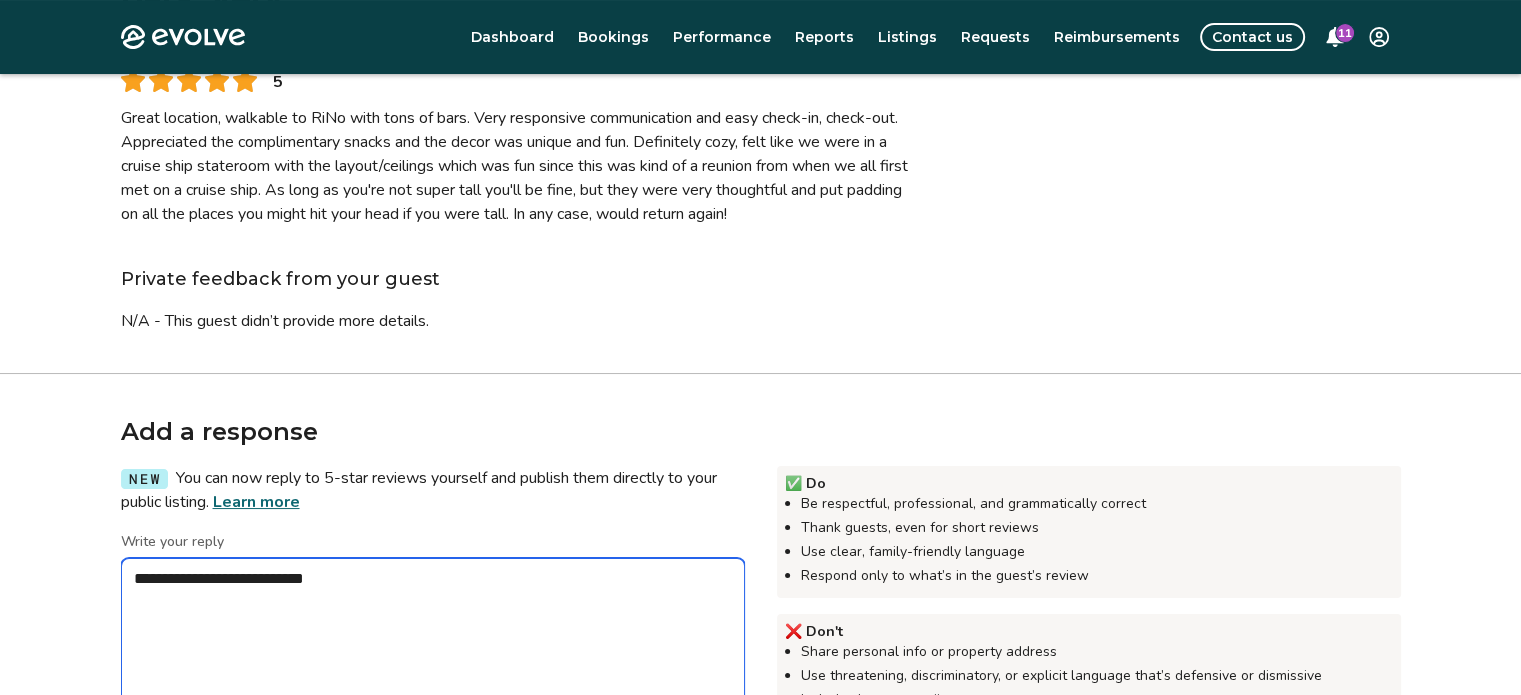 type on "*" 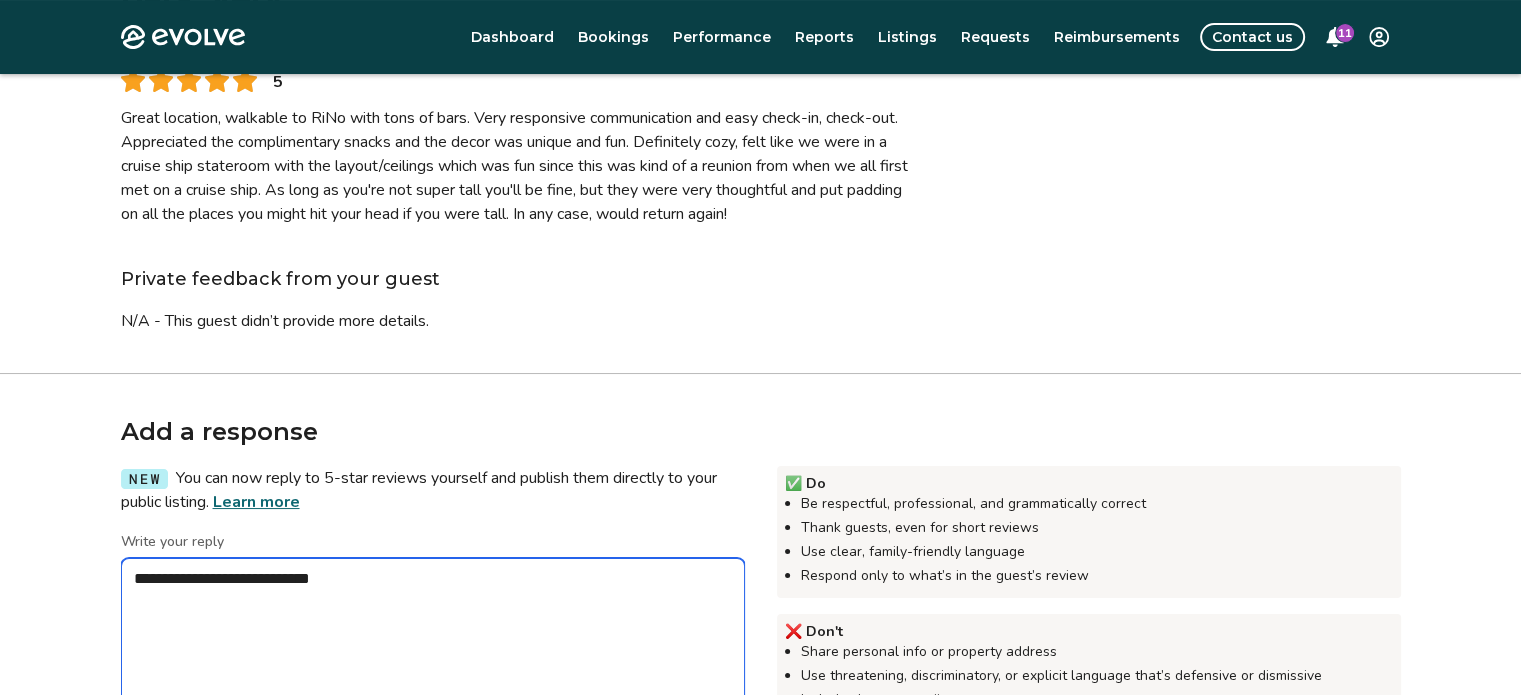 type on "*" 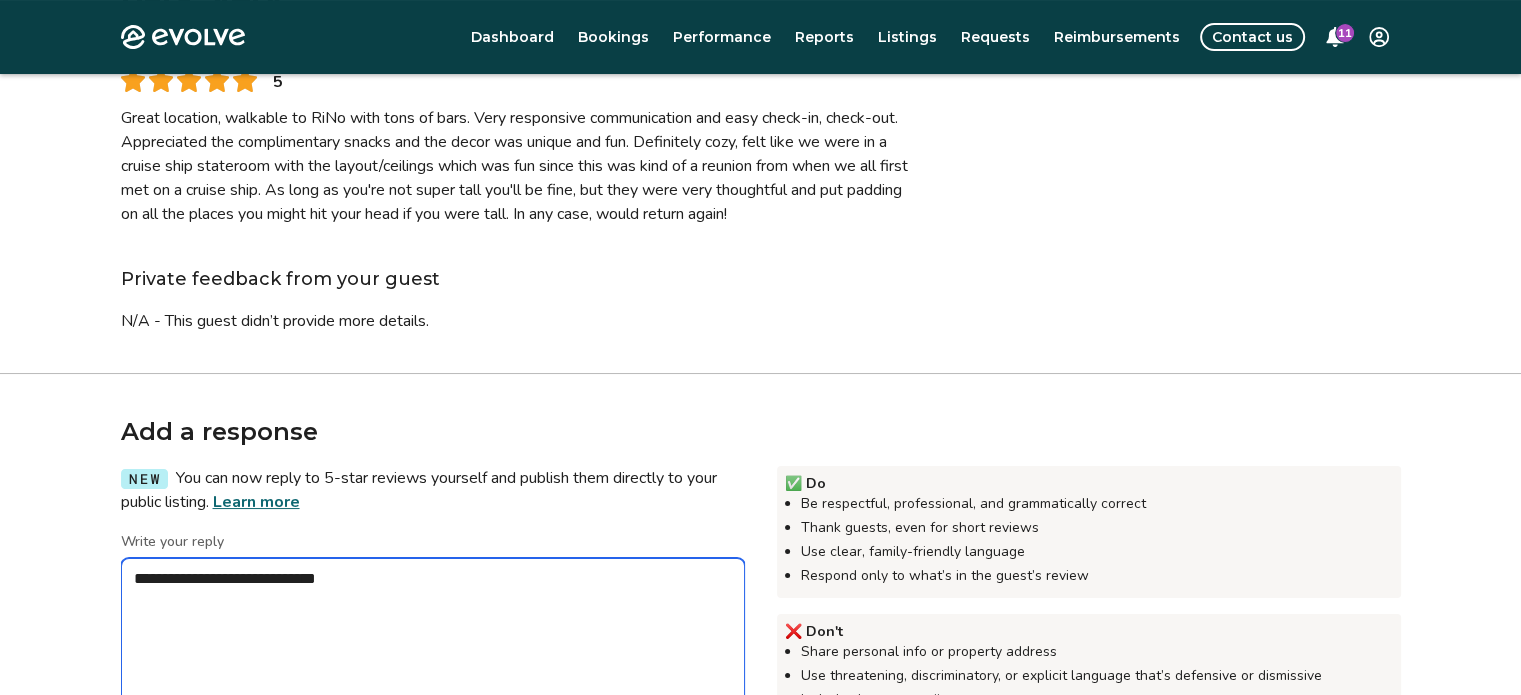 type on "*" 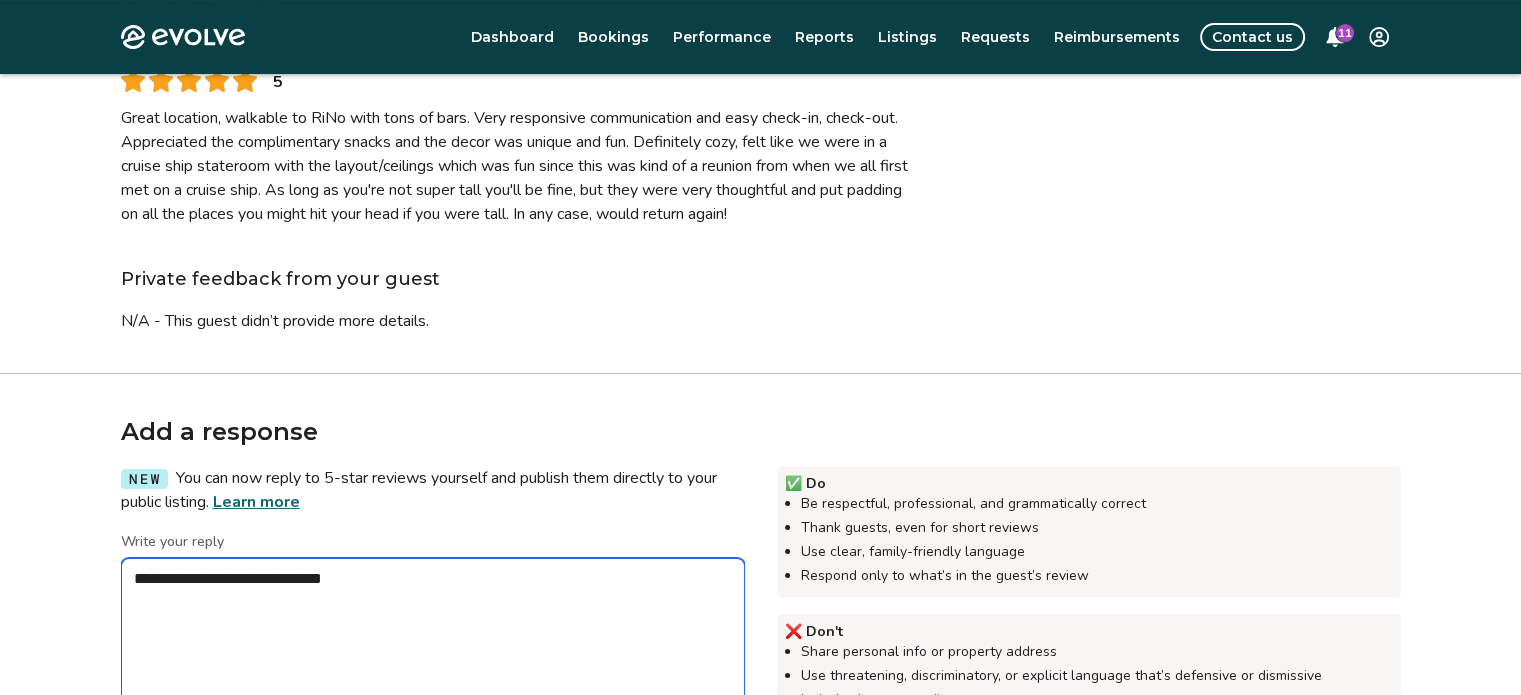 type on "*" 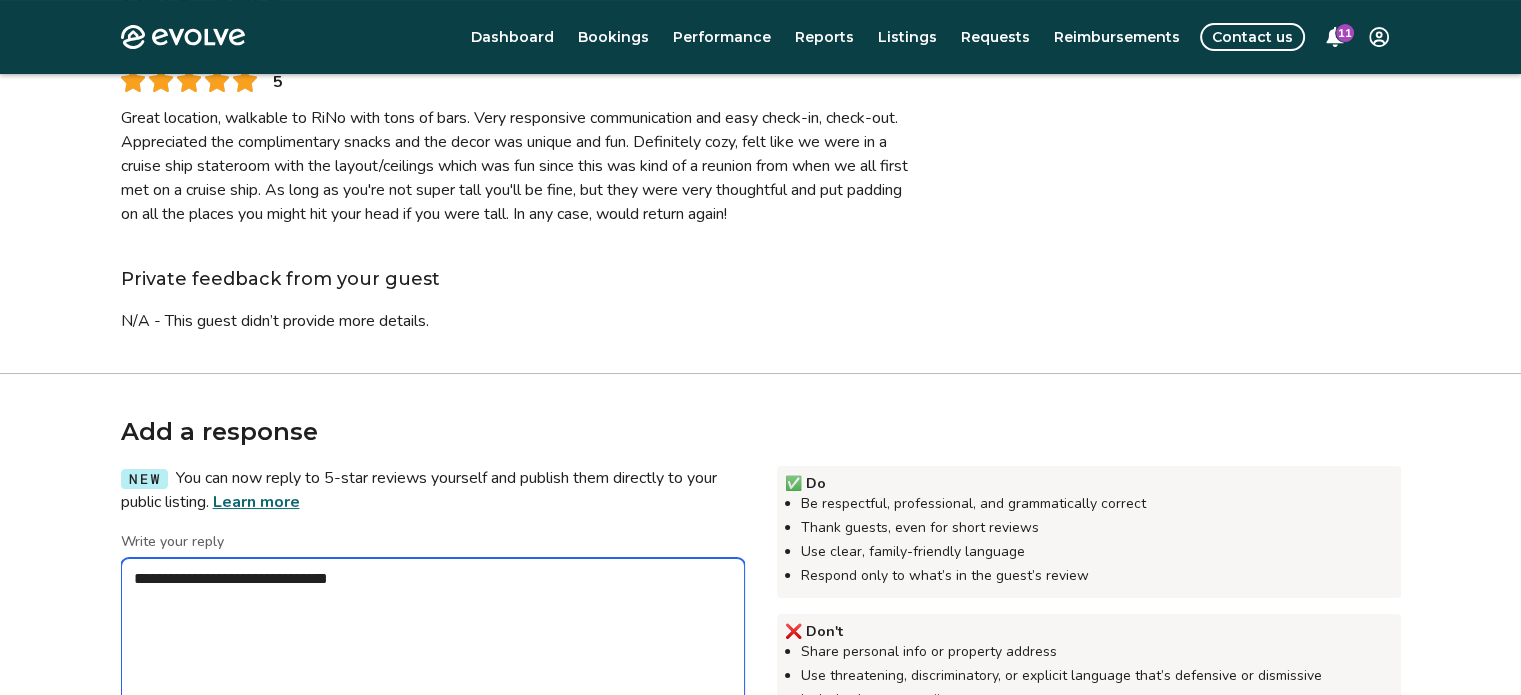 type on "*" 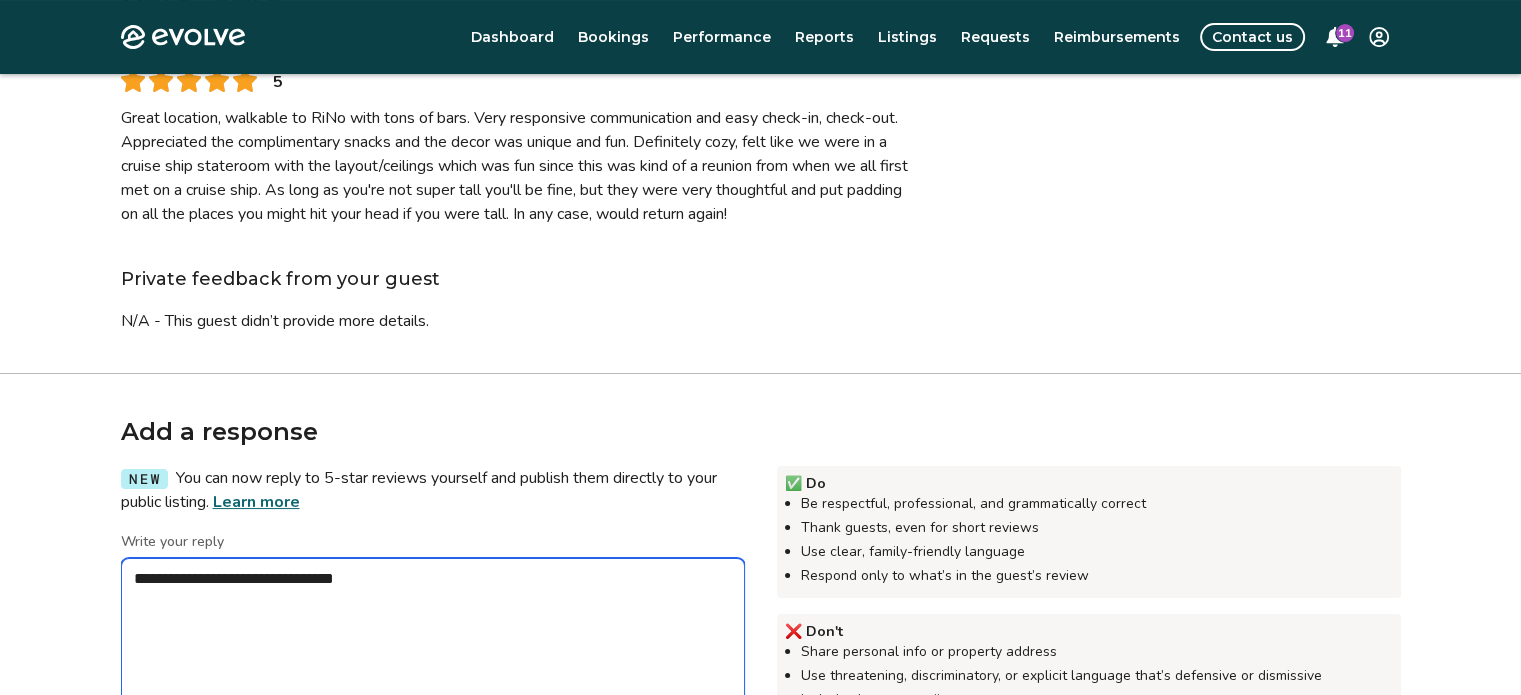 type on "*" 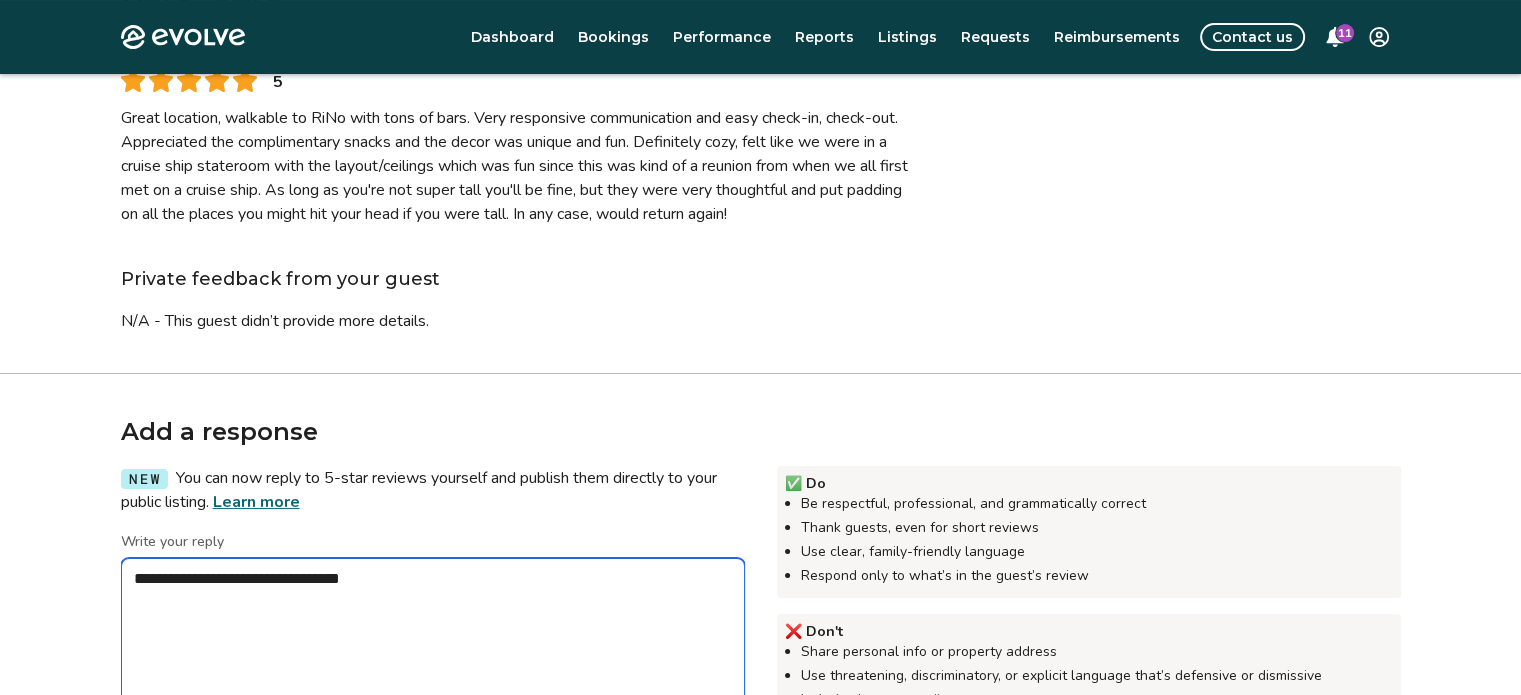 type on "*" 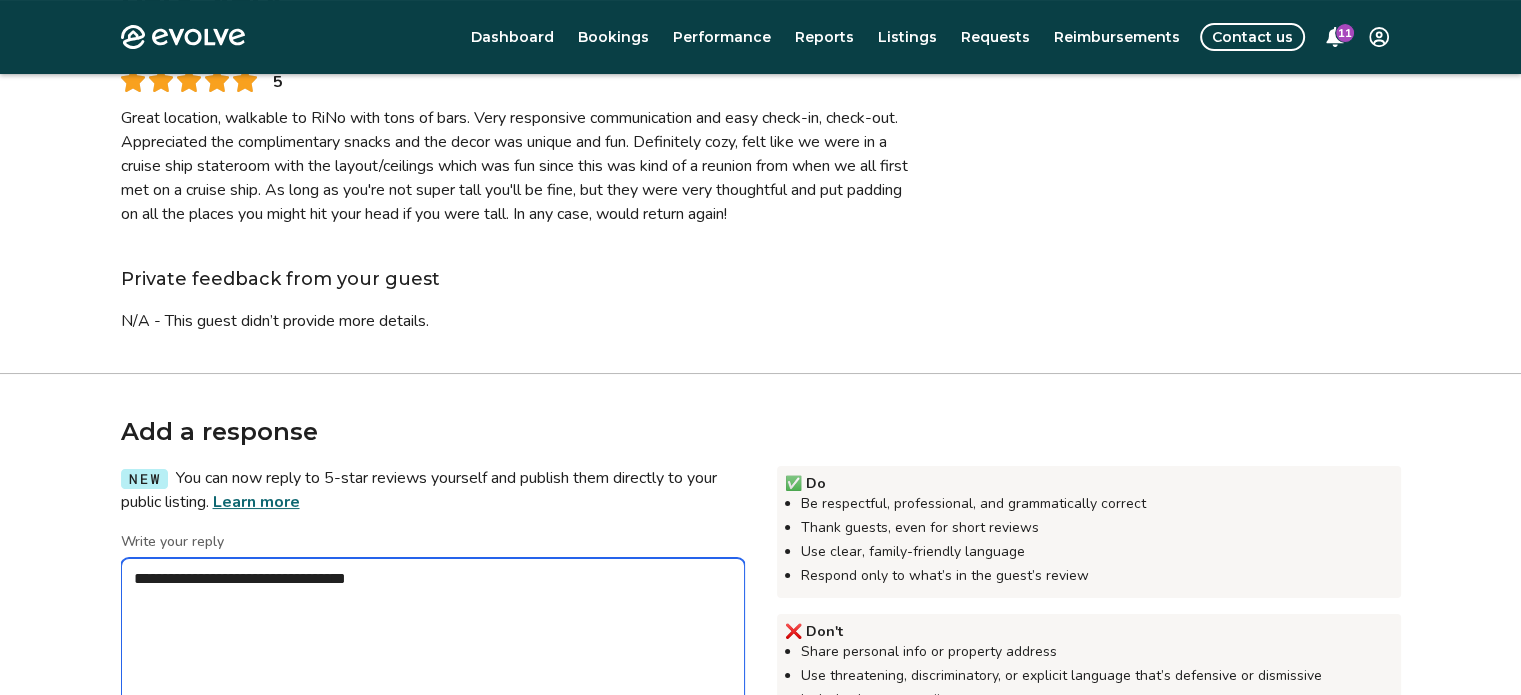 type on "*" 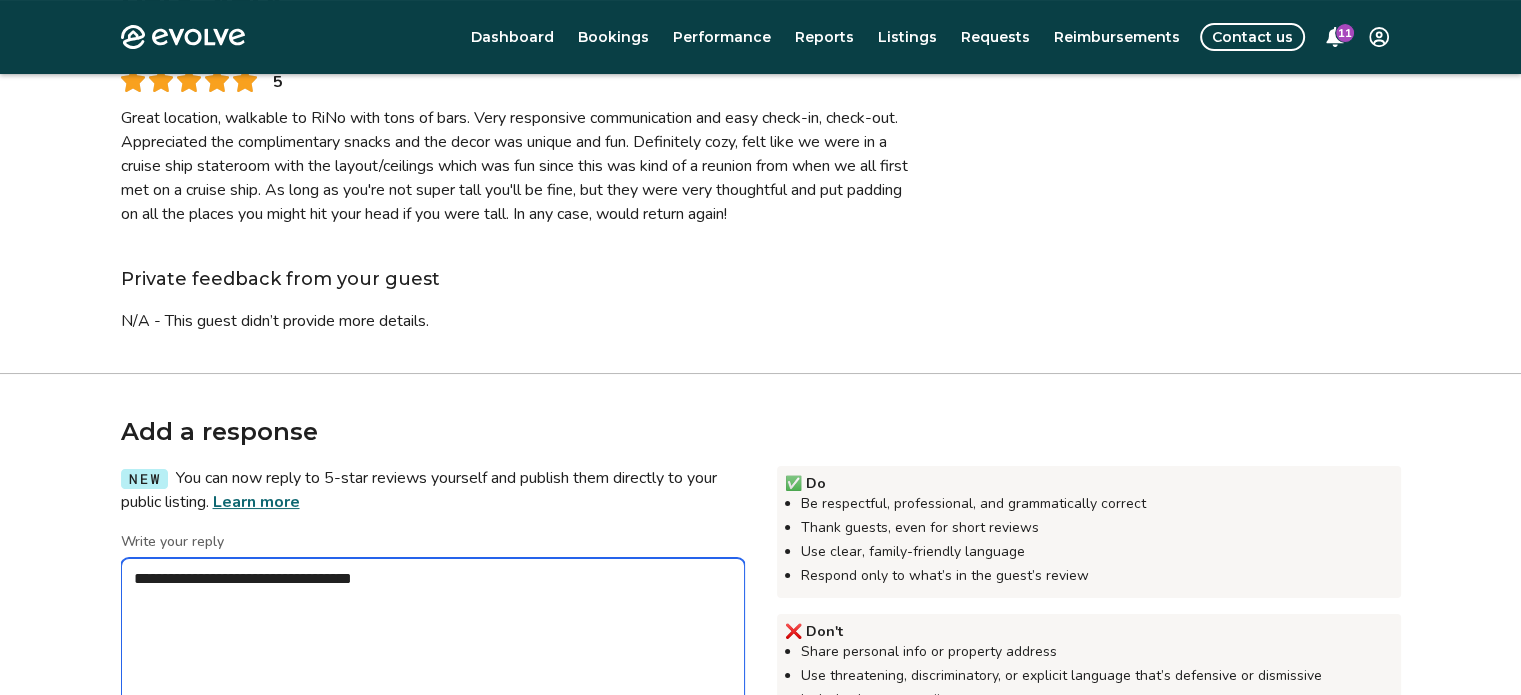 type on "*" 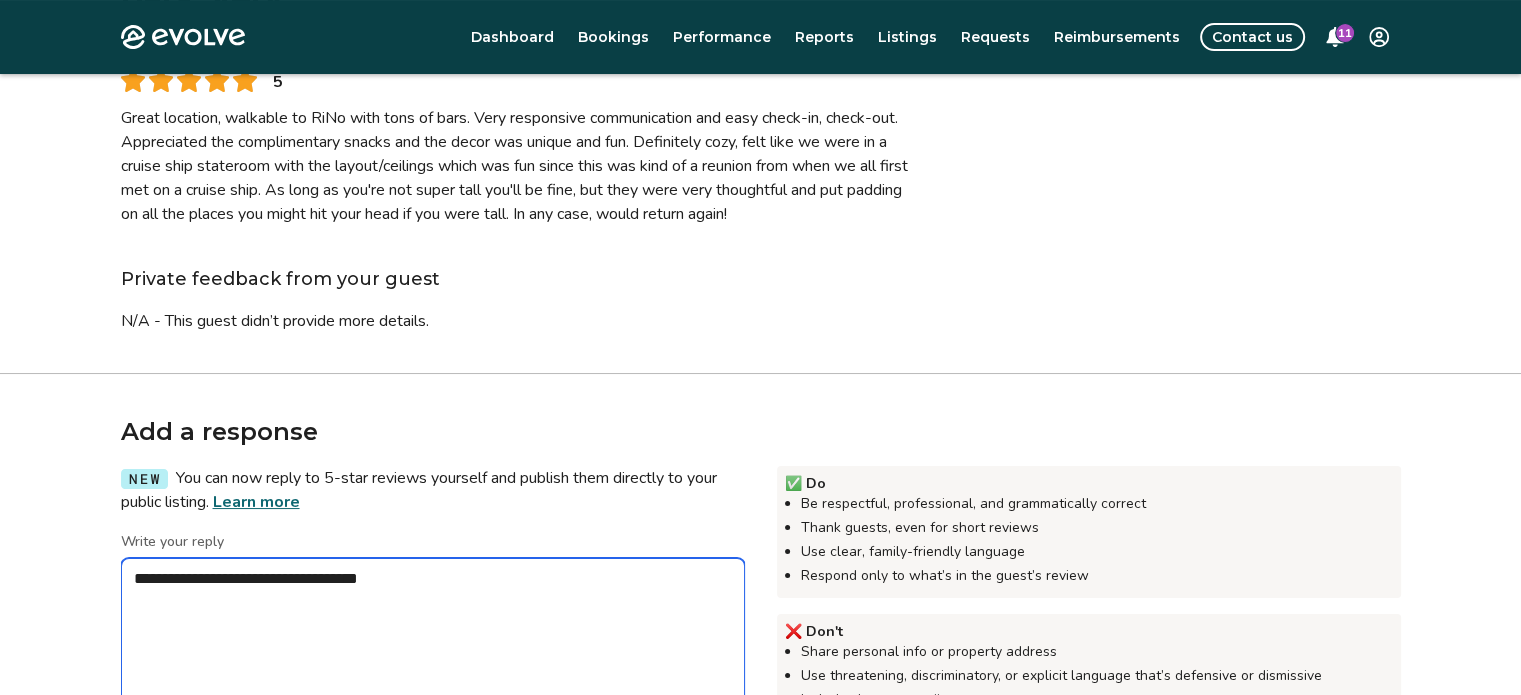 type on "*" 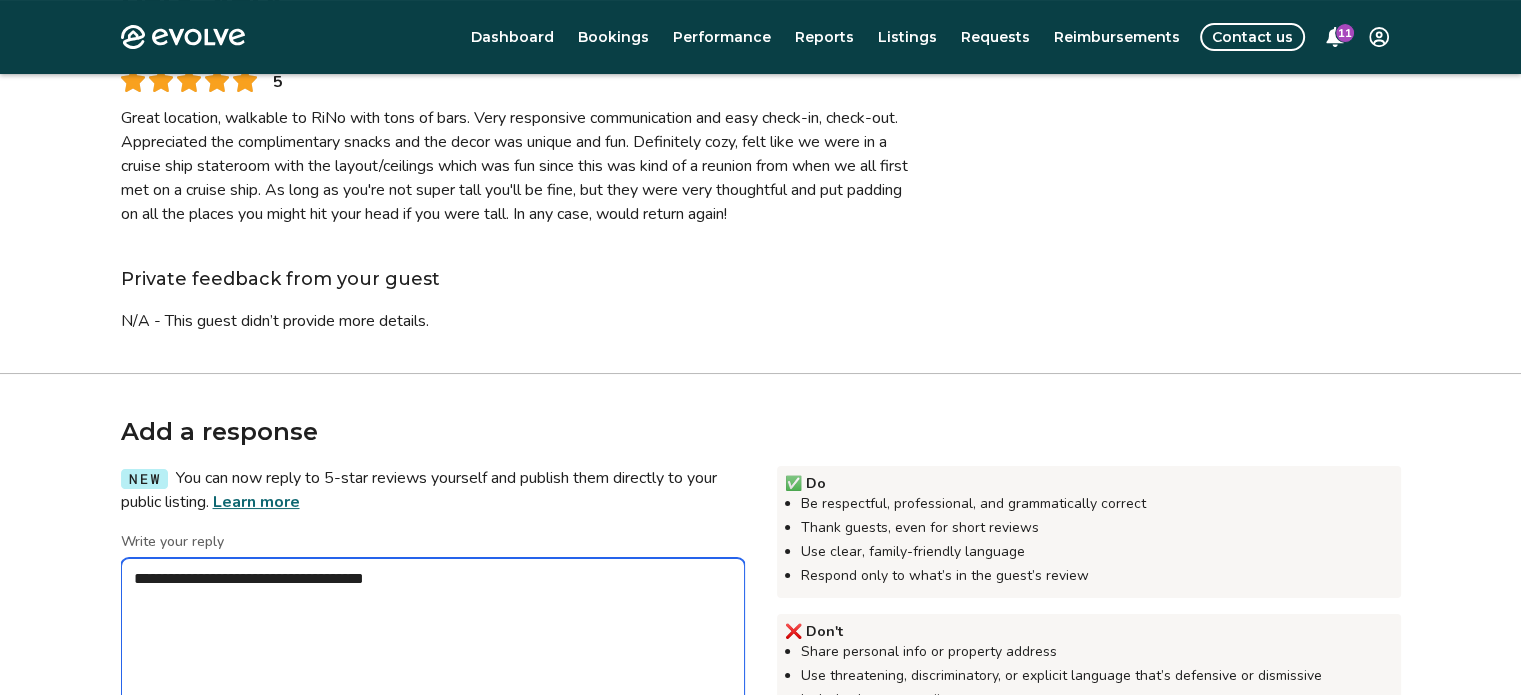 type on "*" 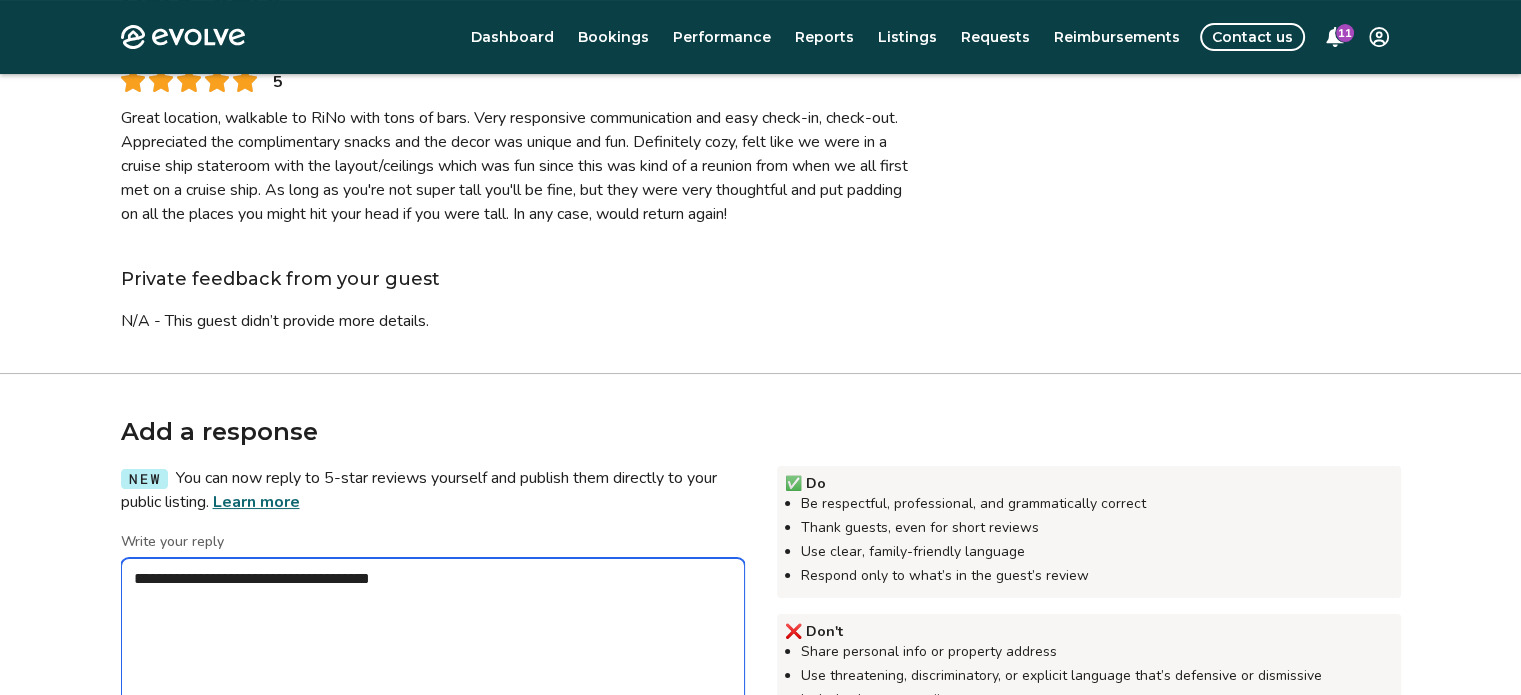 type on "*" 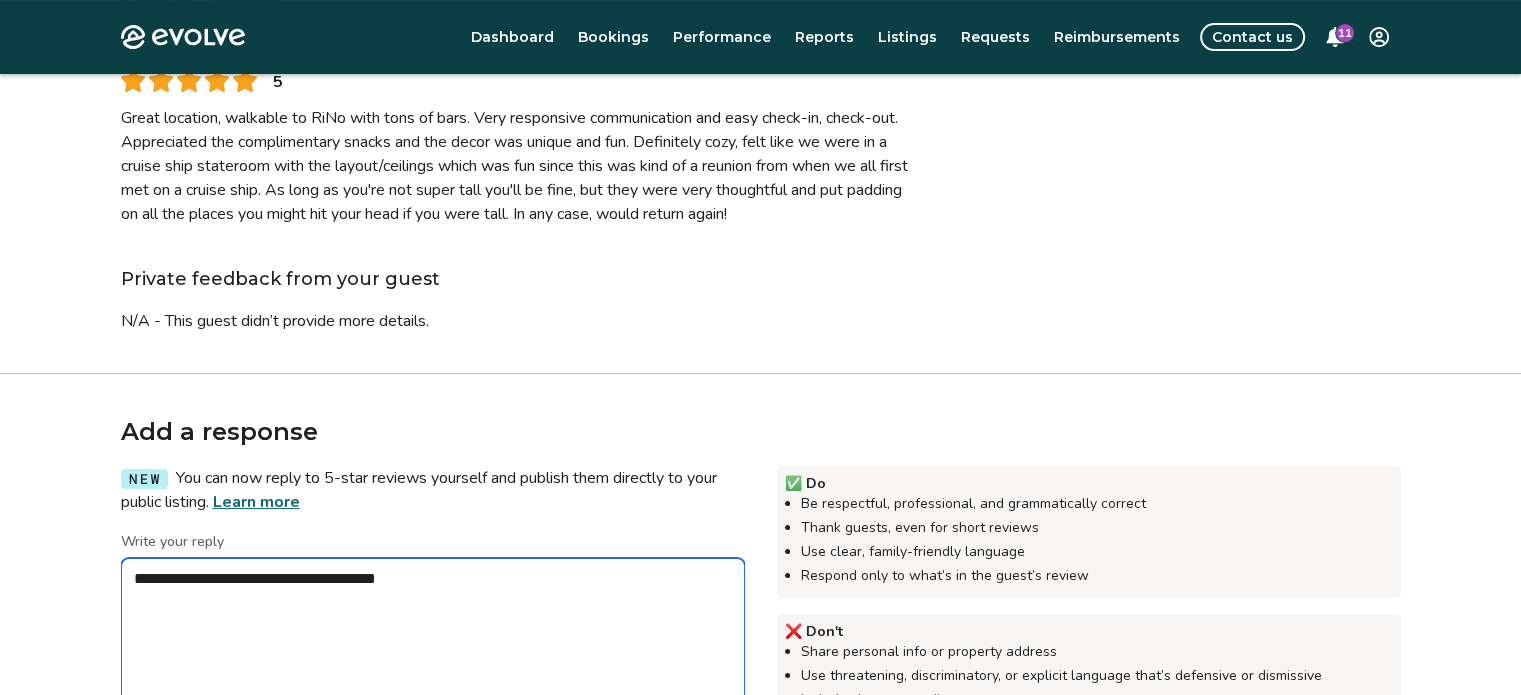 type on "*" 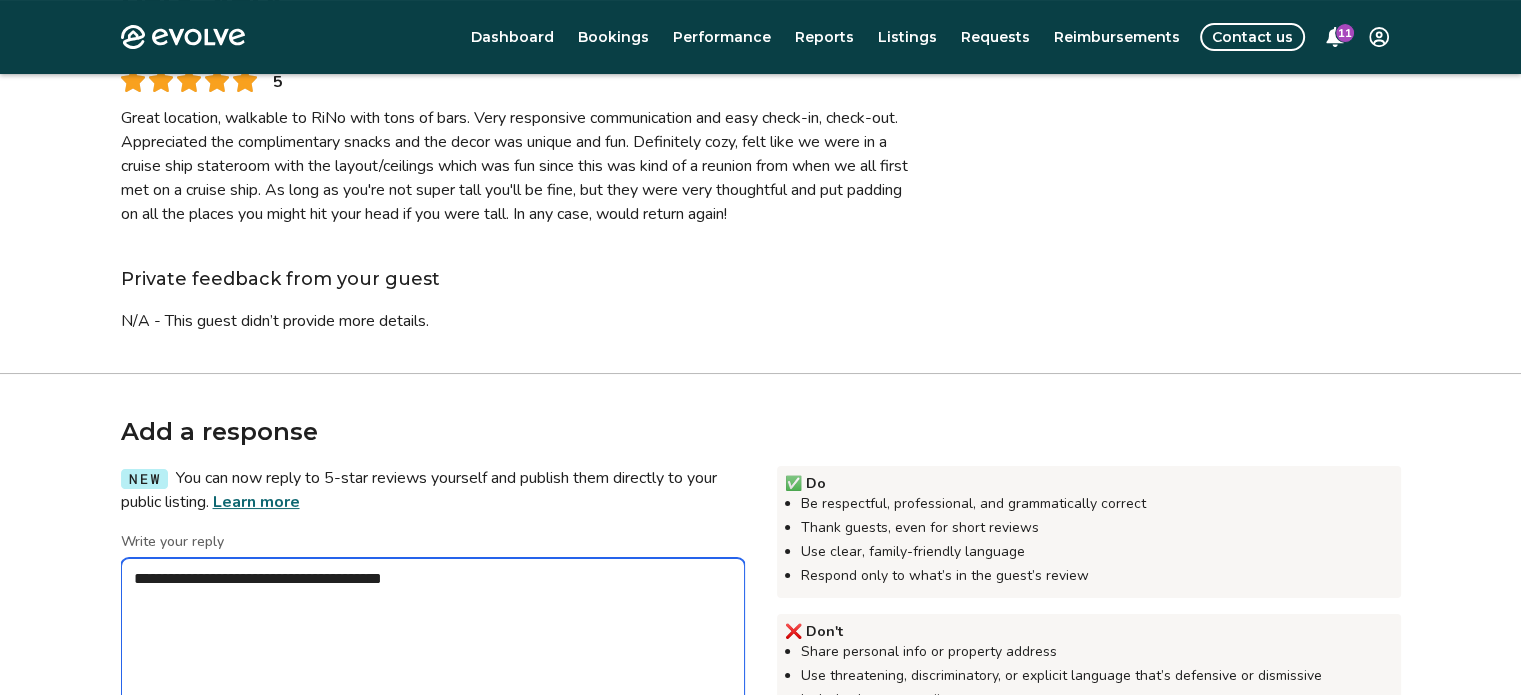 type on "*" 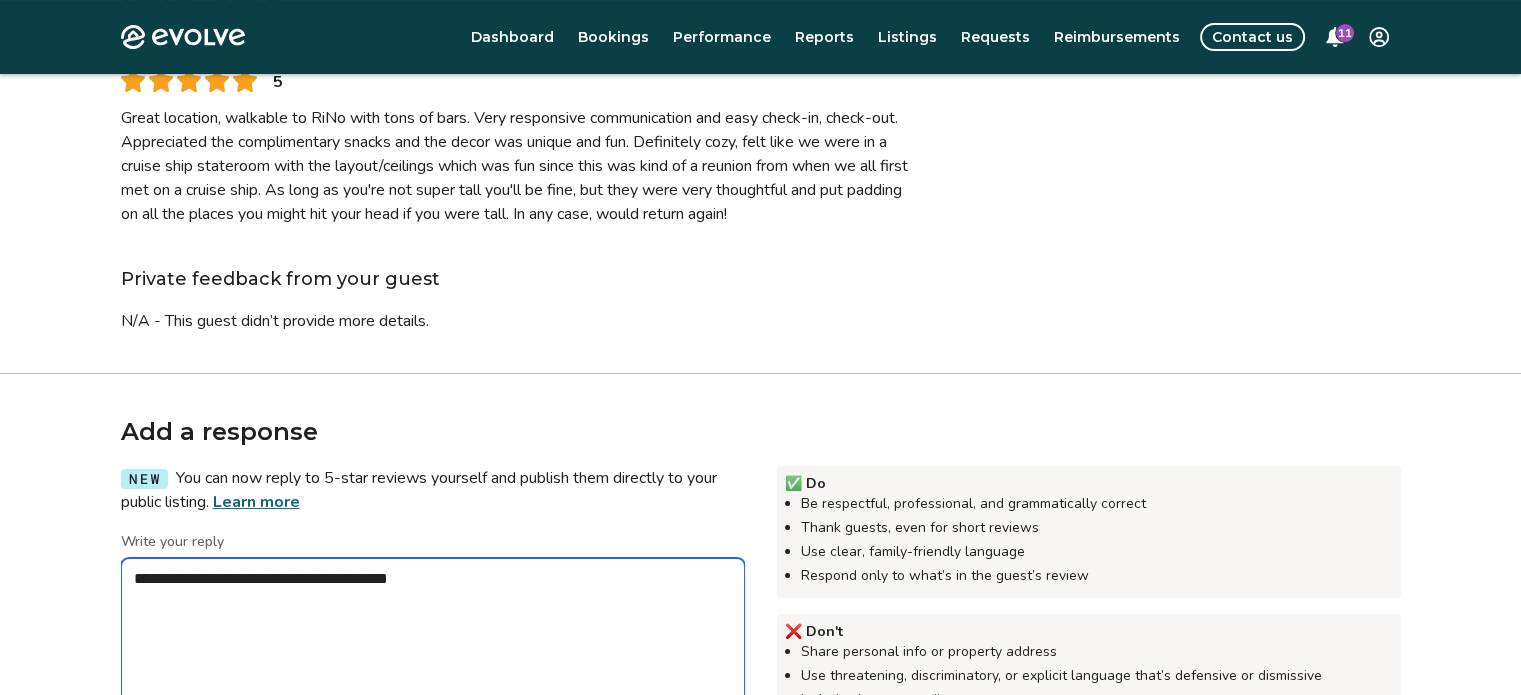 type on "*" 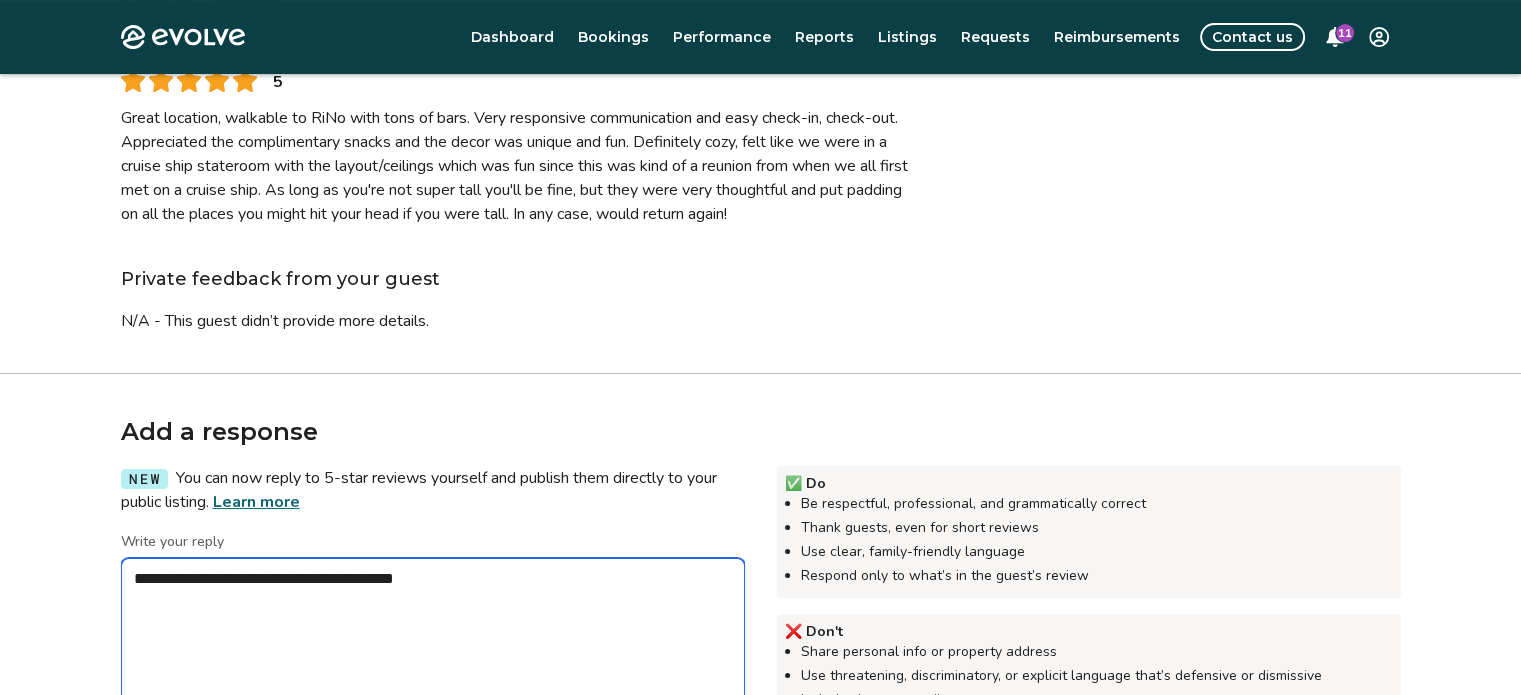 click on "**********" at bounding box center (433, 658) 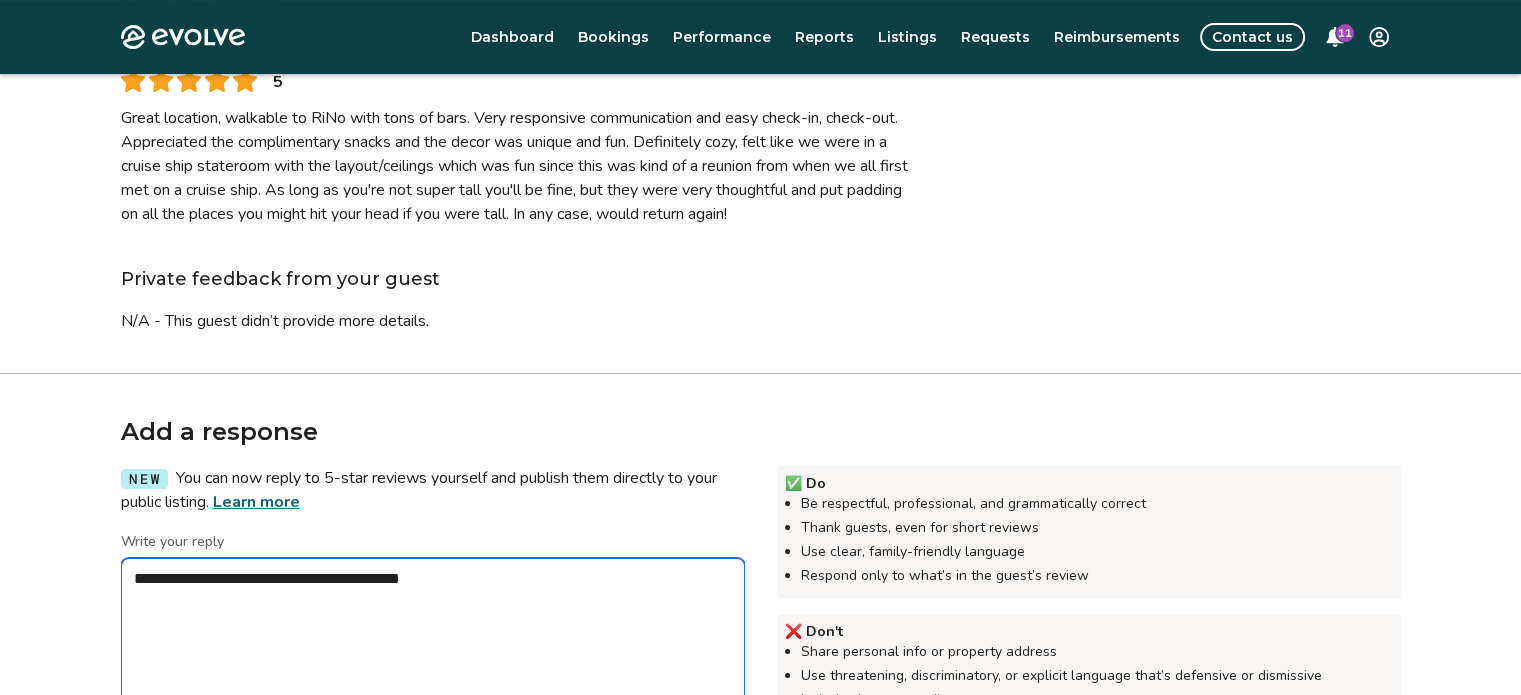 type on "*" 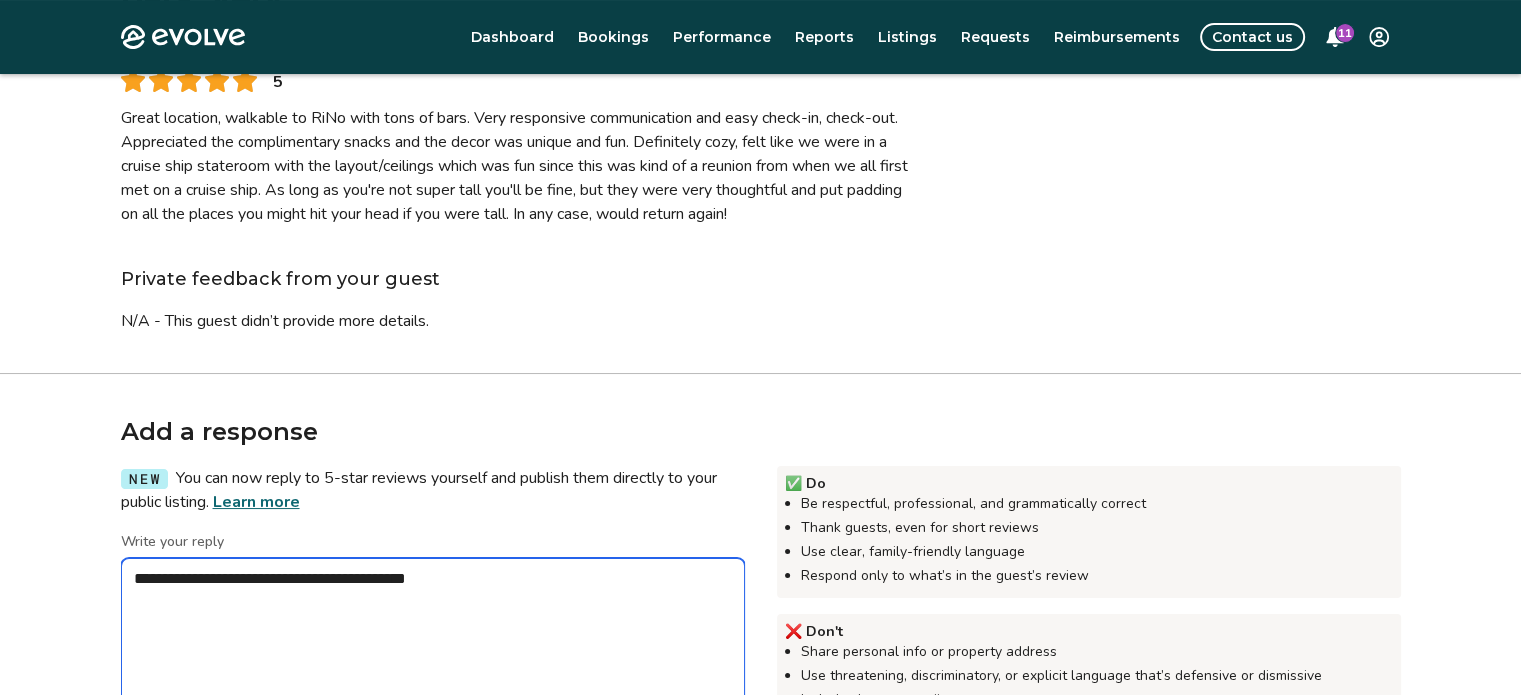 type on "*" 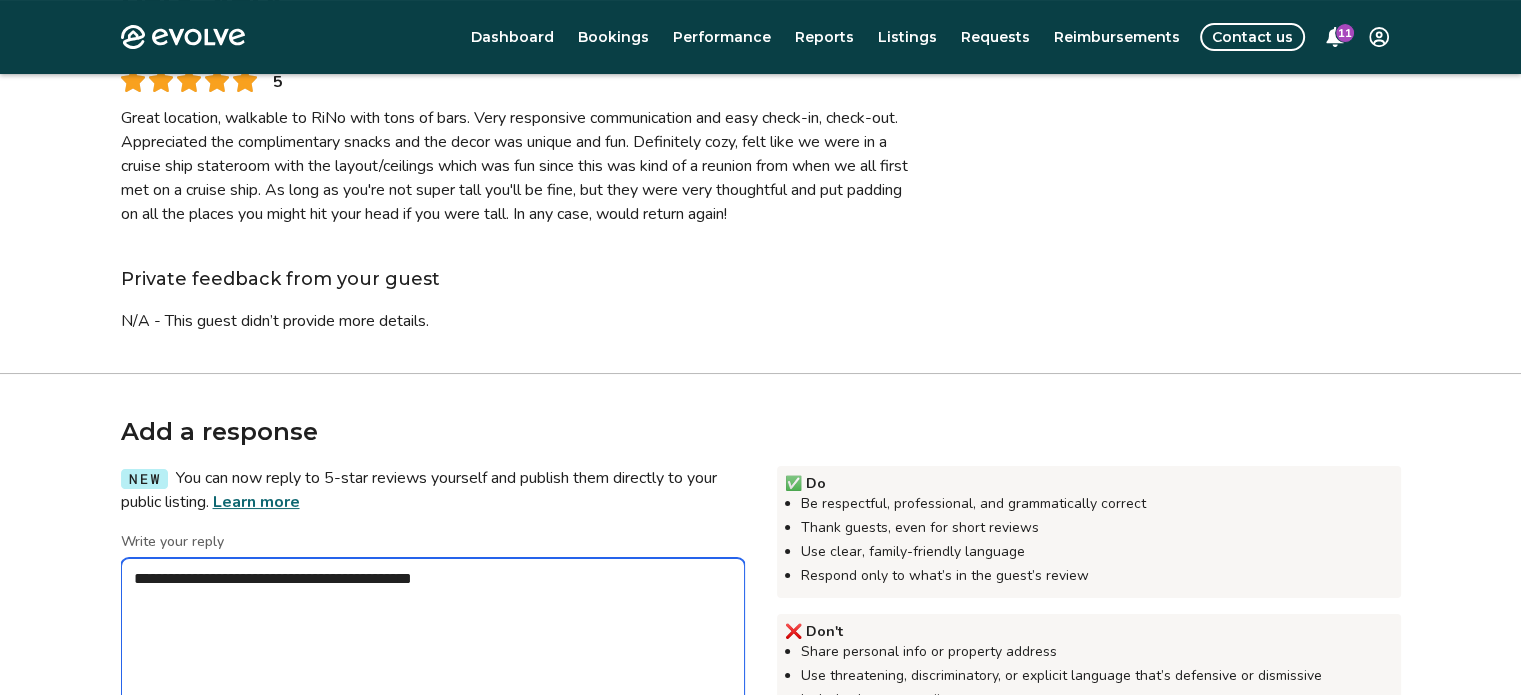 type on "*" 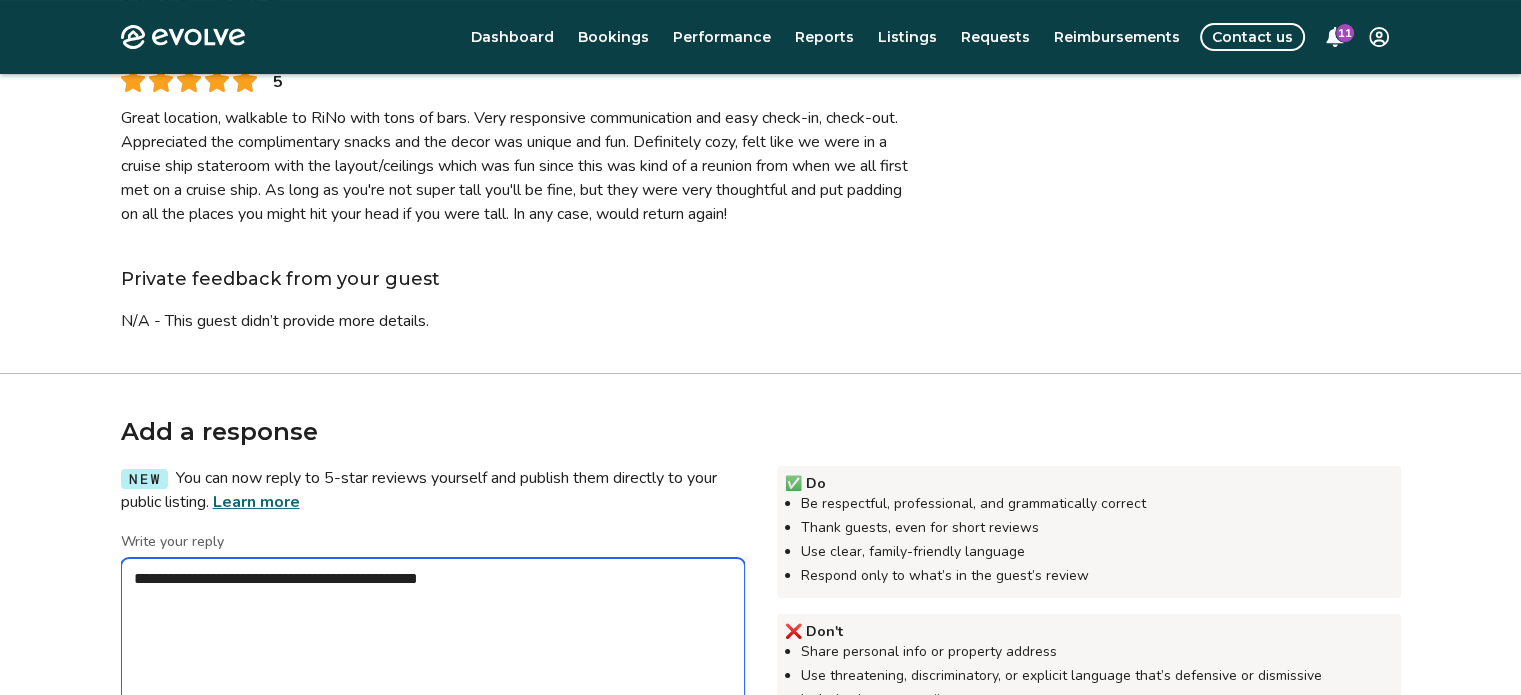 click on "**********" at bounding box center [433, 658] 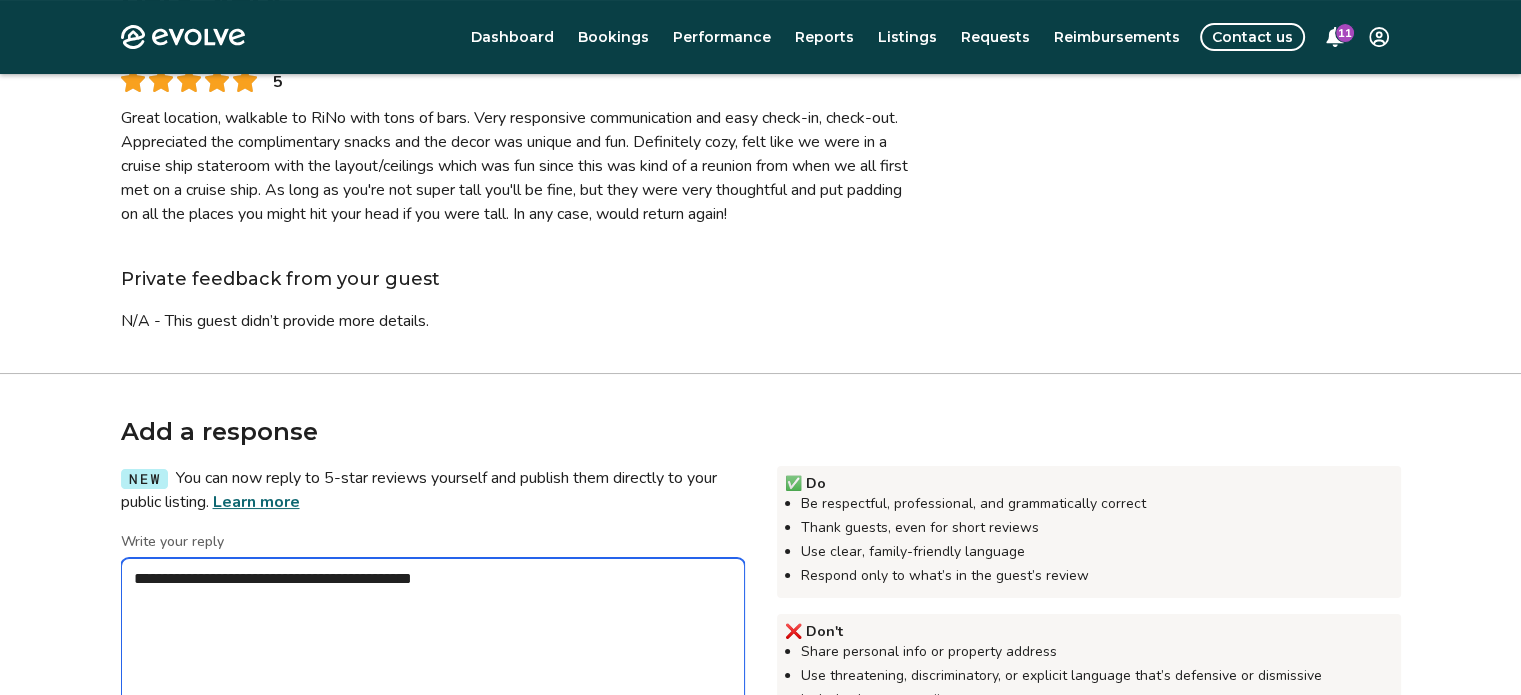 type on "*" 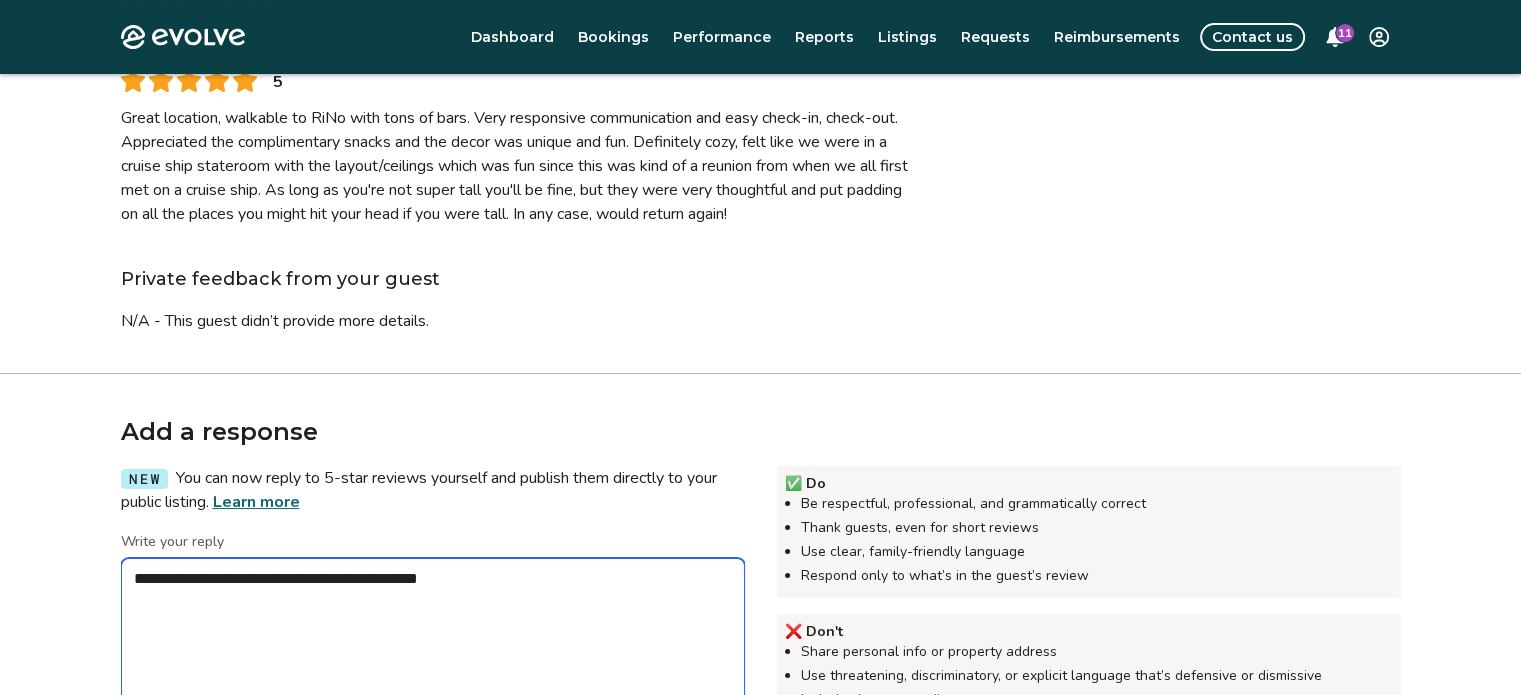 type on "*" 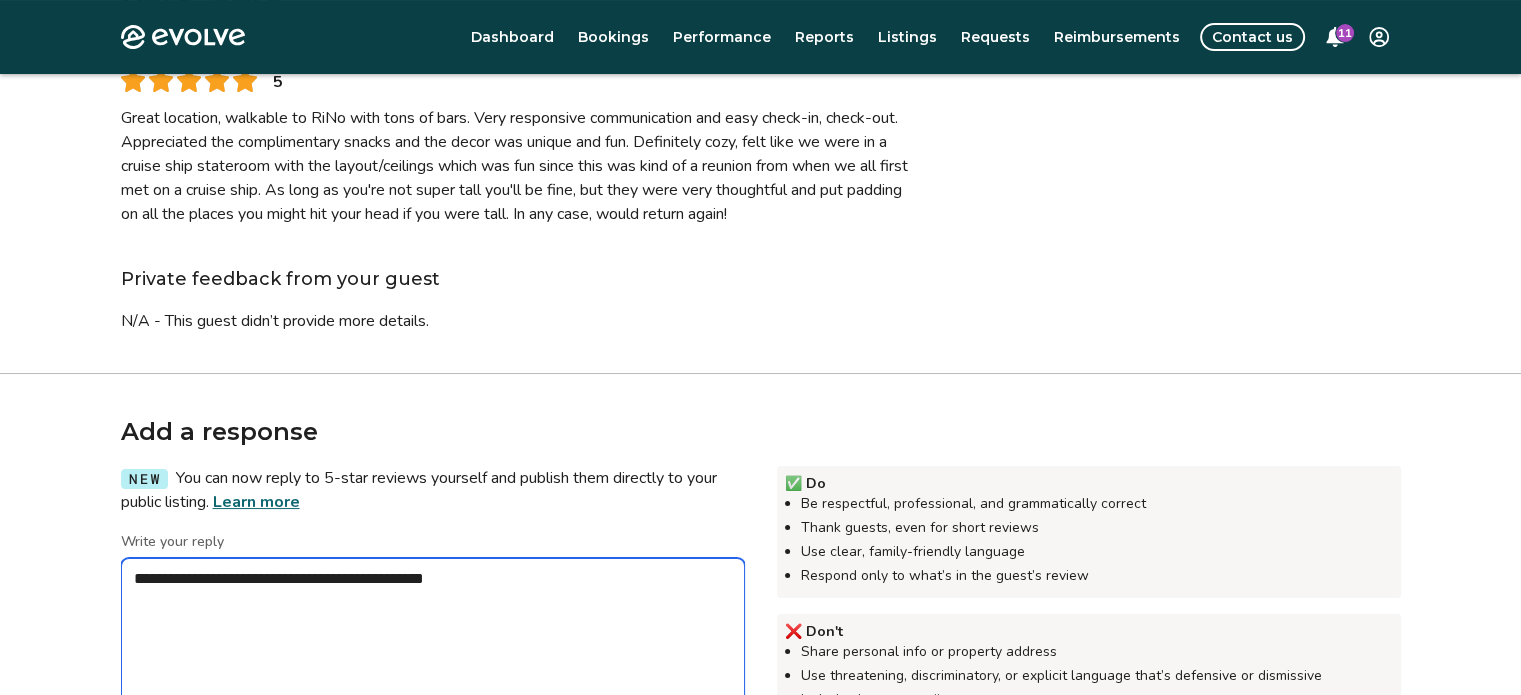 click on "**********" at bounding box center (433, 658) 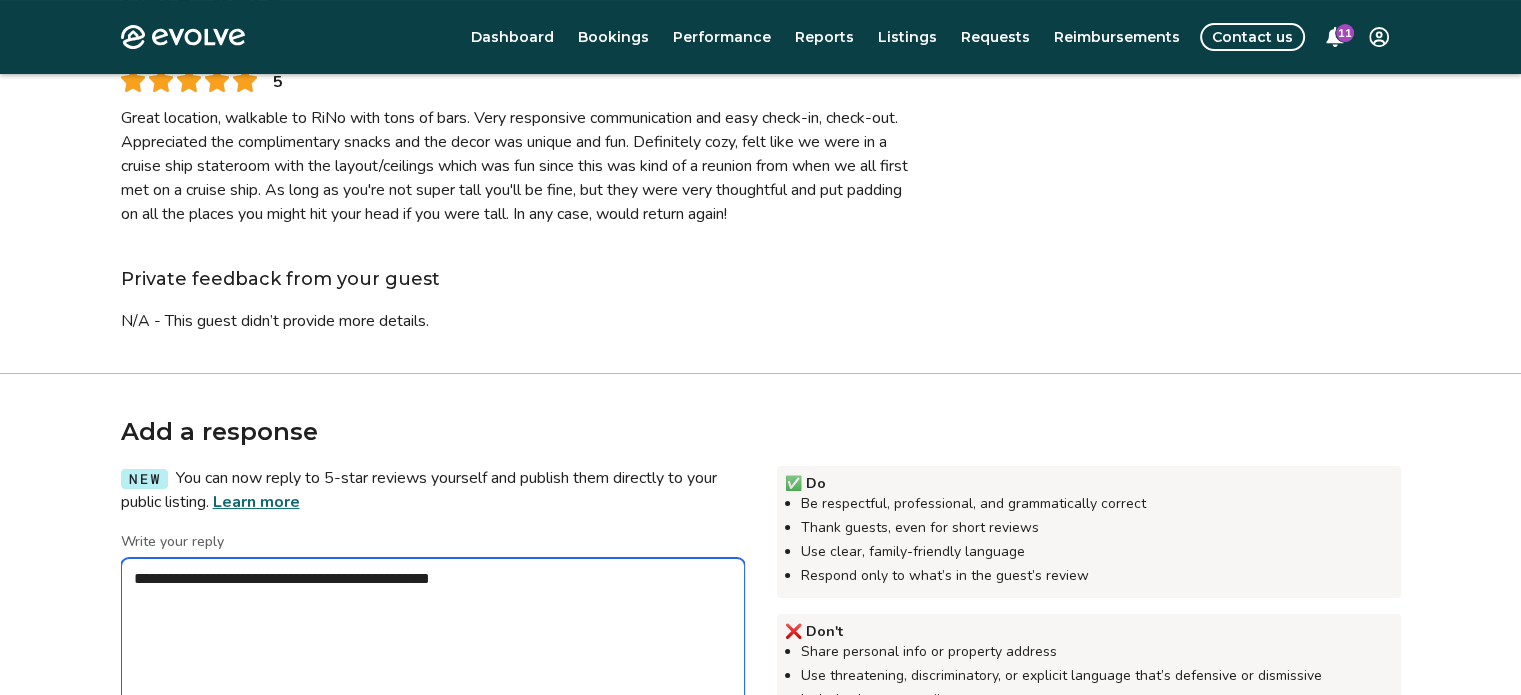 type on "*" 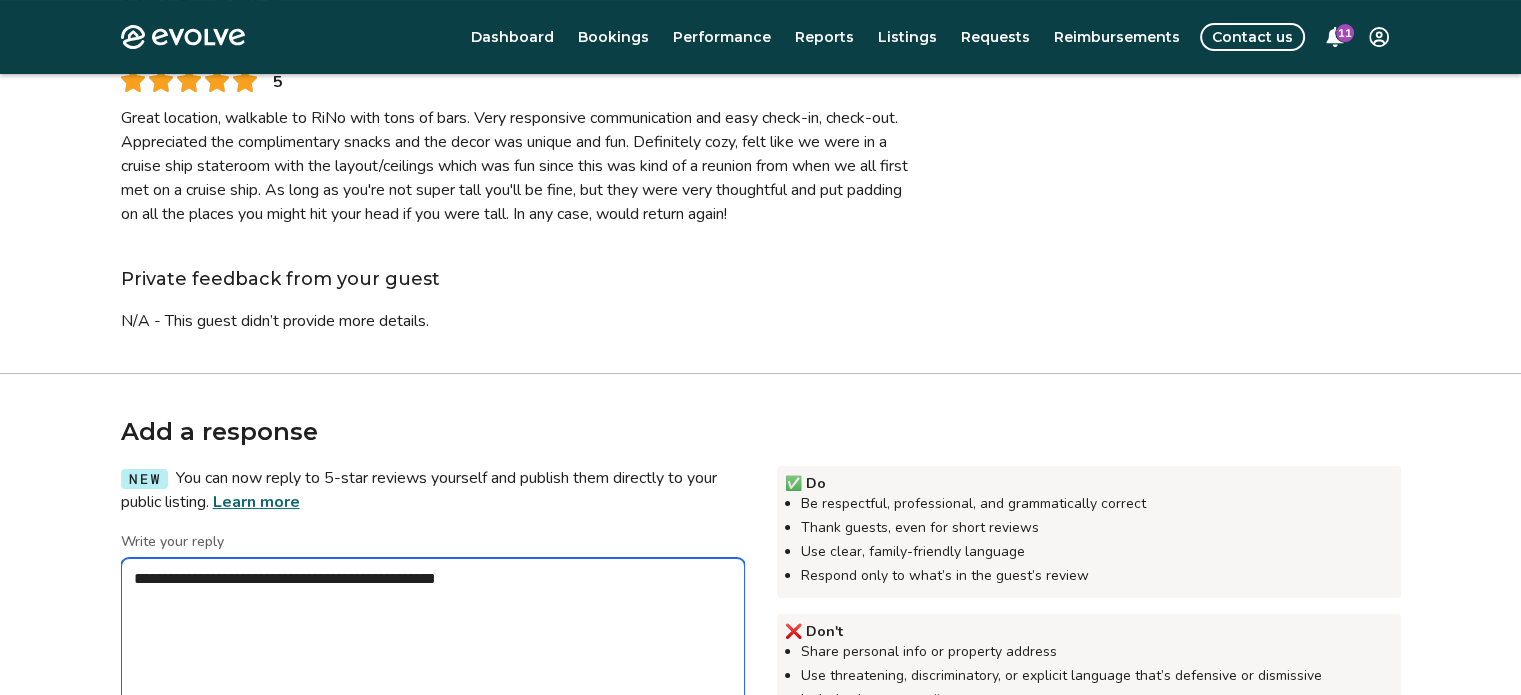 type on "*" 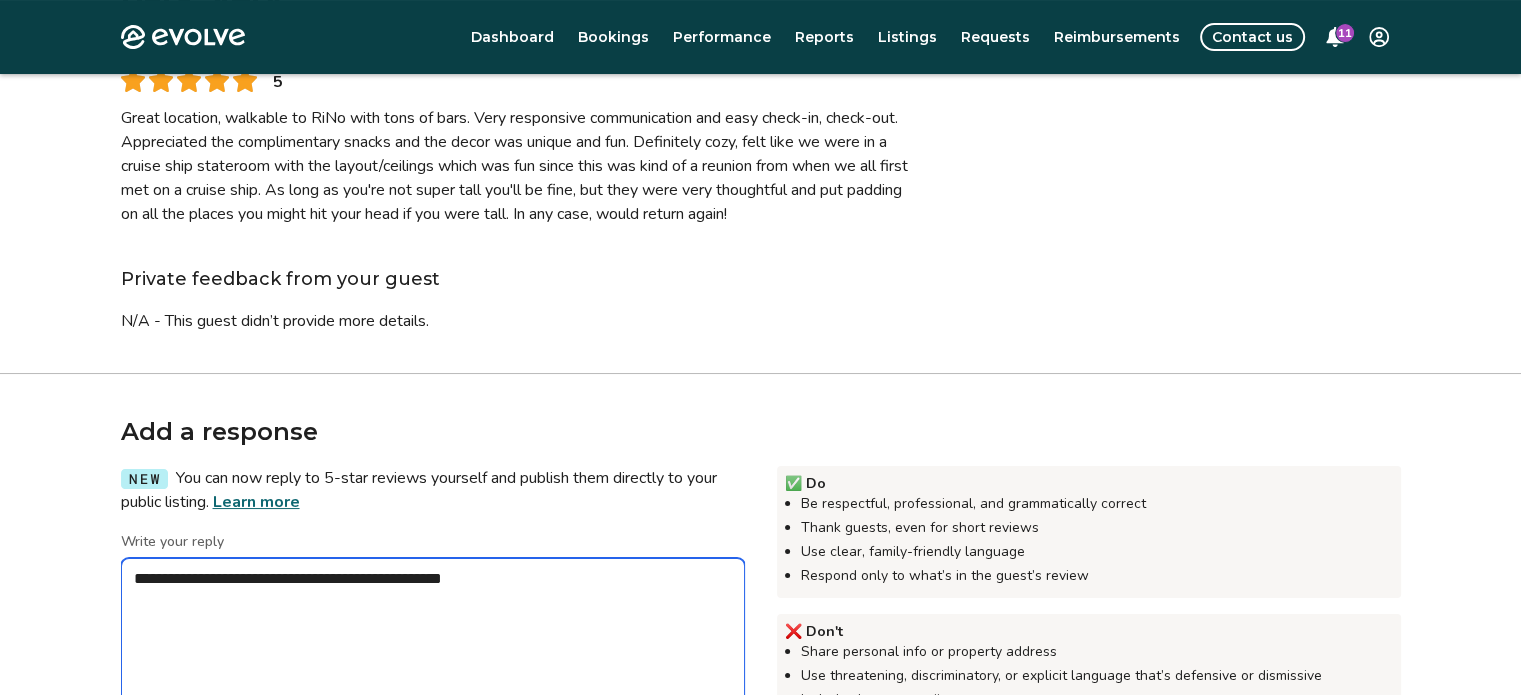 type on "*" 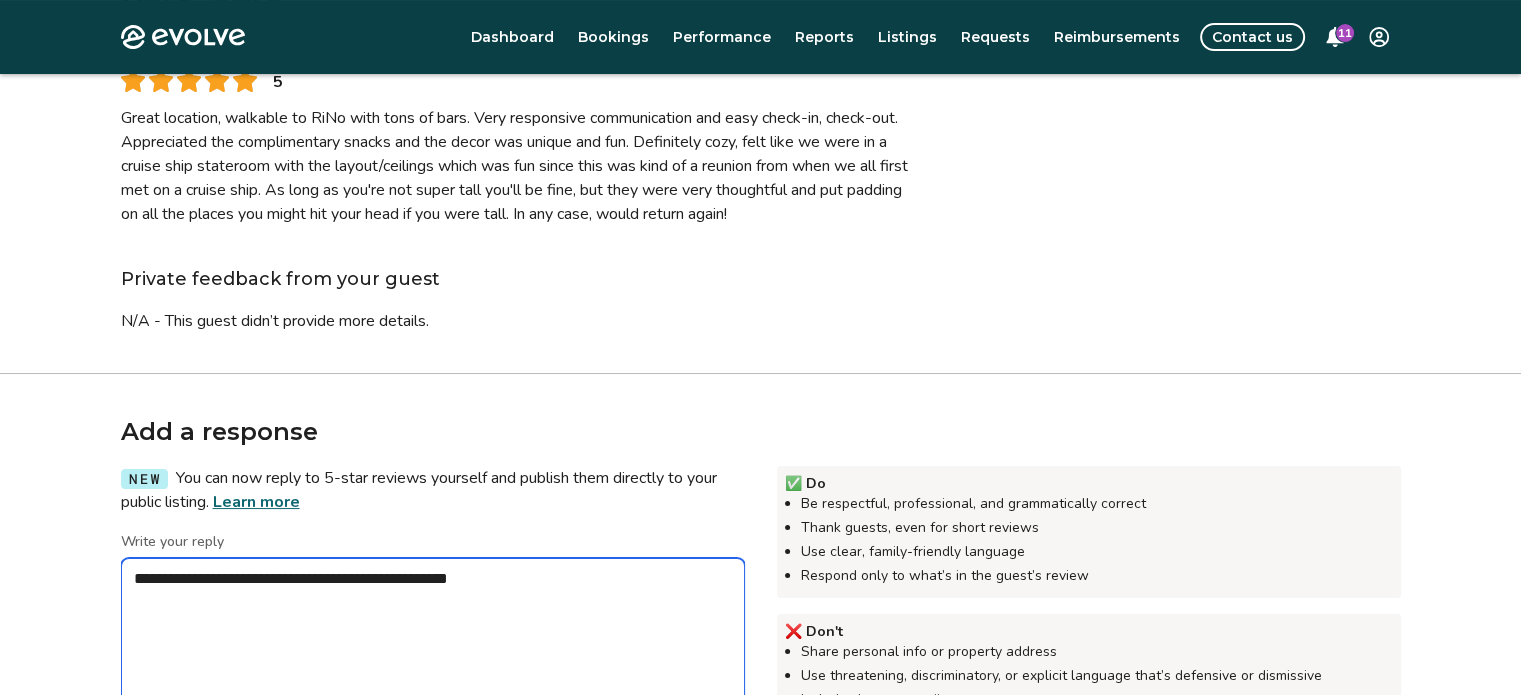 type on "*" 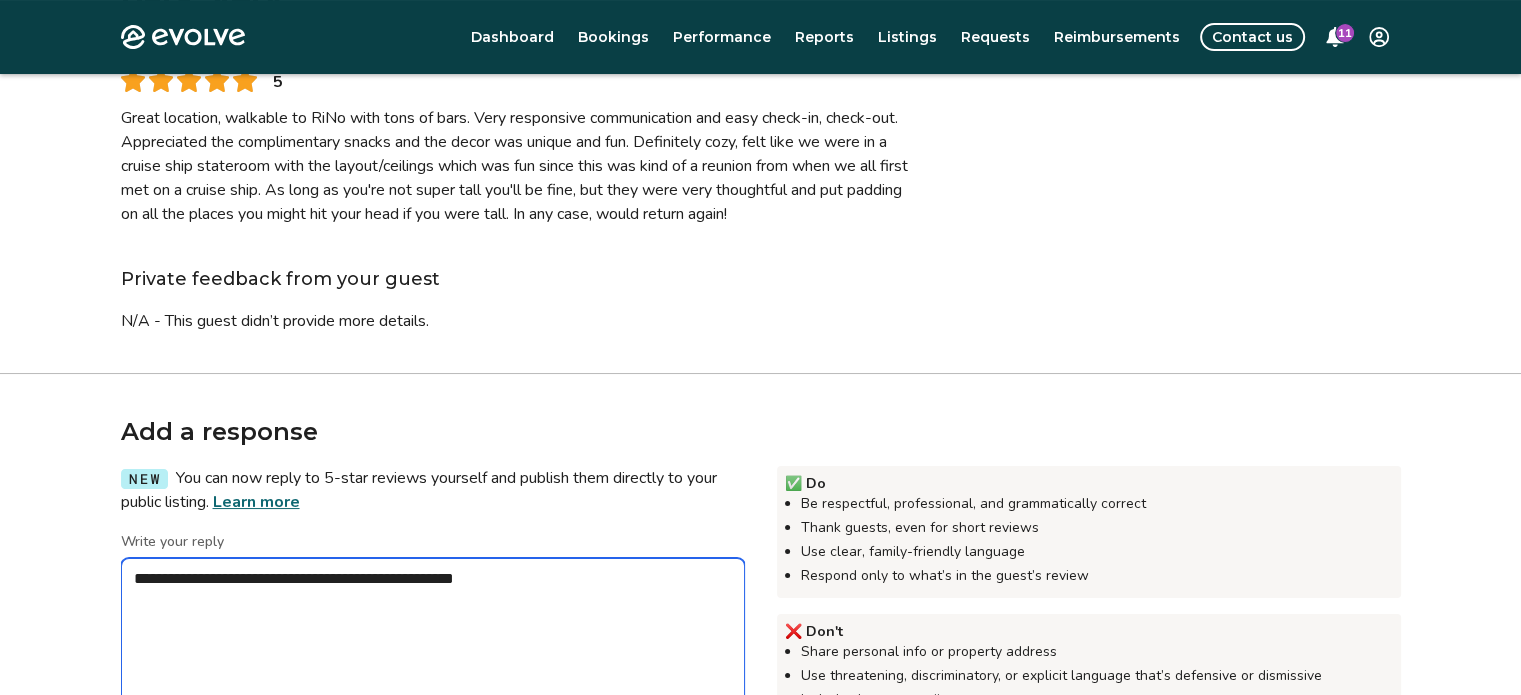 type on "*" 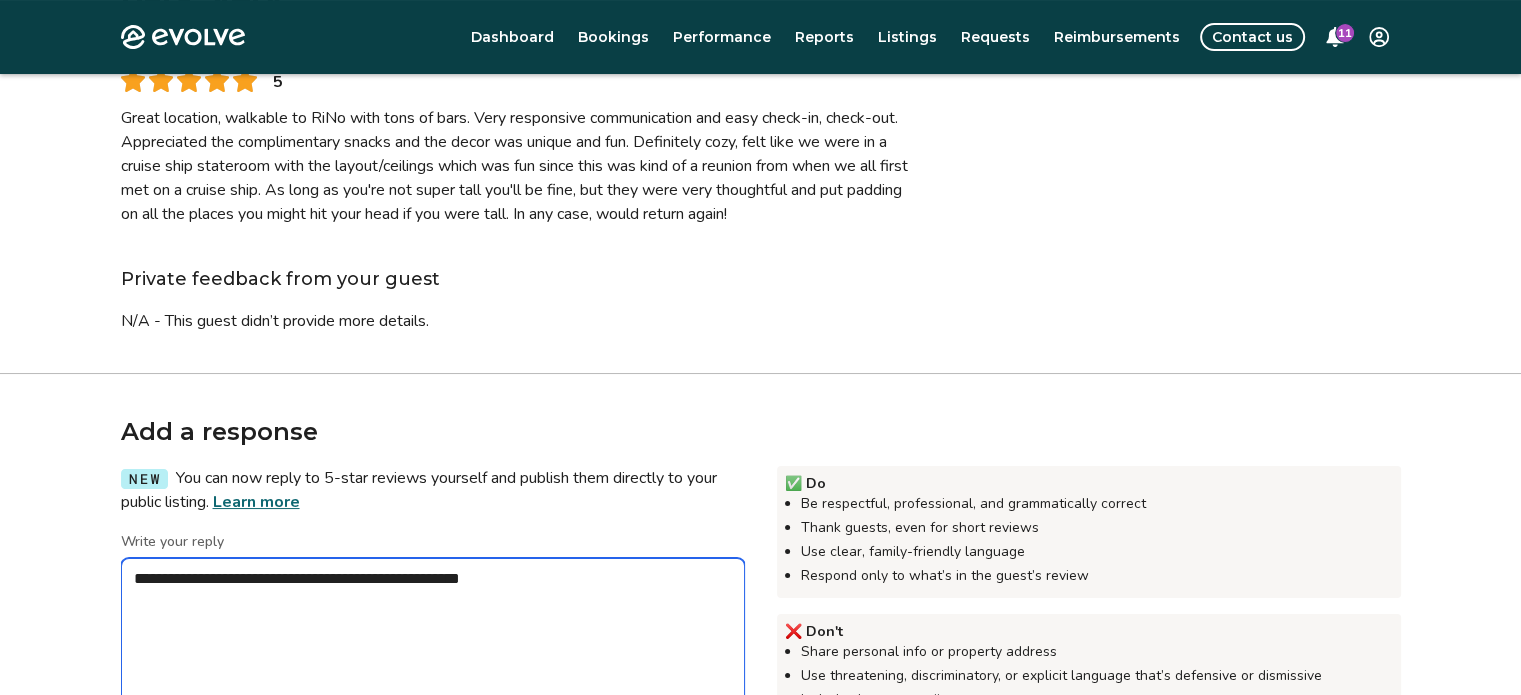 type on "*" 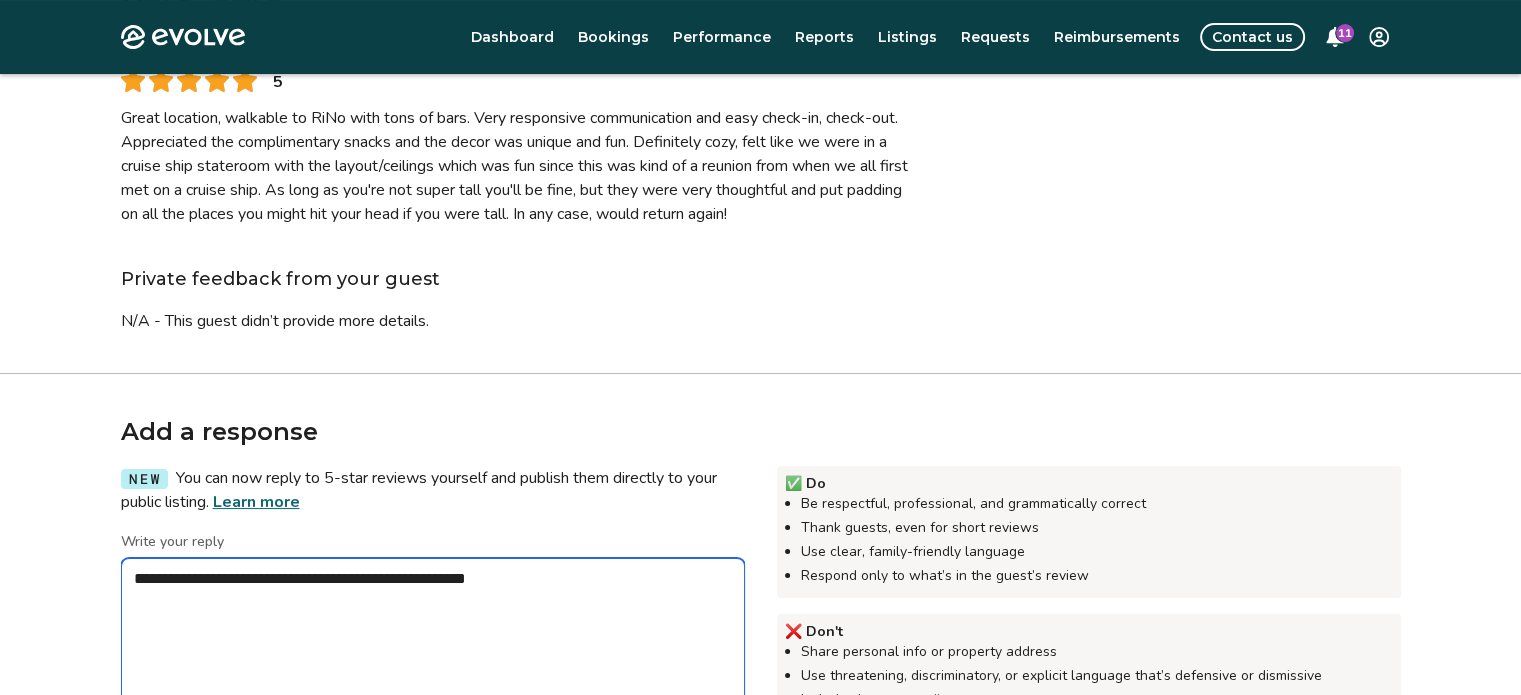 type on "*" 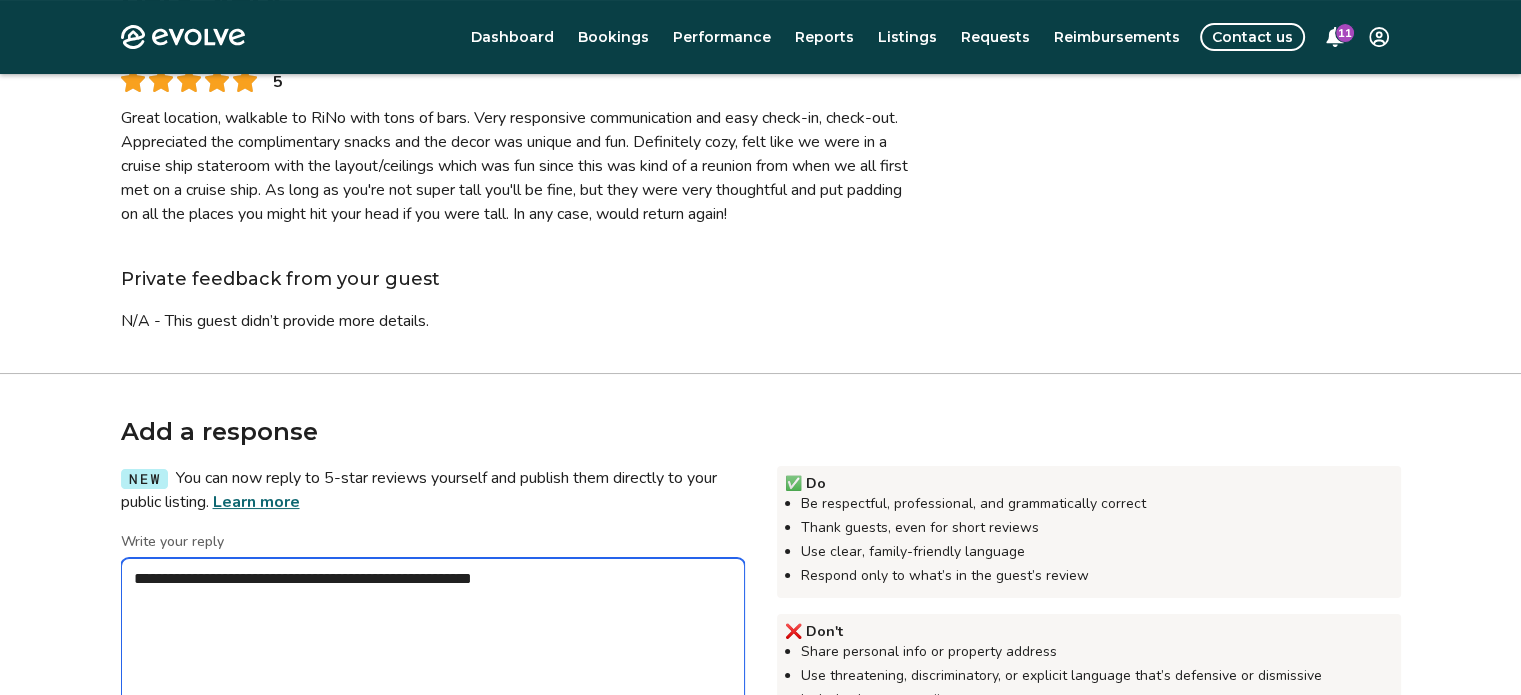 type on "*" 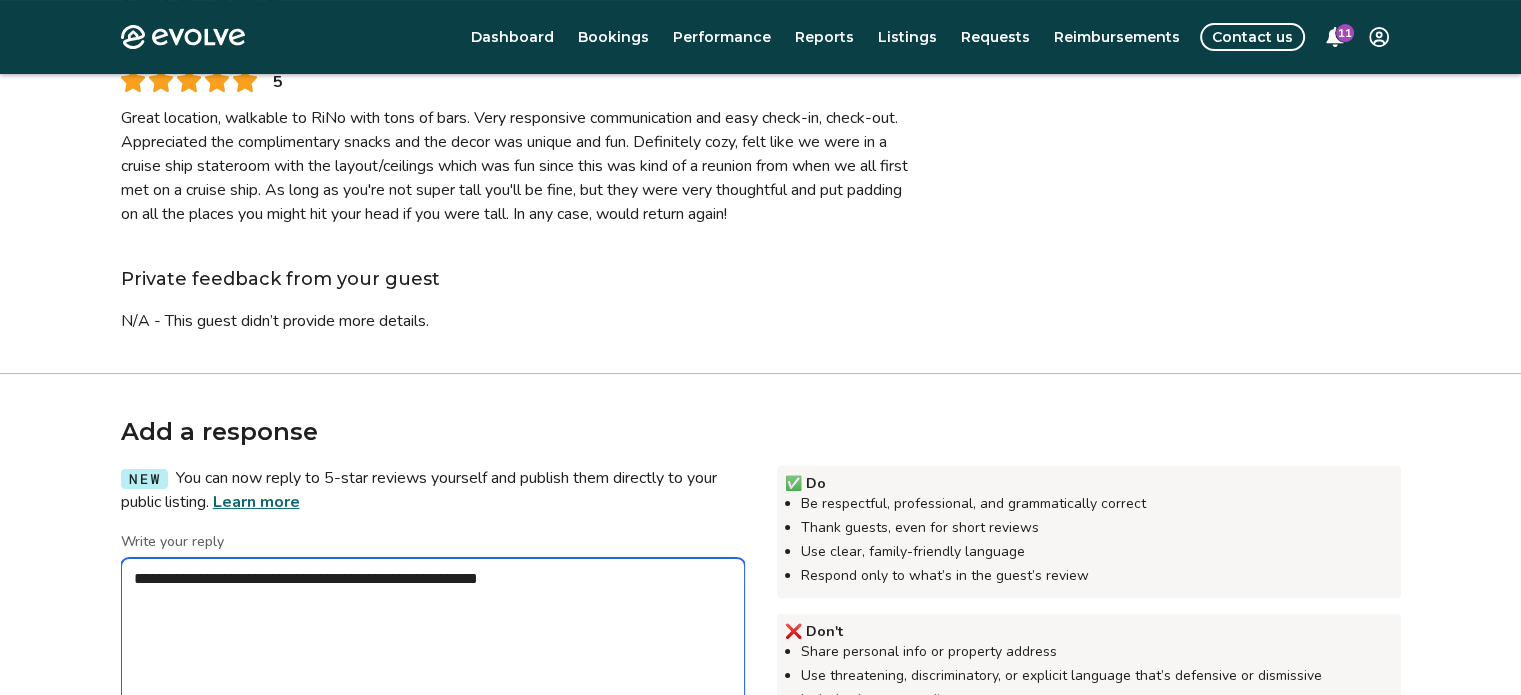 type on "*" 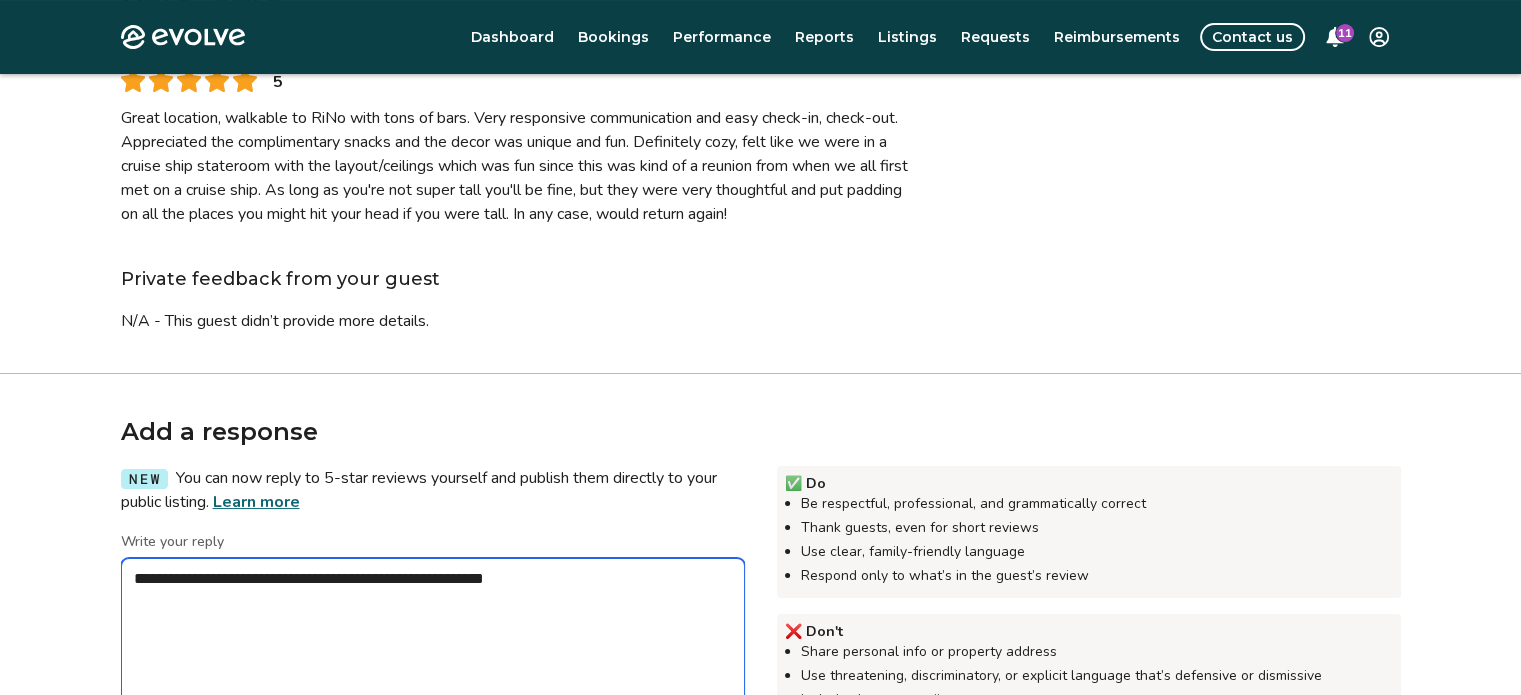 type on "*" 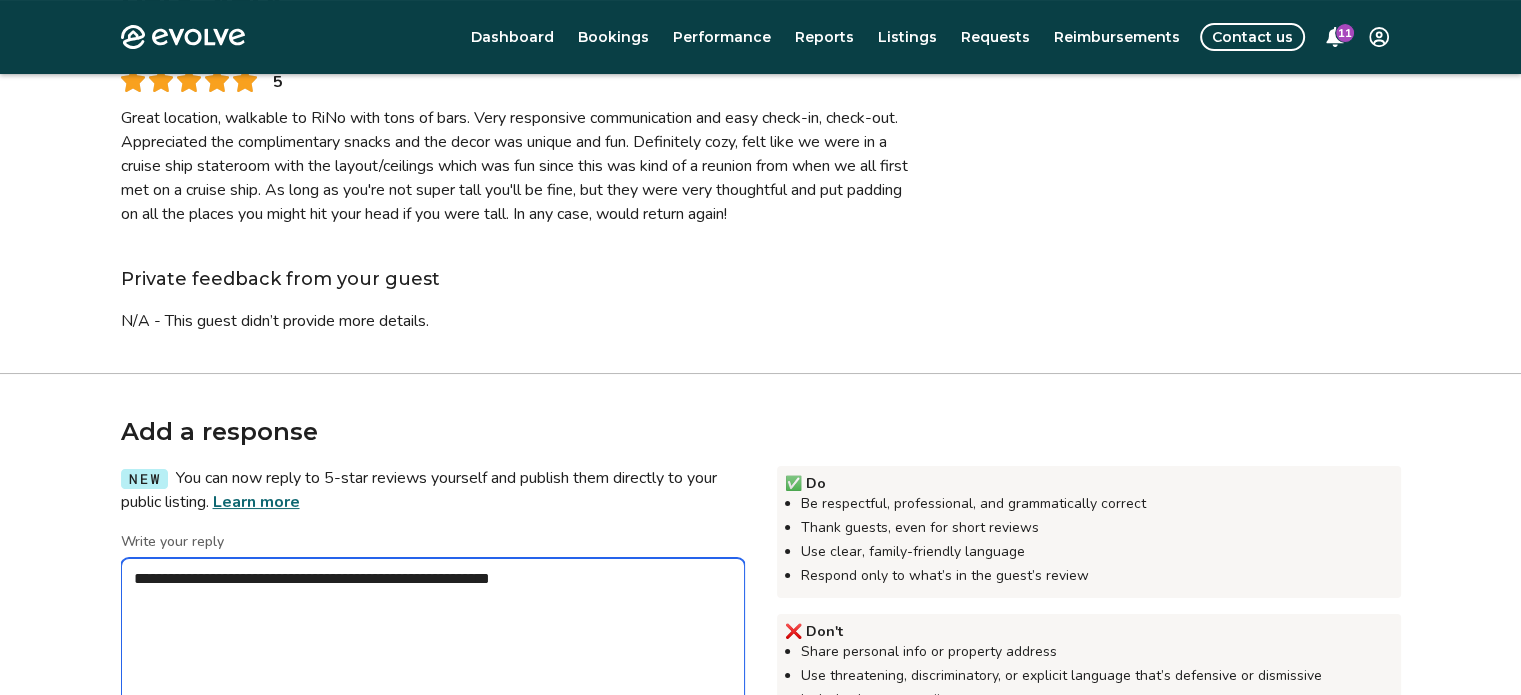 type on "*" 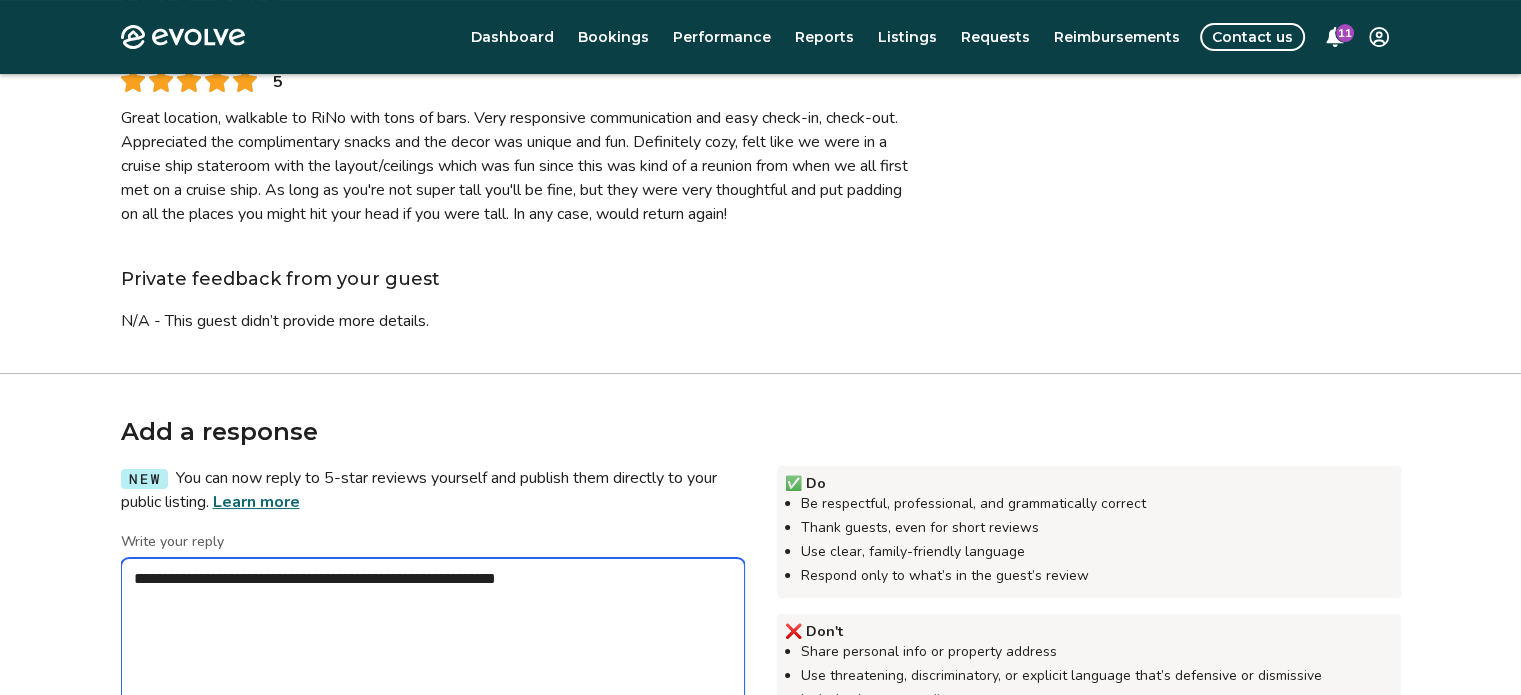 type on "*" 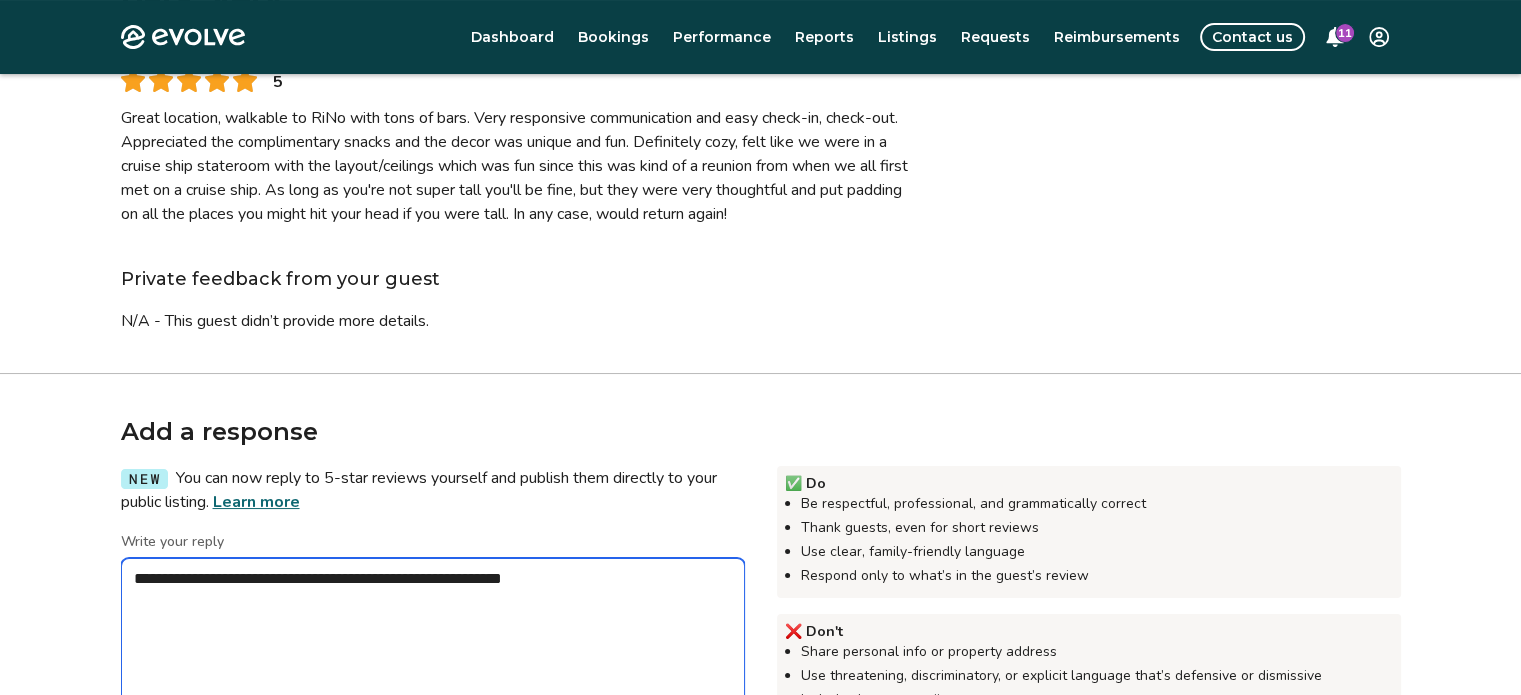 type on "*" 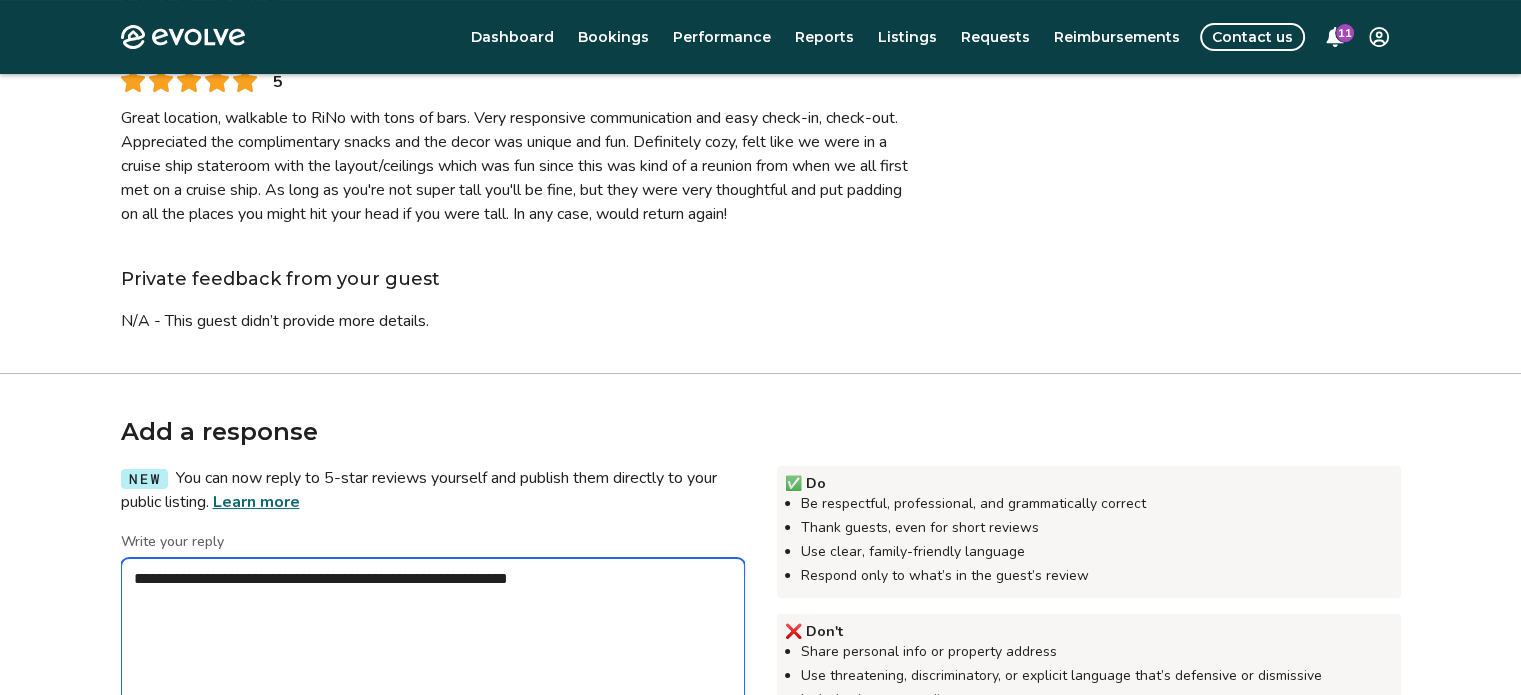 type on "*" 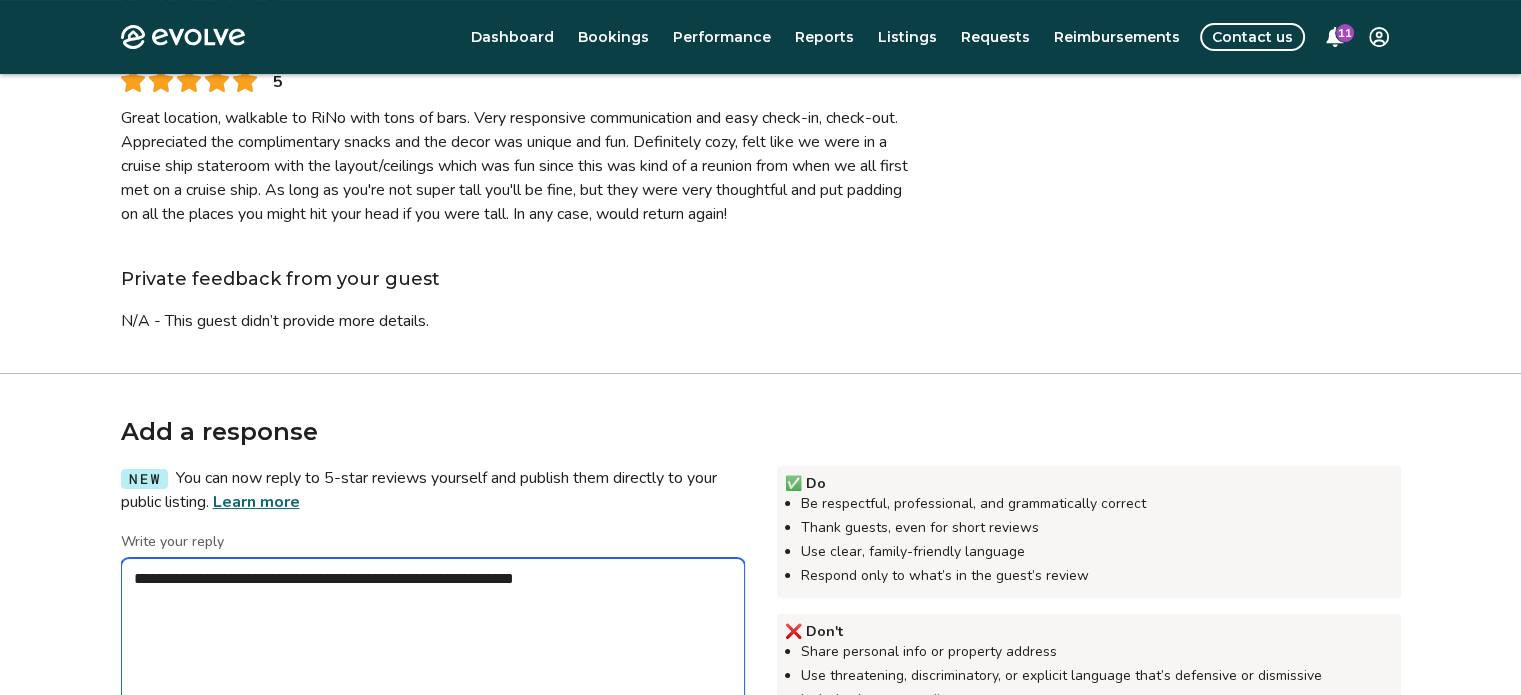 type on "*" 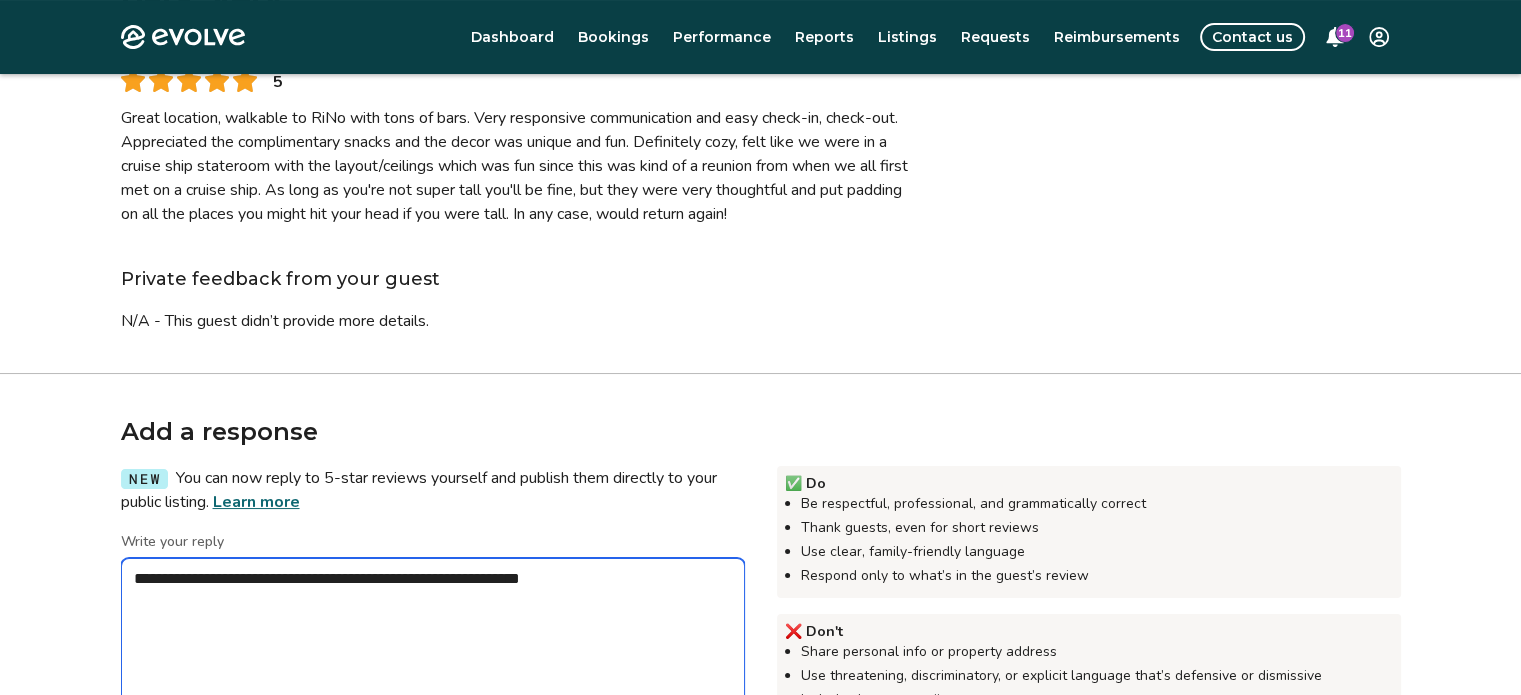type on "*" 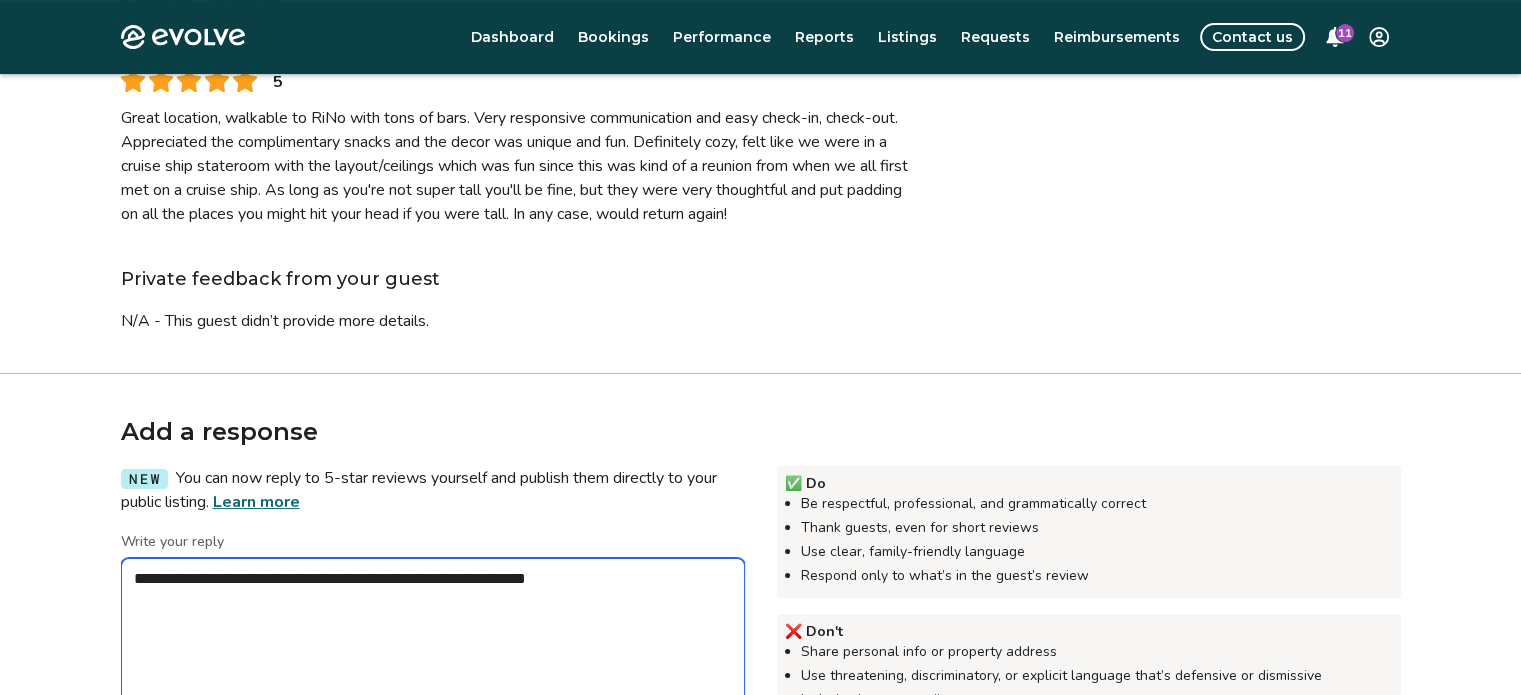 type on "*" 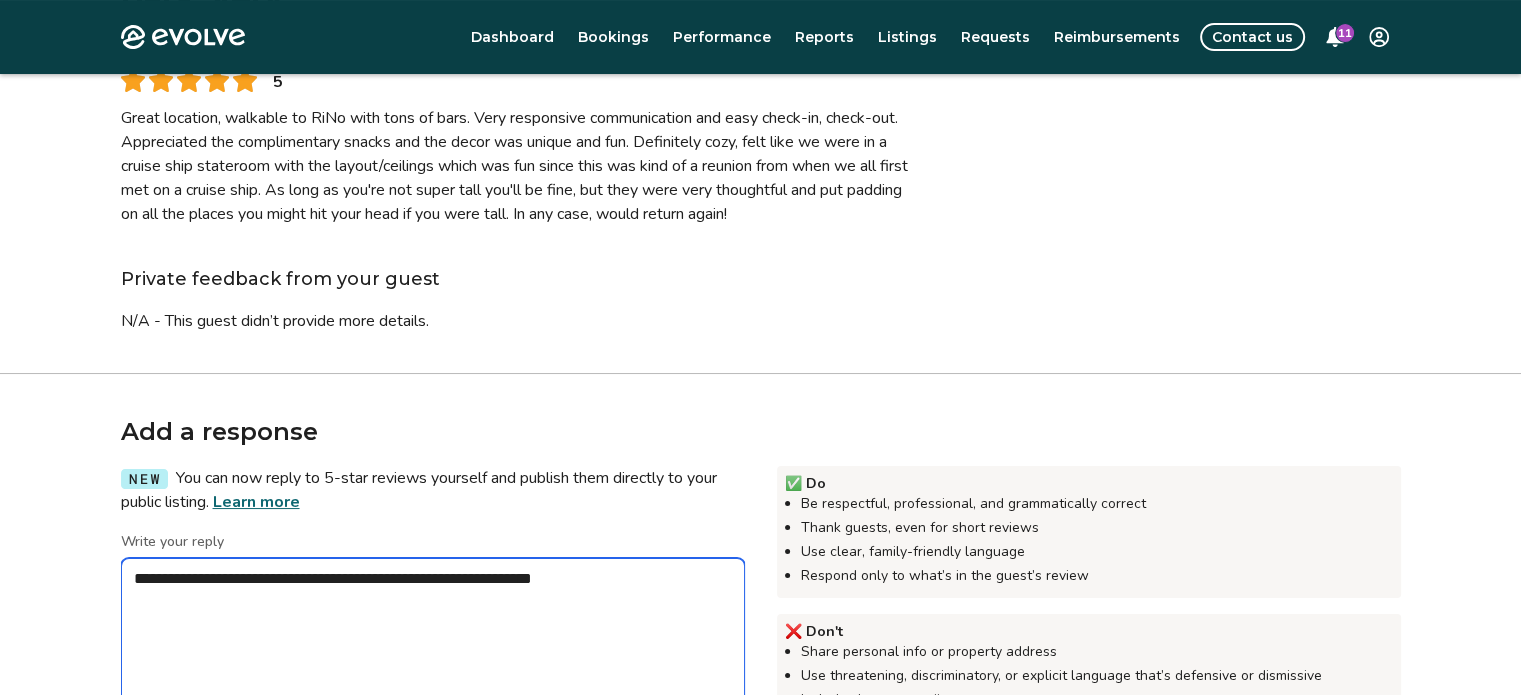 type on "*" 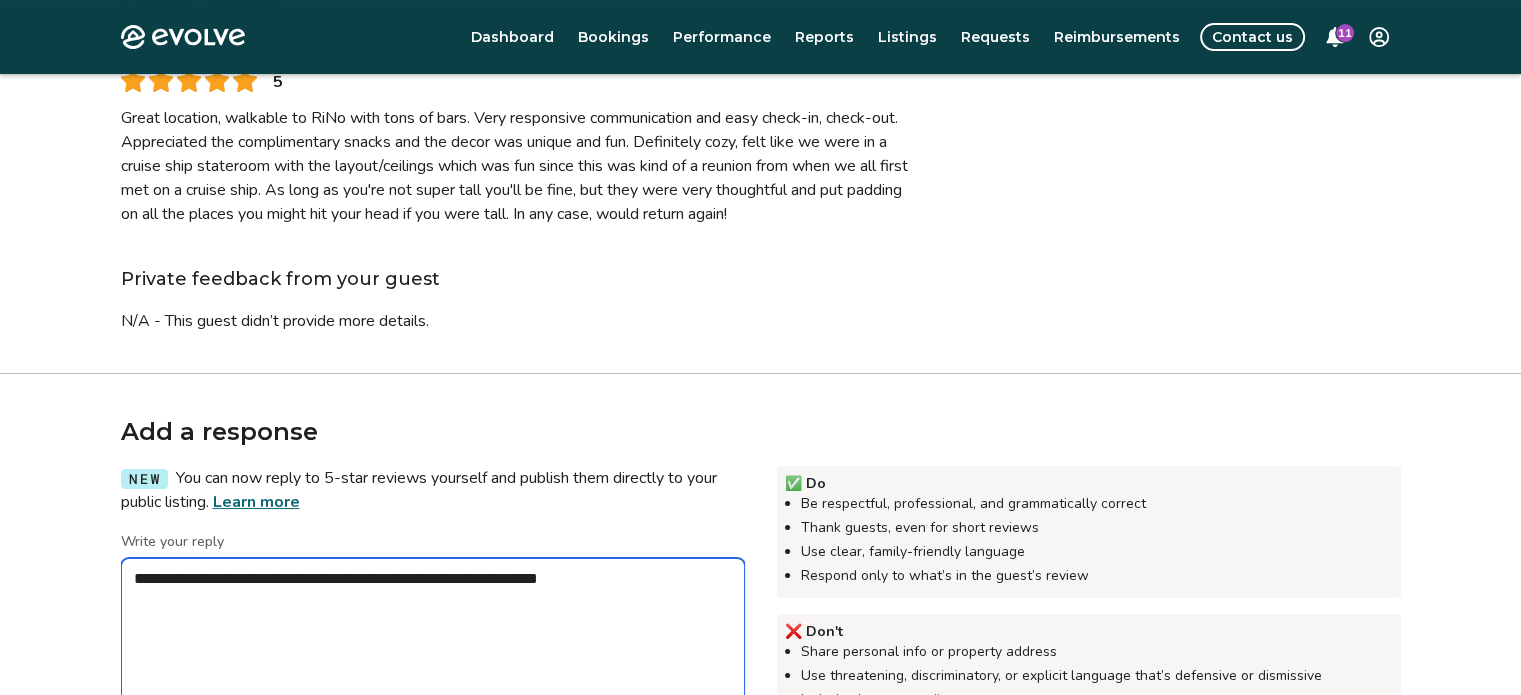 type on "*" 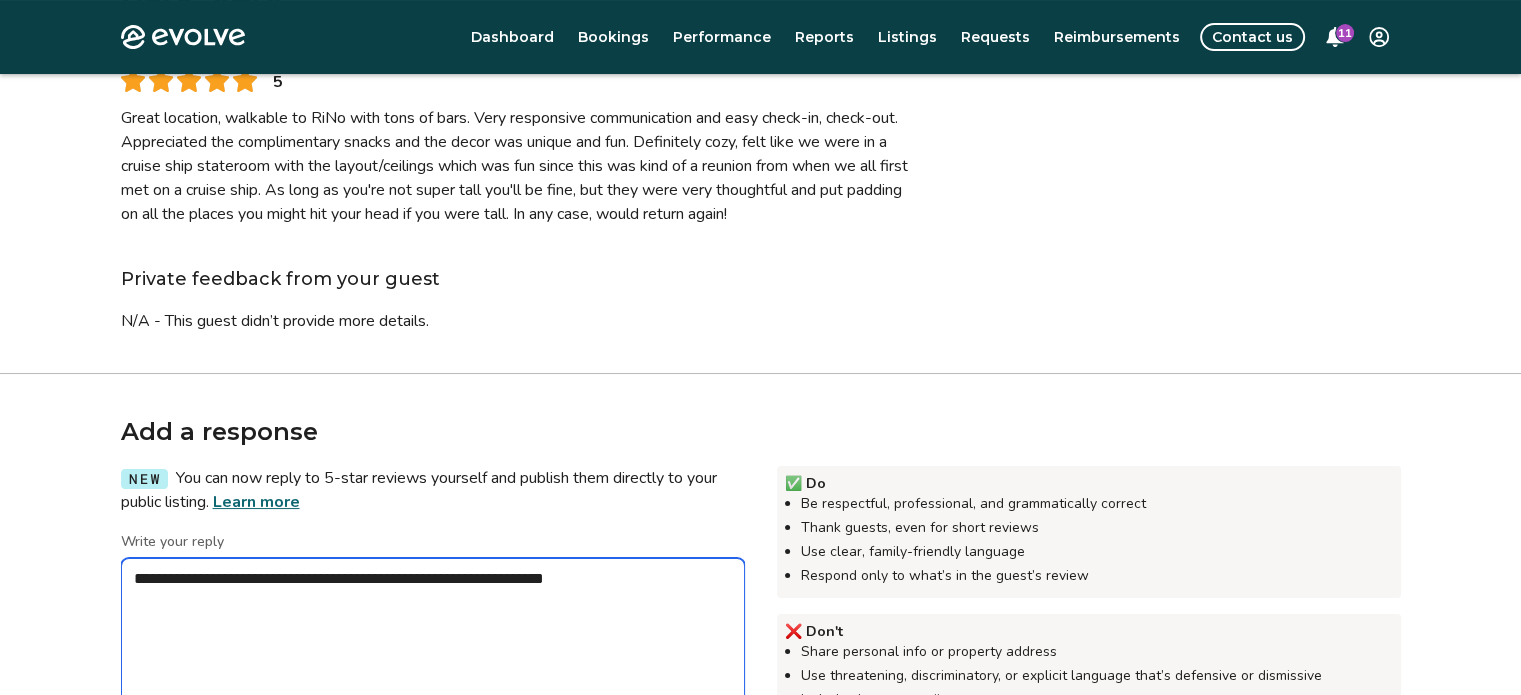 type on "*" 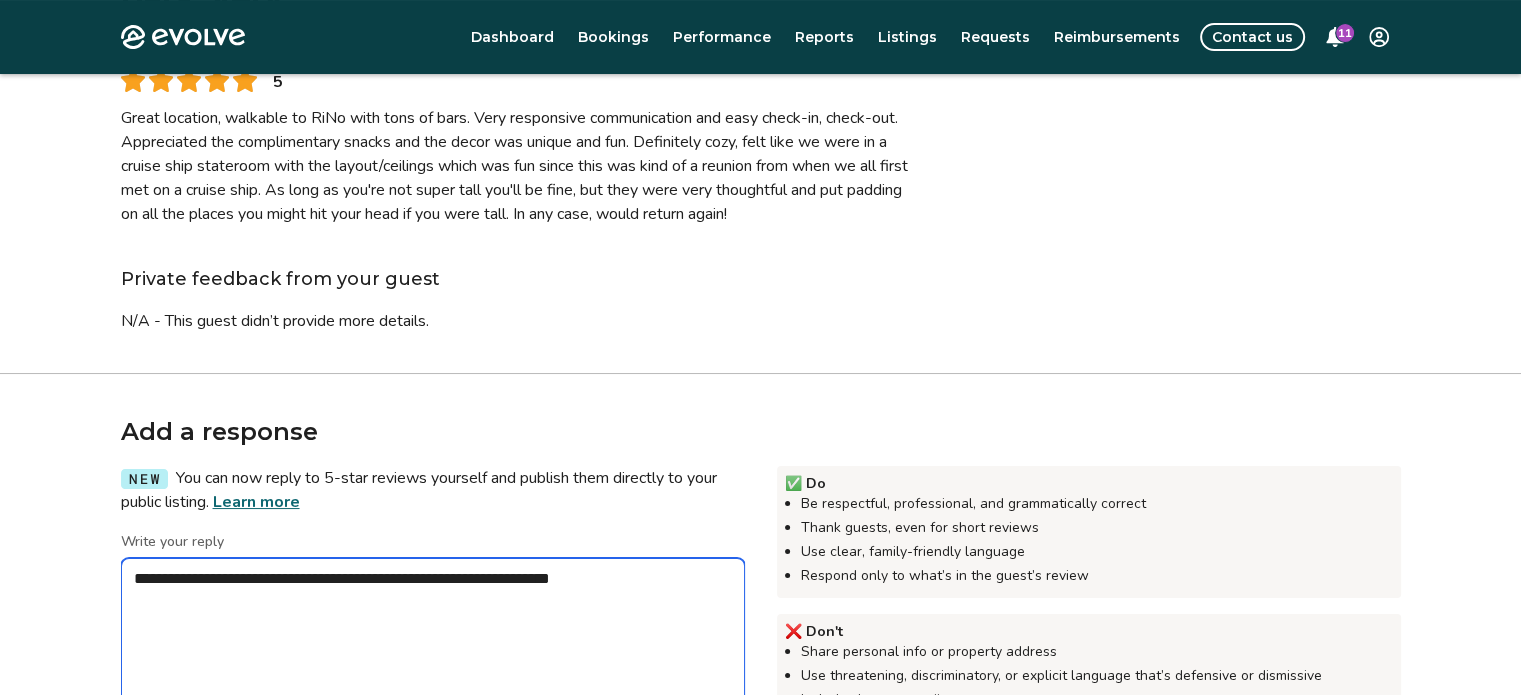 type on "*" 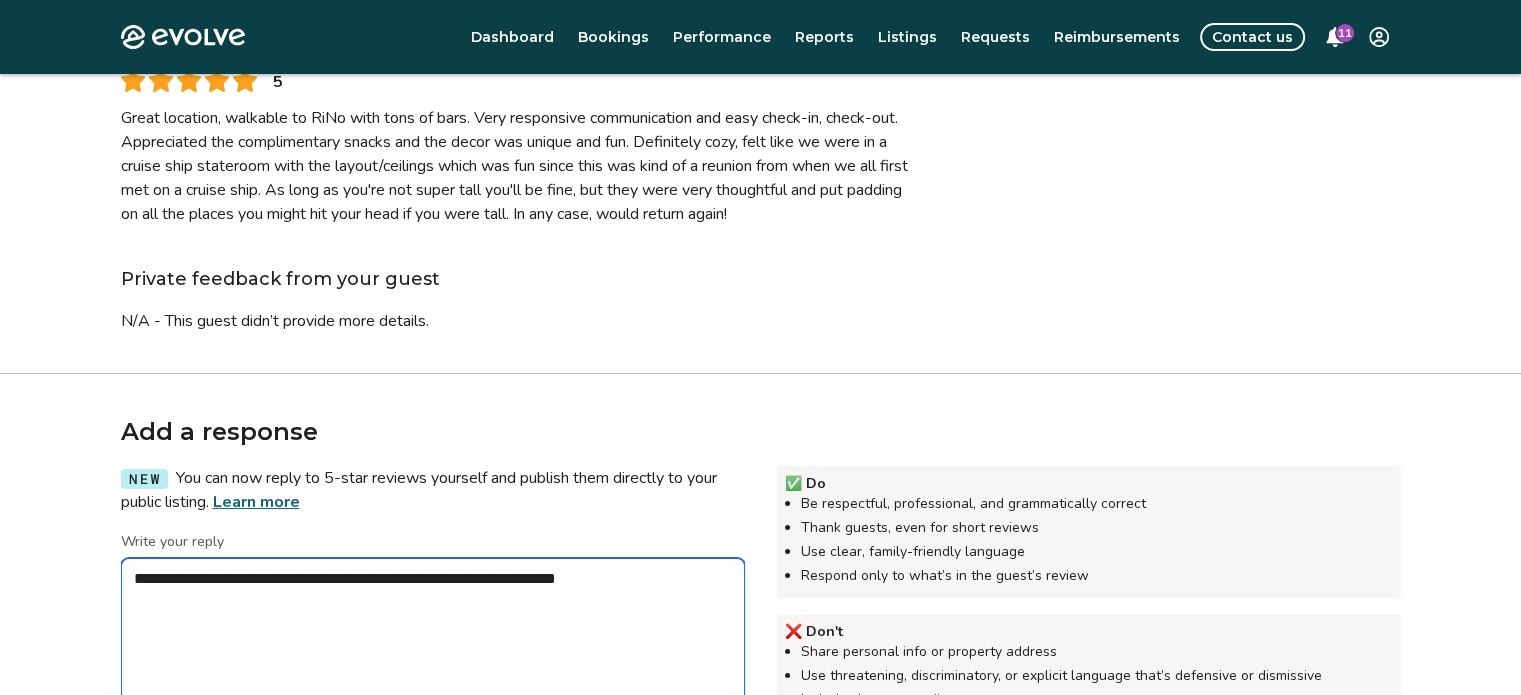 click on "**********" at bounding box center (433, 658) 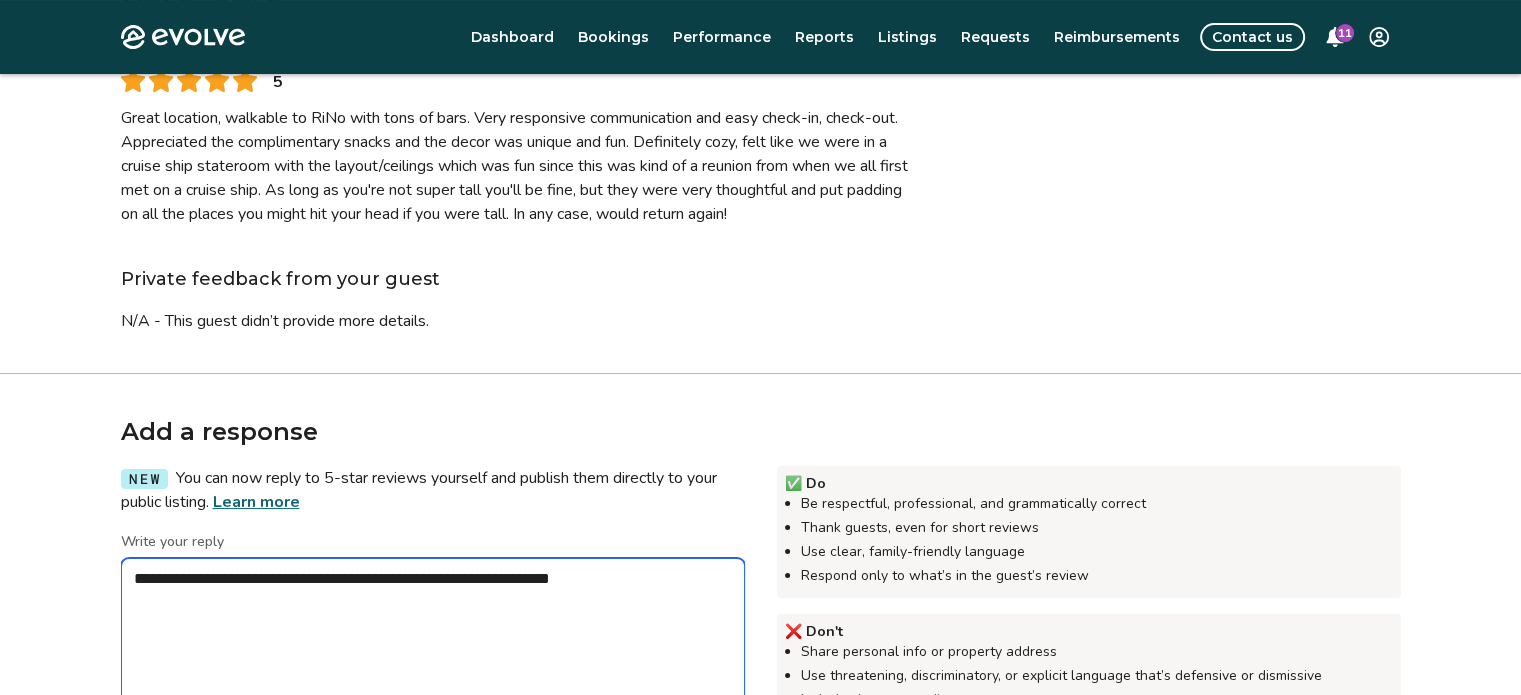type on "*" 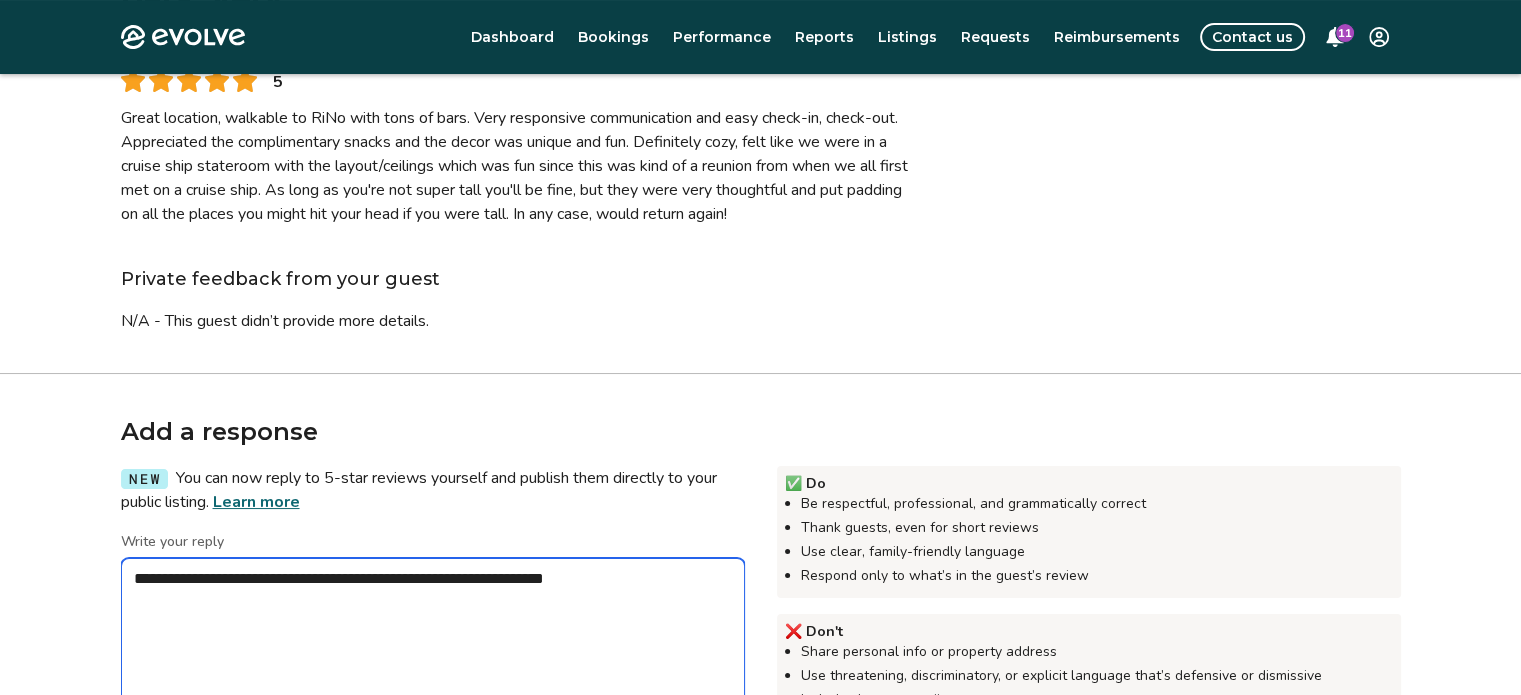 type on "*" 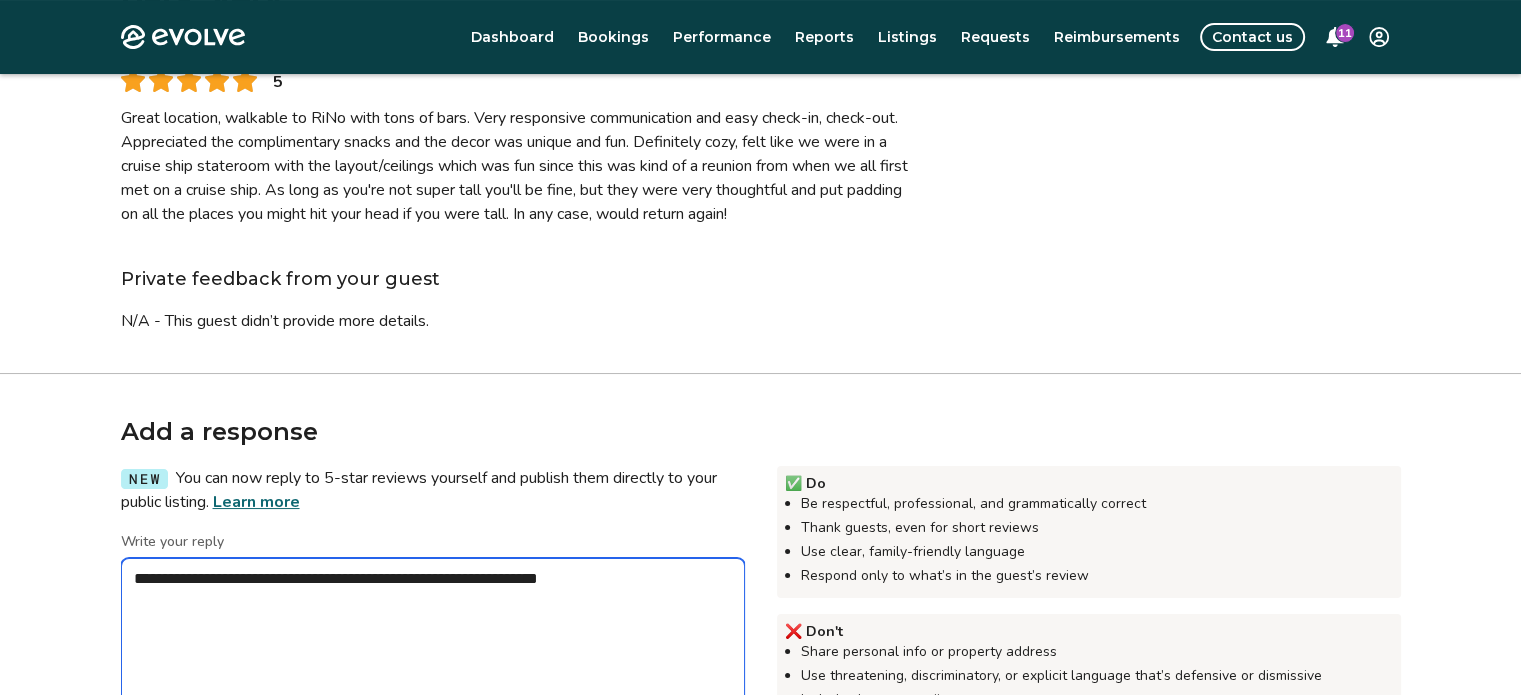 type on "*" 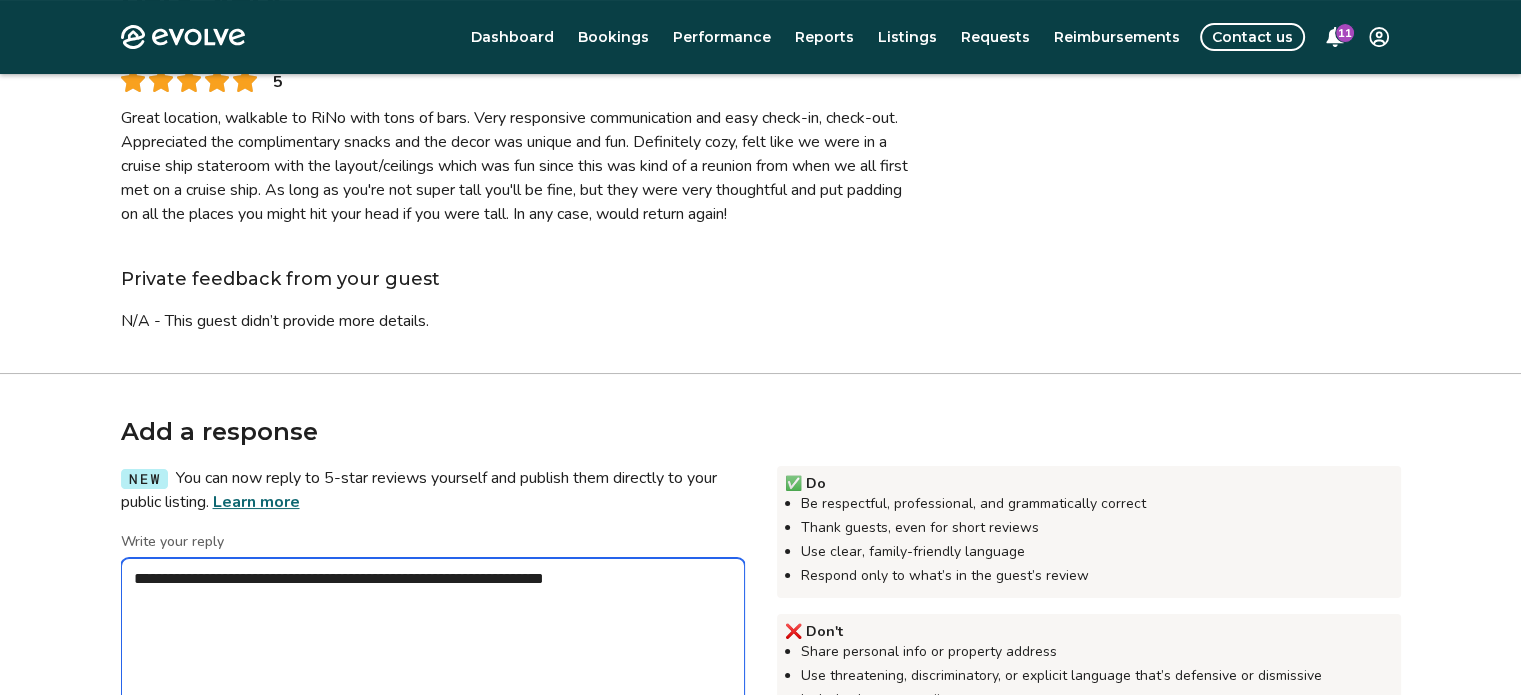 type on "*" 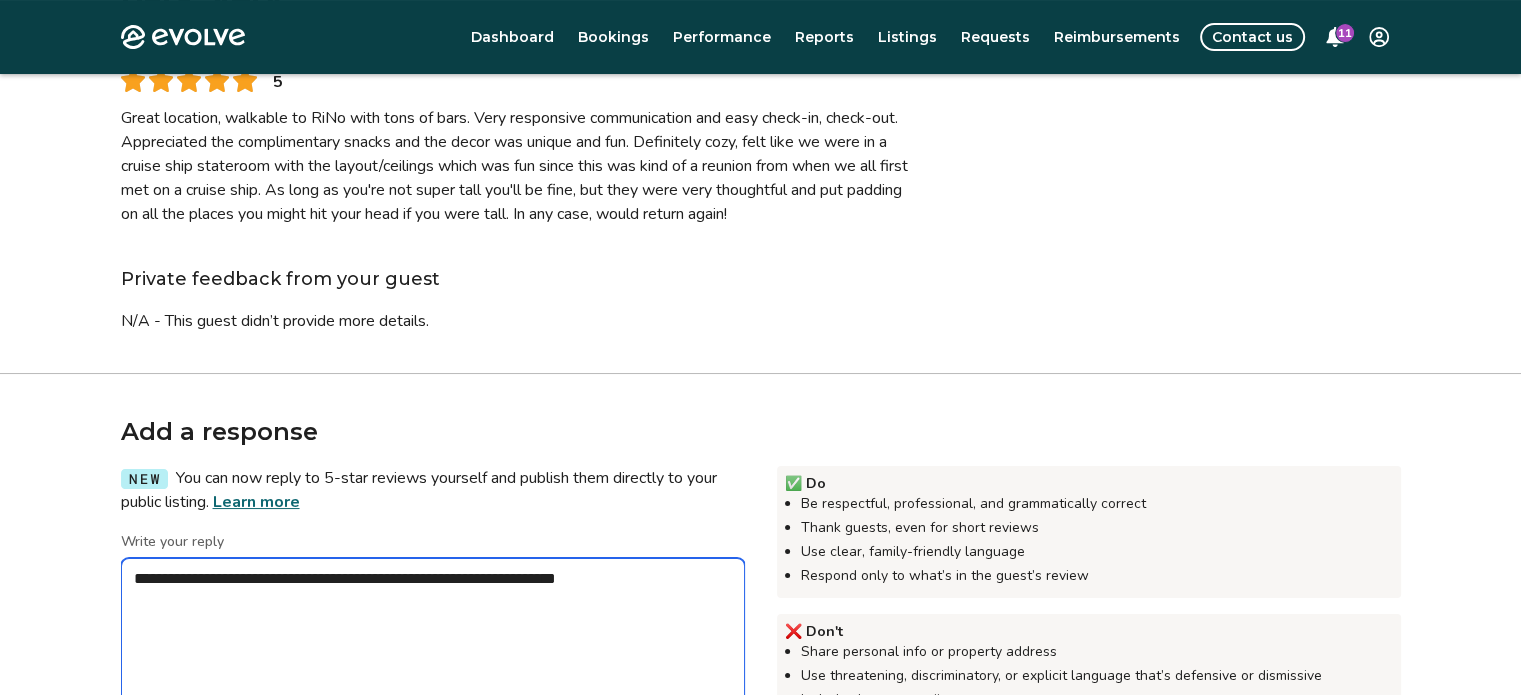 click on "**********" at bounding box center (433, 658) 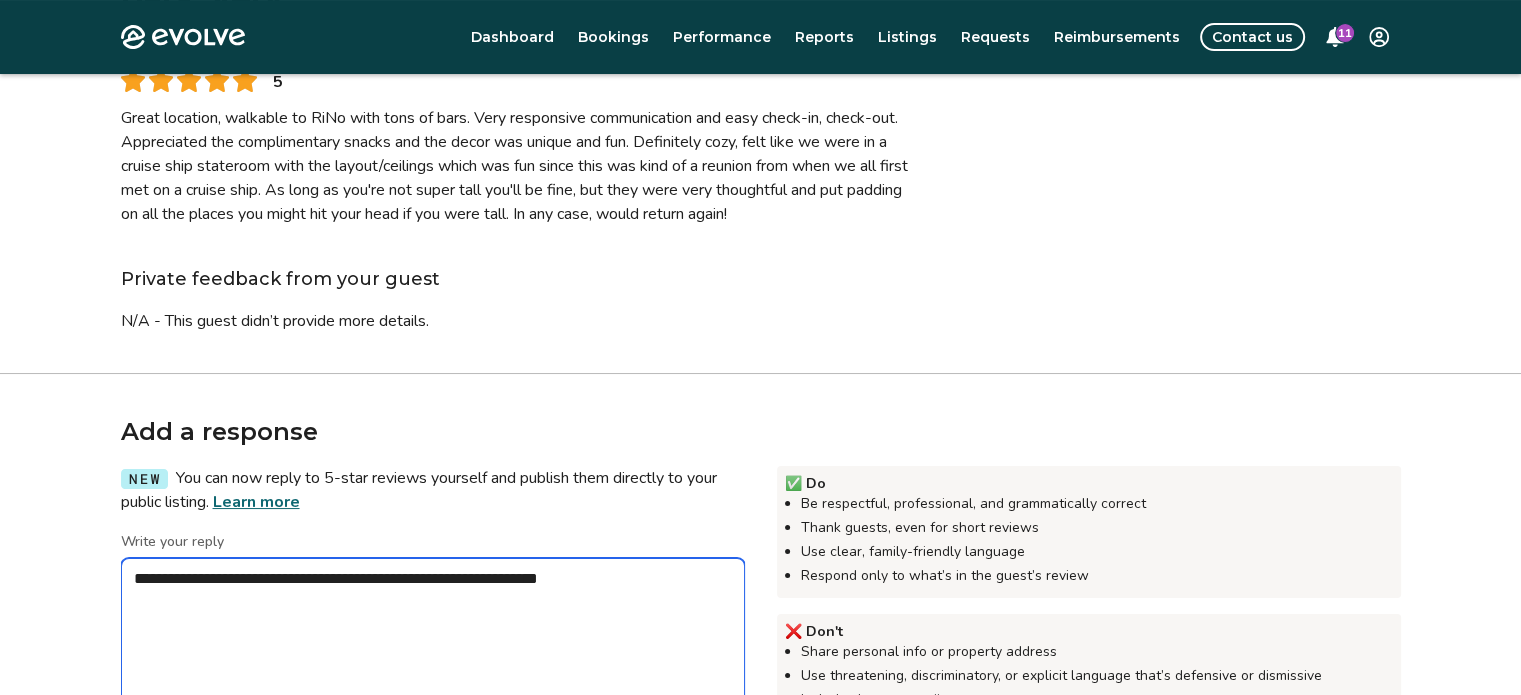 click on "**********" at bounding box center (433, 658) 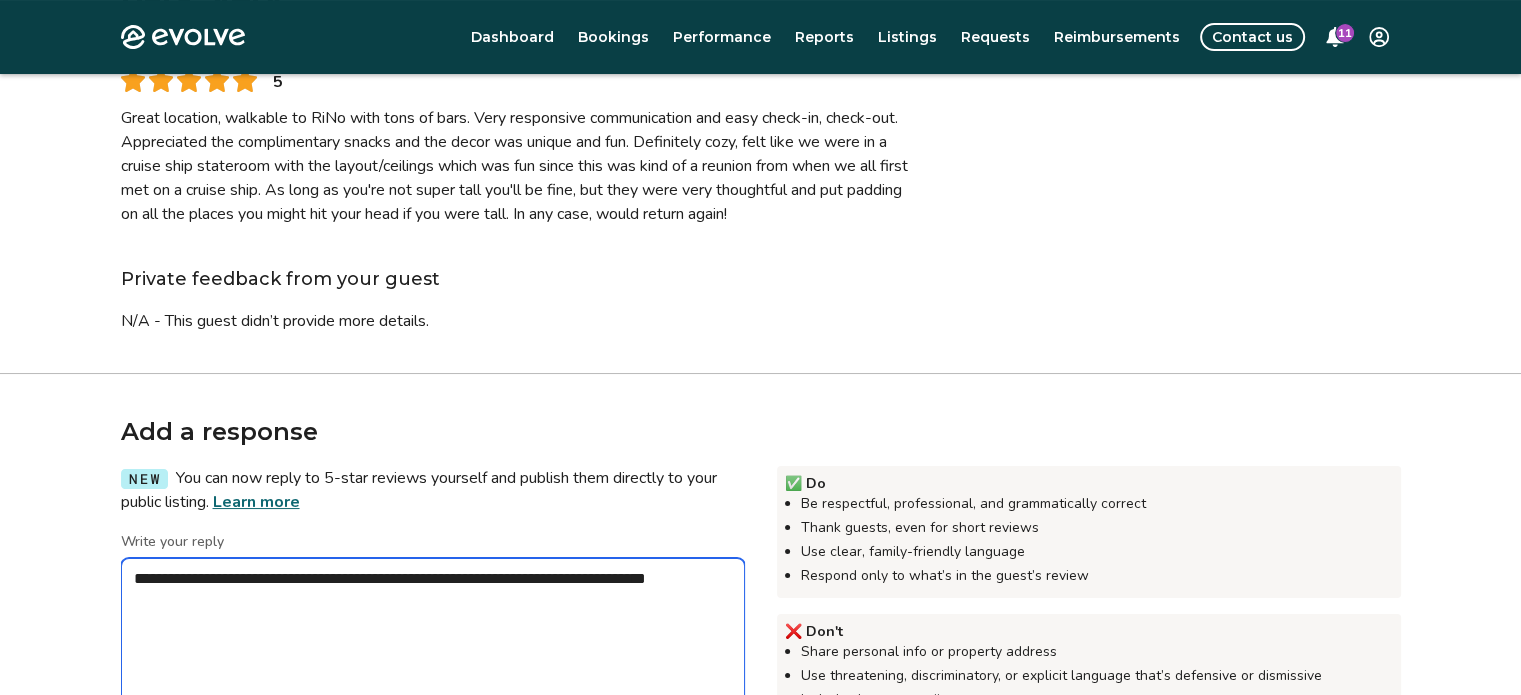 click on "**********" at bounding box center [433, 658] 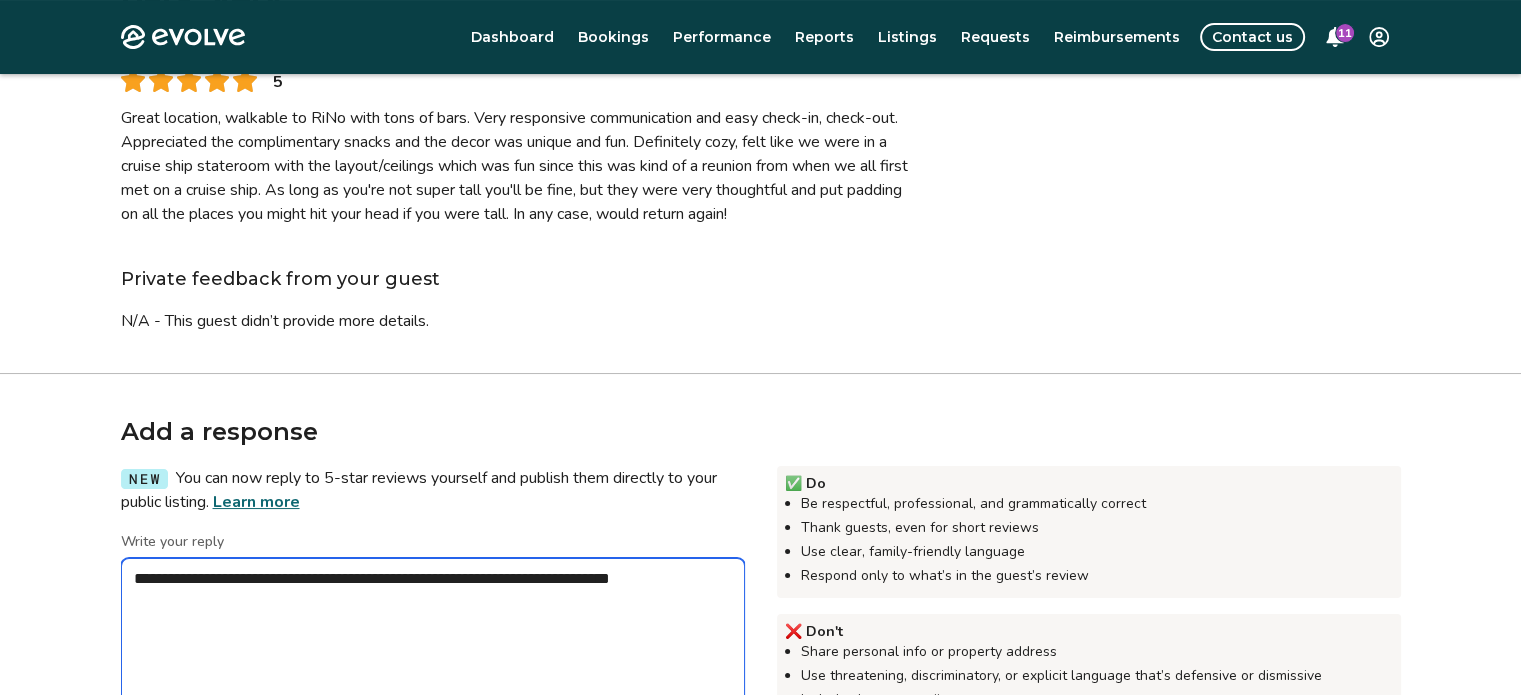 click on "**********" at bounding box center (433, 658) 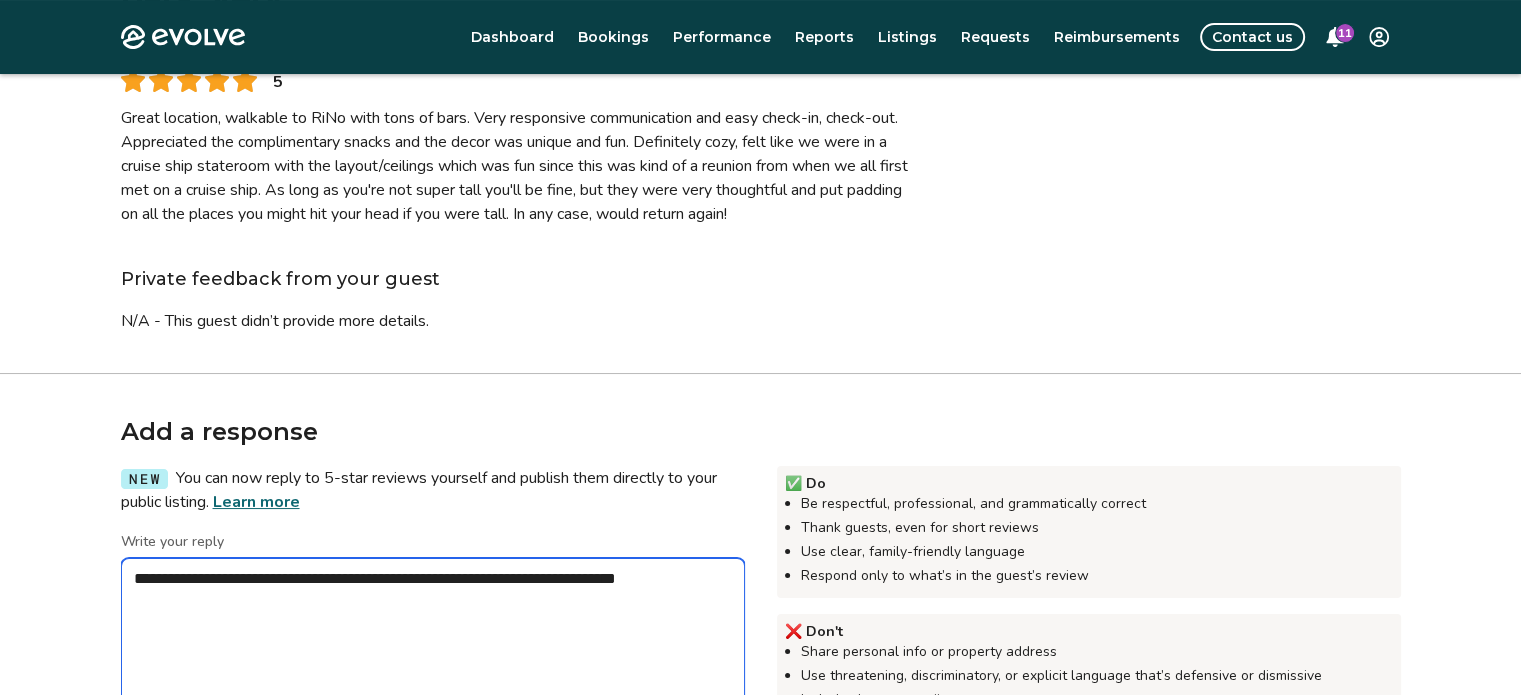 click on "**********" at bounding box center (433, 658) 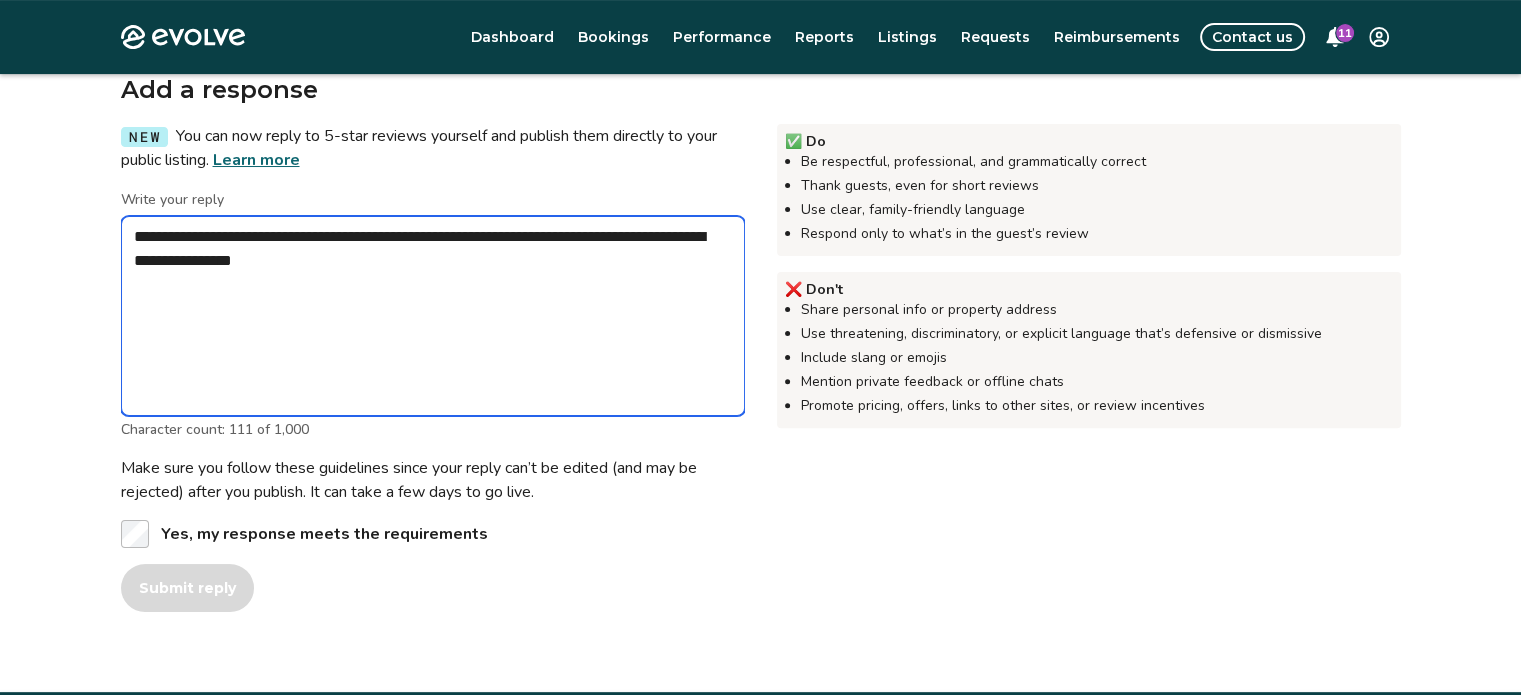 scroll, scrollTop: 580, scrollLeft: 0, axis: vertical 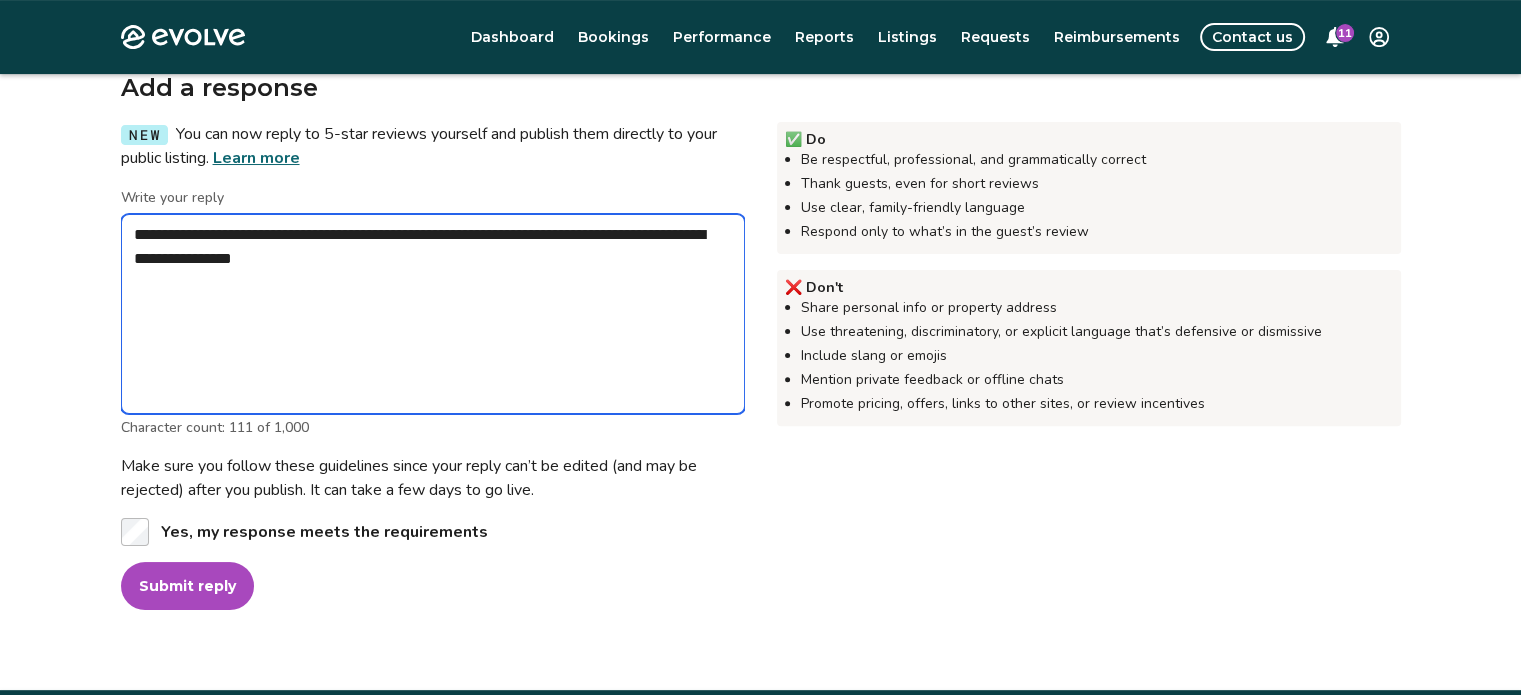 click on "**********" at bounding box center (433, 314) 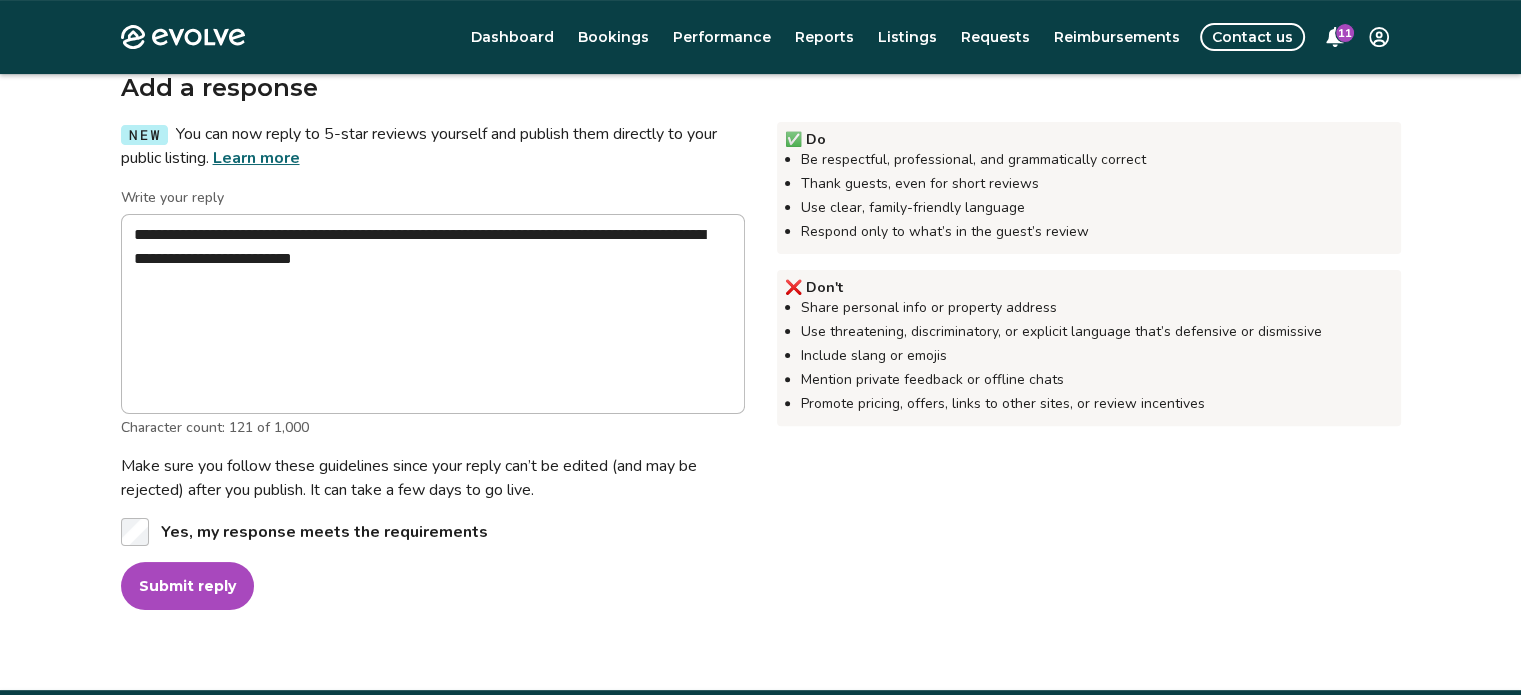 click on "Submit reply" at bounding box center (187, 586) 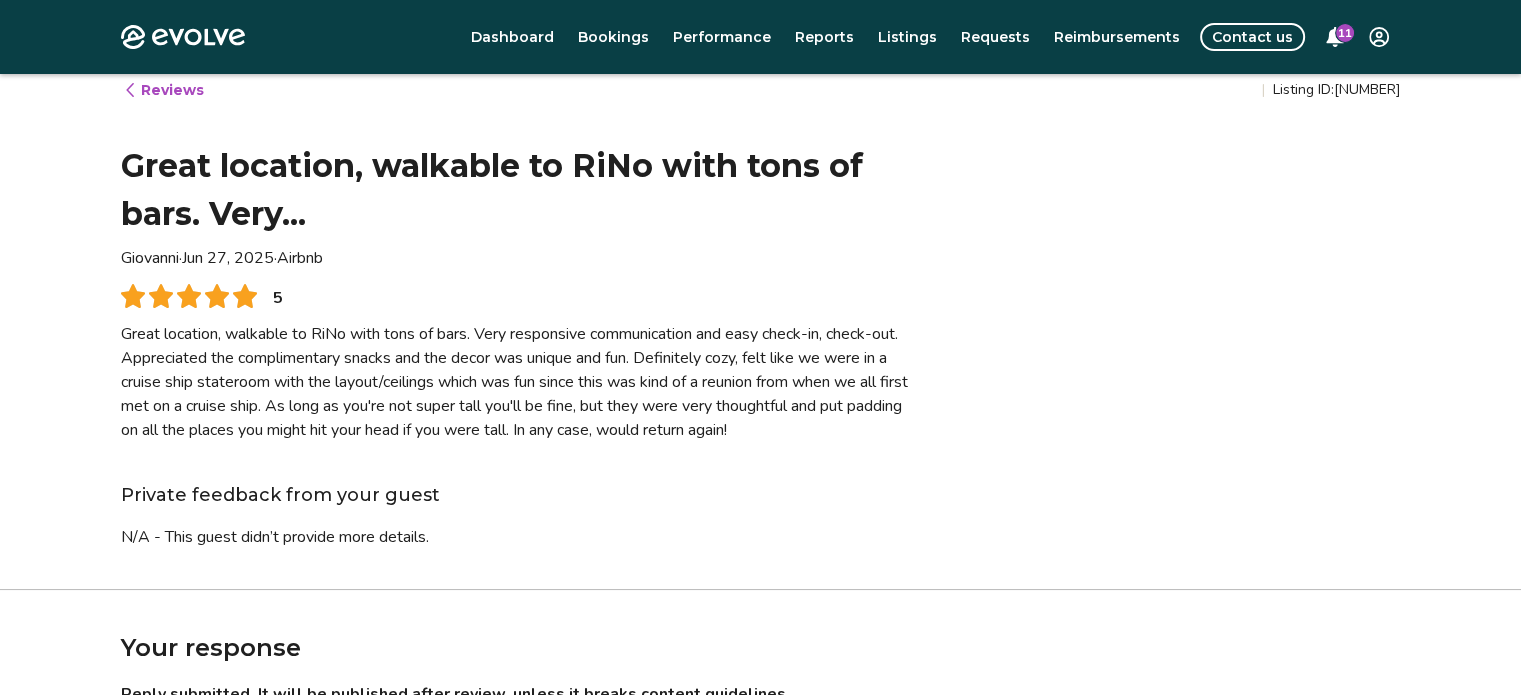 scroll, scrollTop: 0, scrollLeft: 0, axis: both 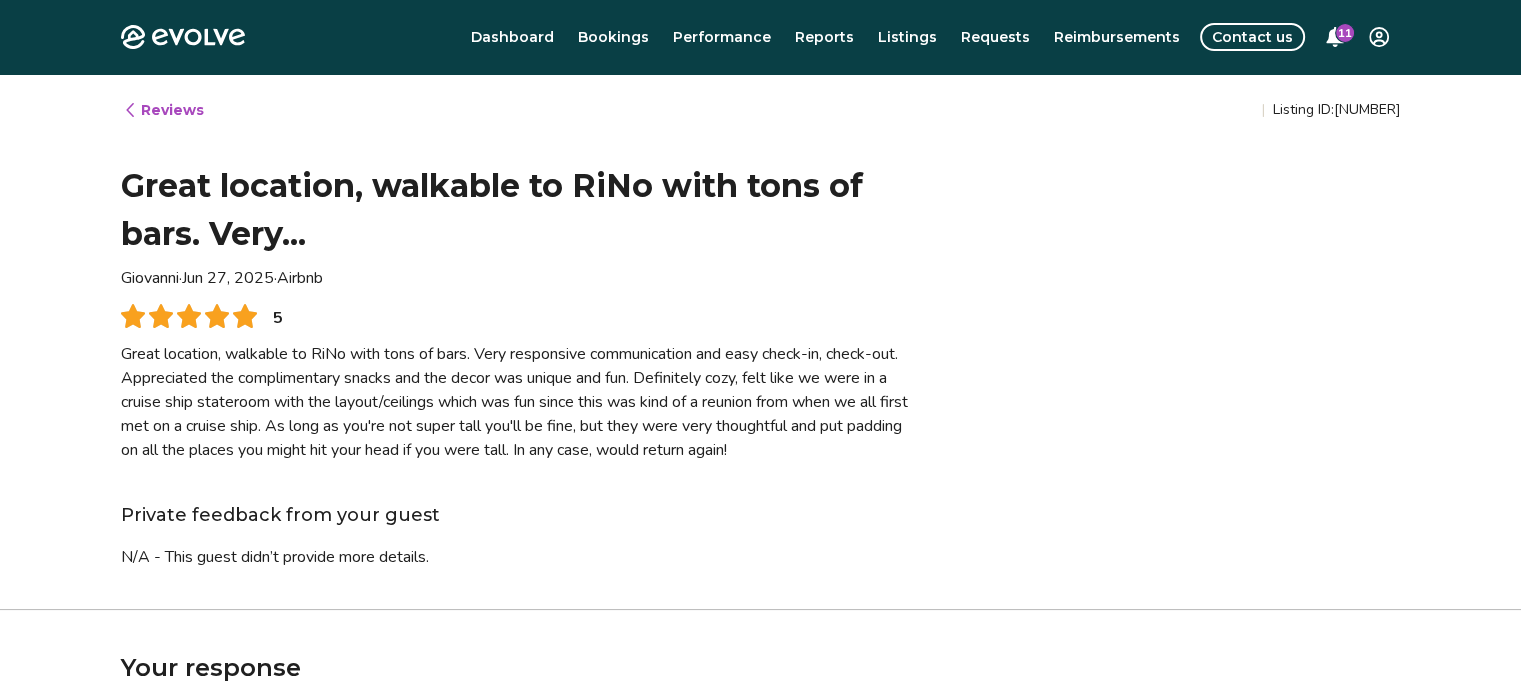 click on "Reviews" at bounding box center [163, 110] 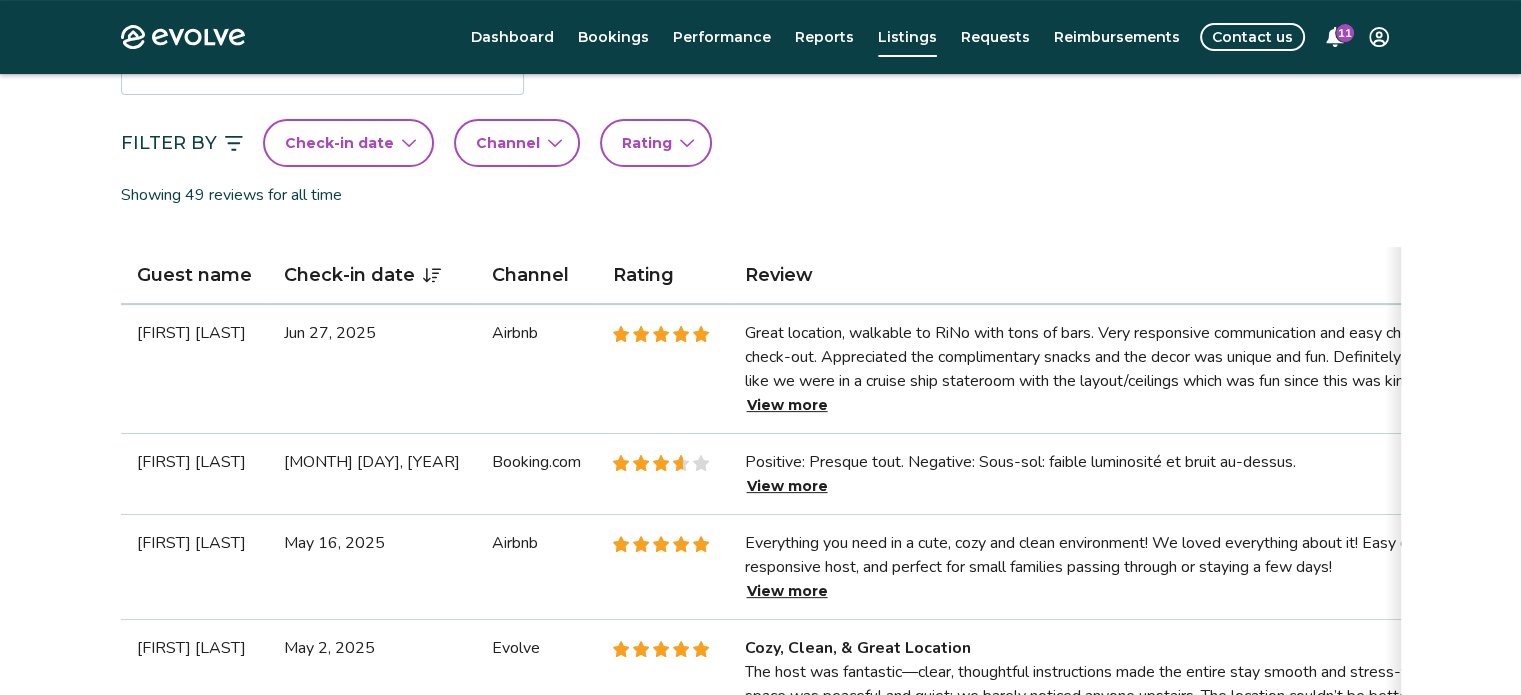 scroll, scrollTop: 0, scrollLeft: 0, axis: both 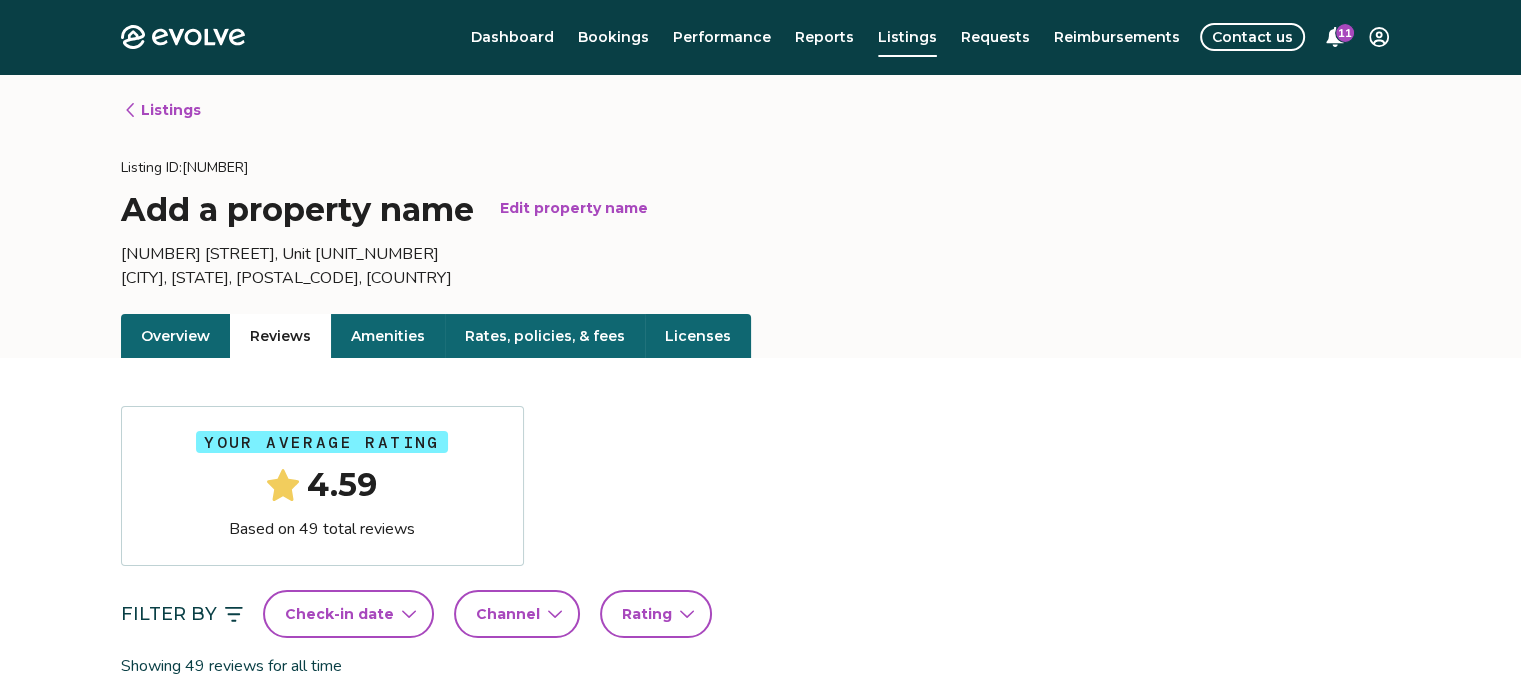 click on "Listings" at bounding box center [162, 110] 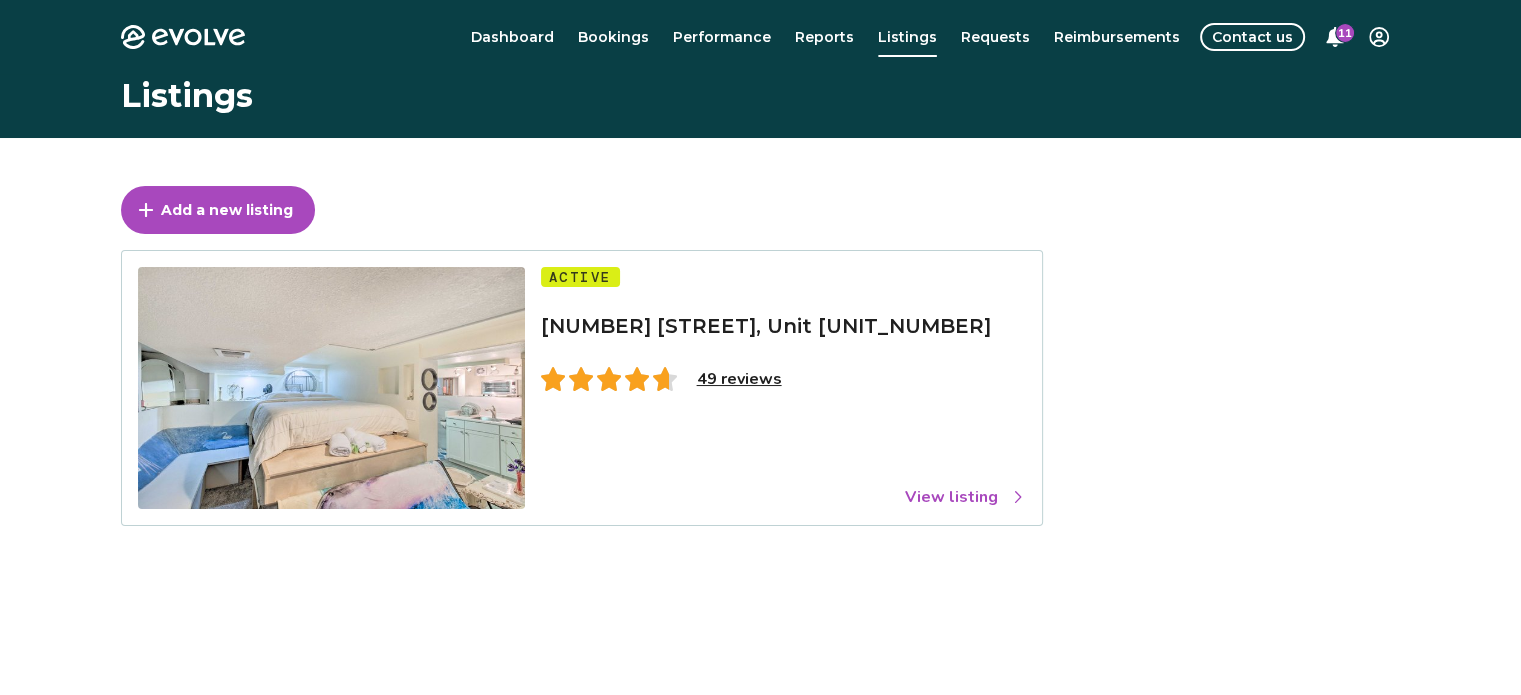 click on "Bookings" at bounding box center [613, 37] 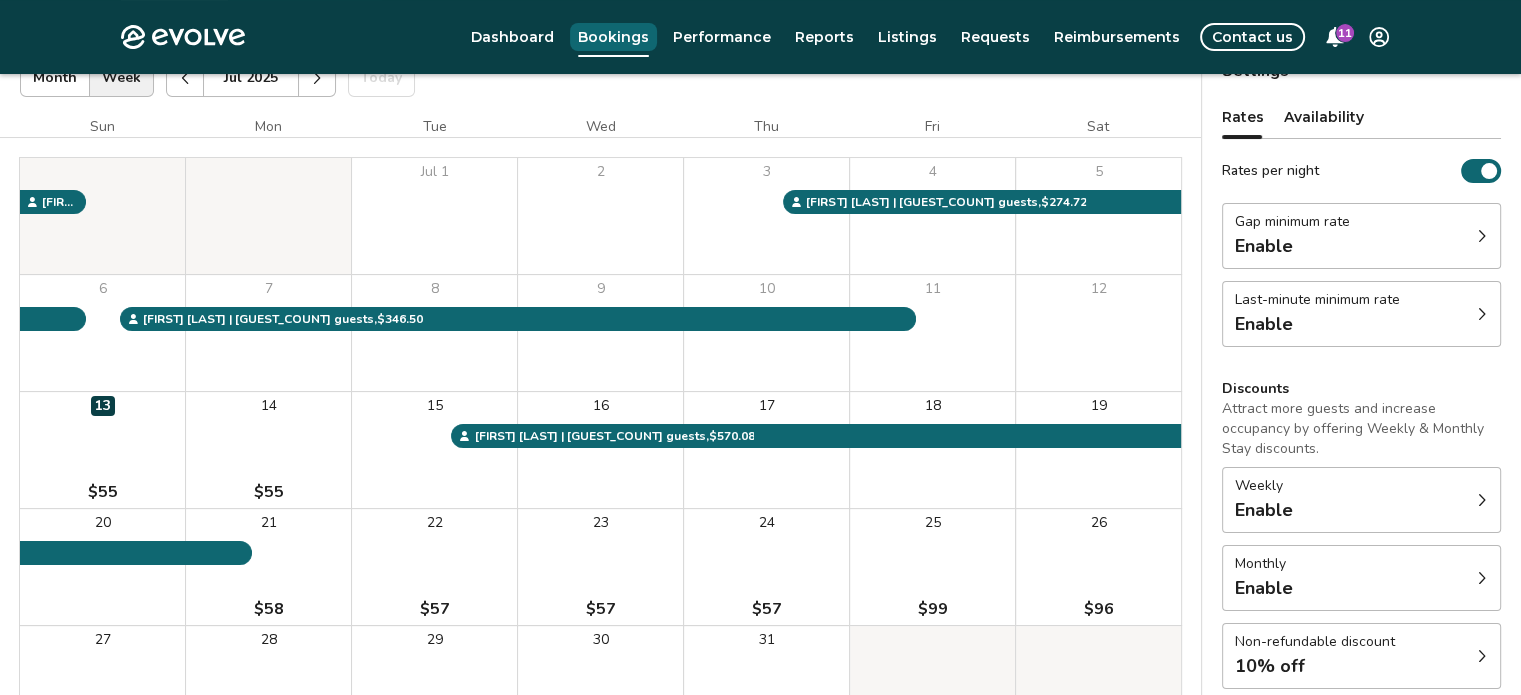 scroll, scrollTop: 0, scrollLeft: 0, axis: both 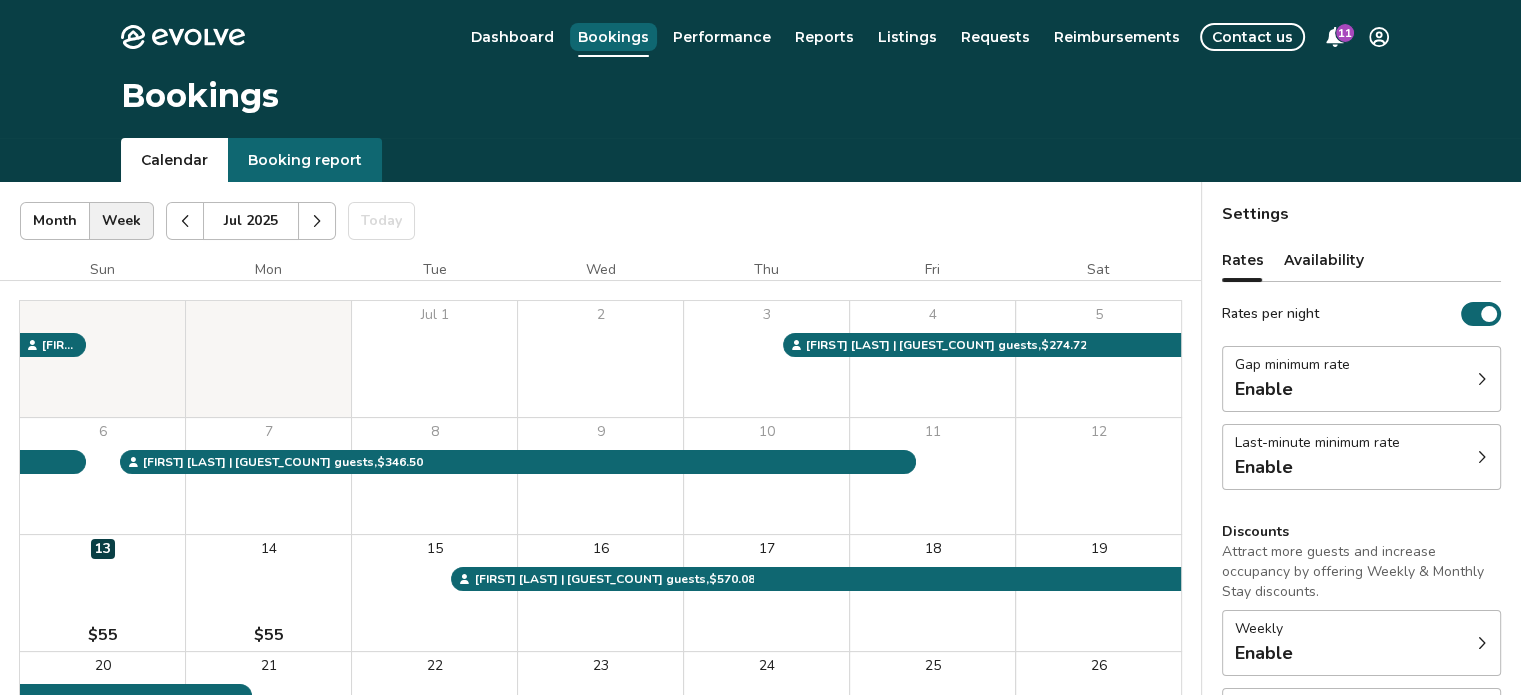 click 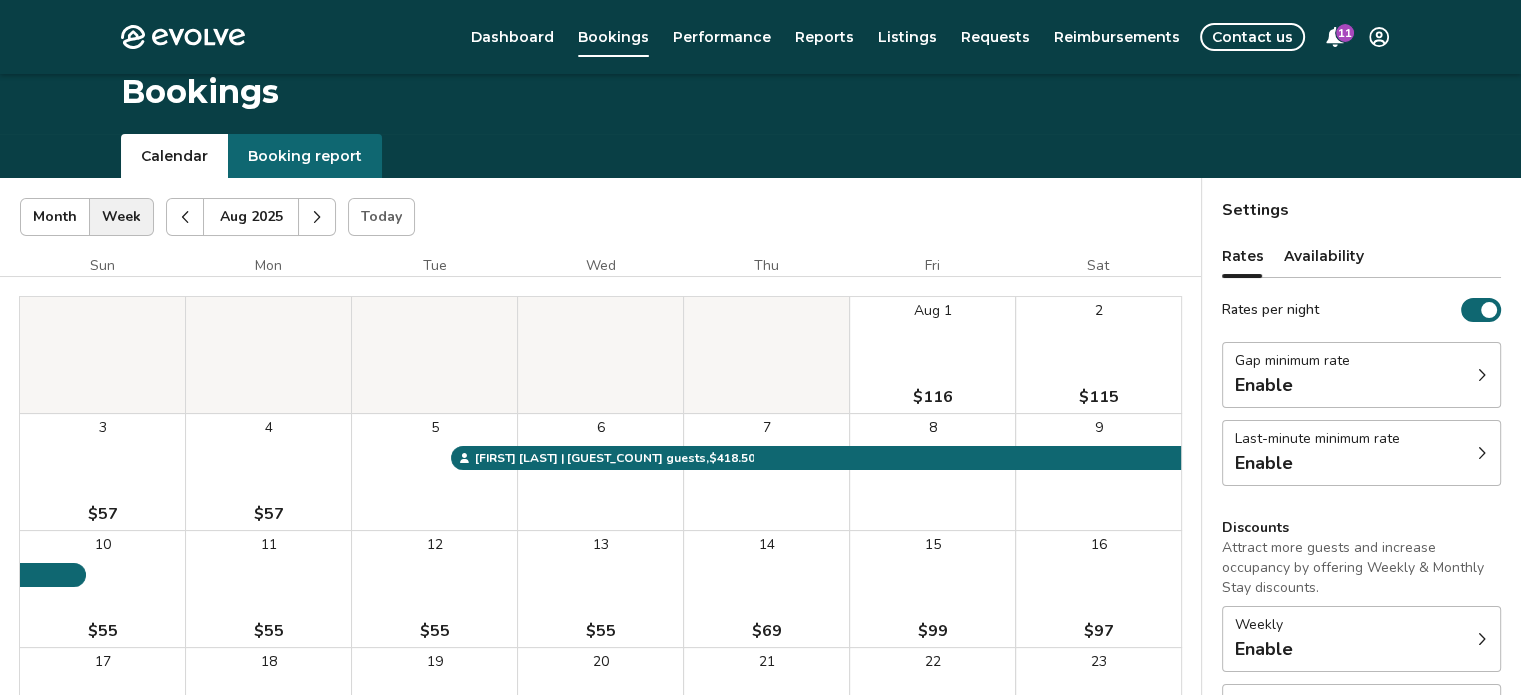 scroll, scrollTop: 3, scrollLeft: 0, axis: vertical 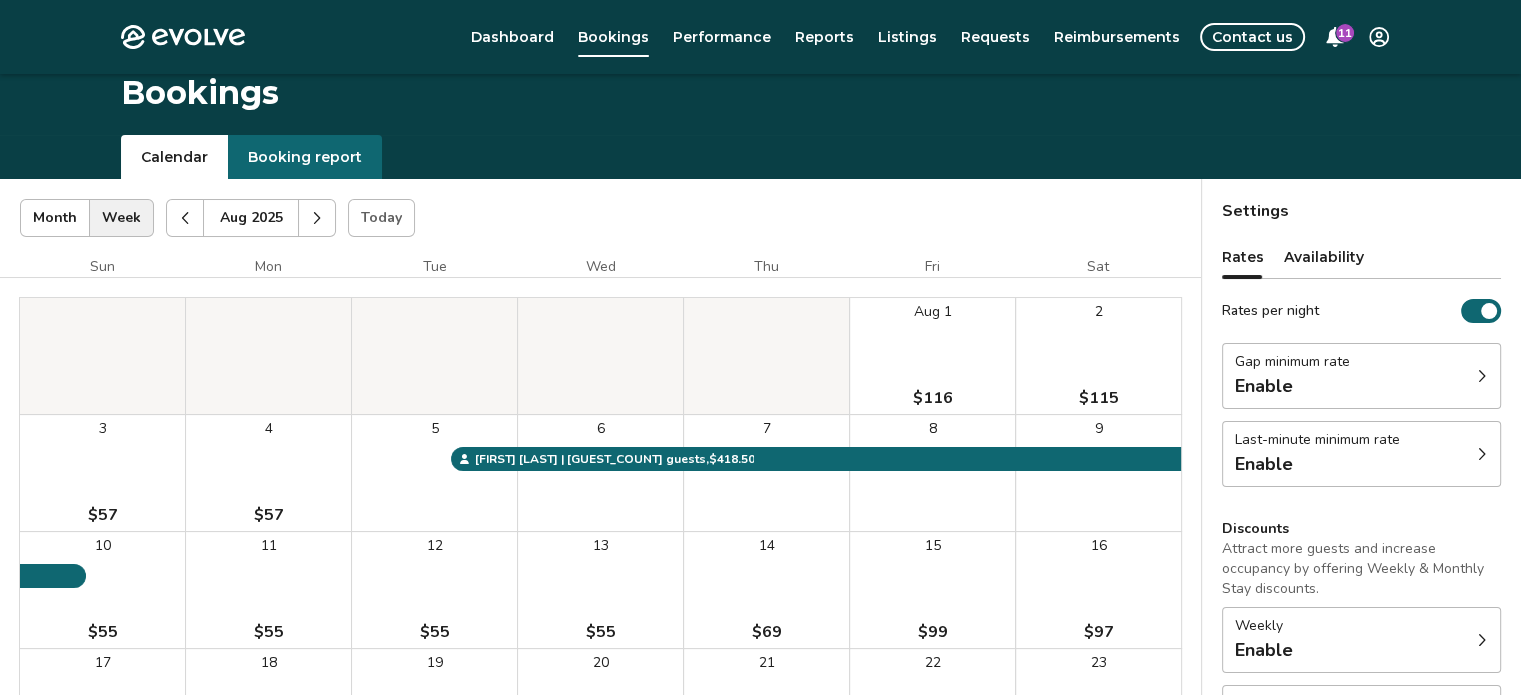 click 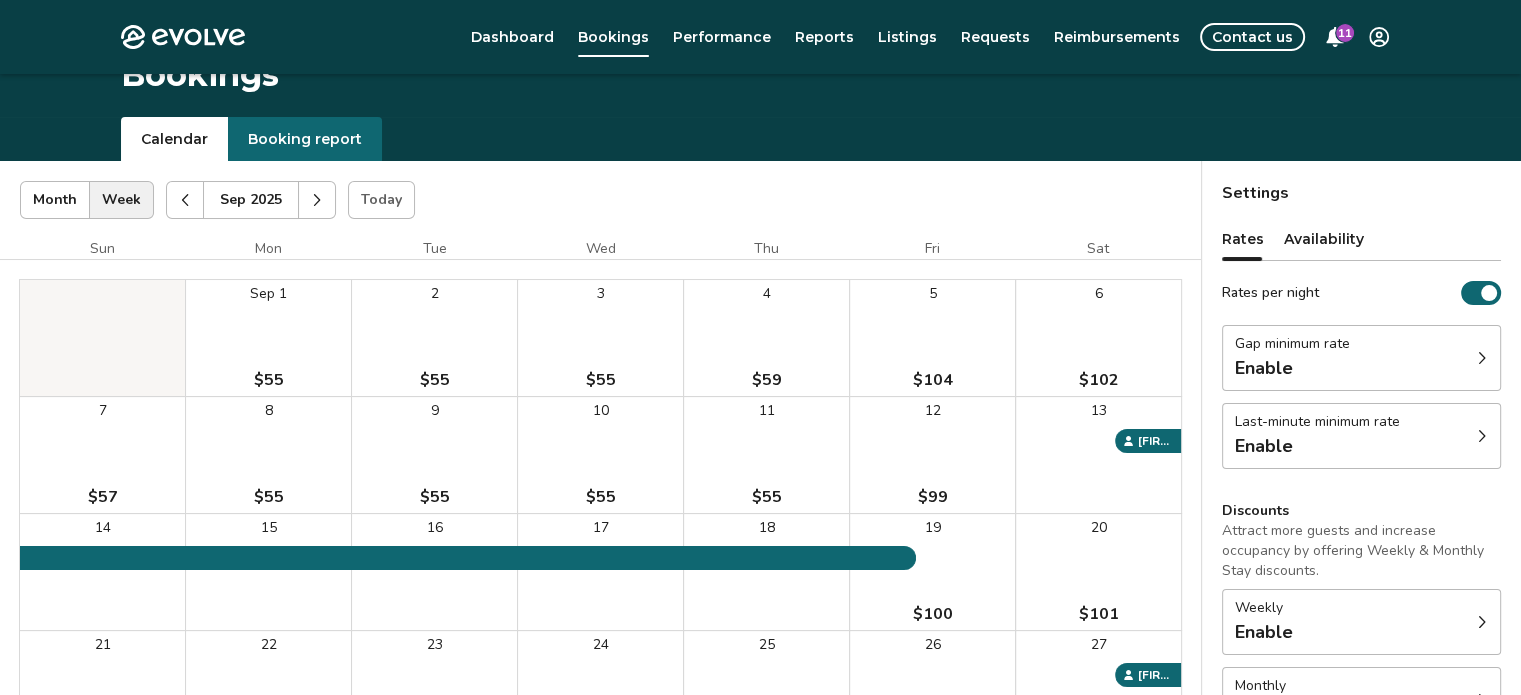 scroll, scrollTop: 0, scrollLeft: 0, axis: both 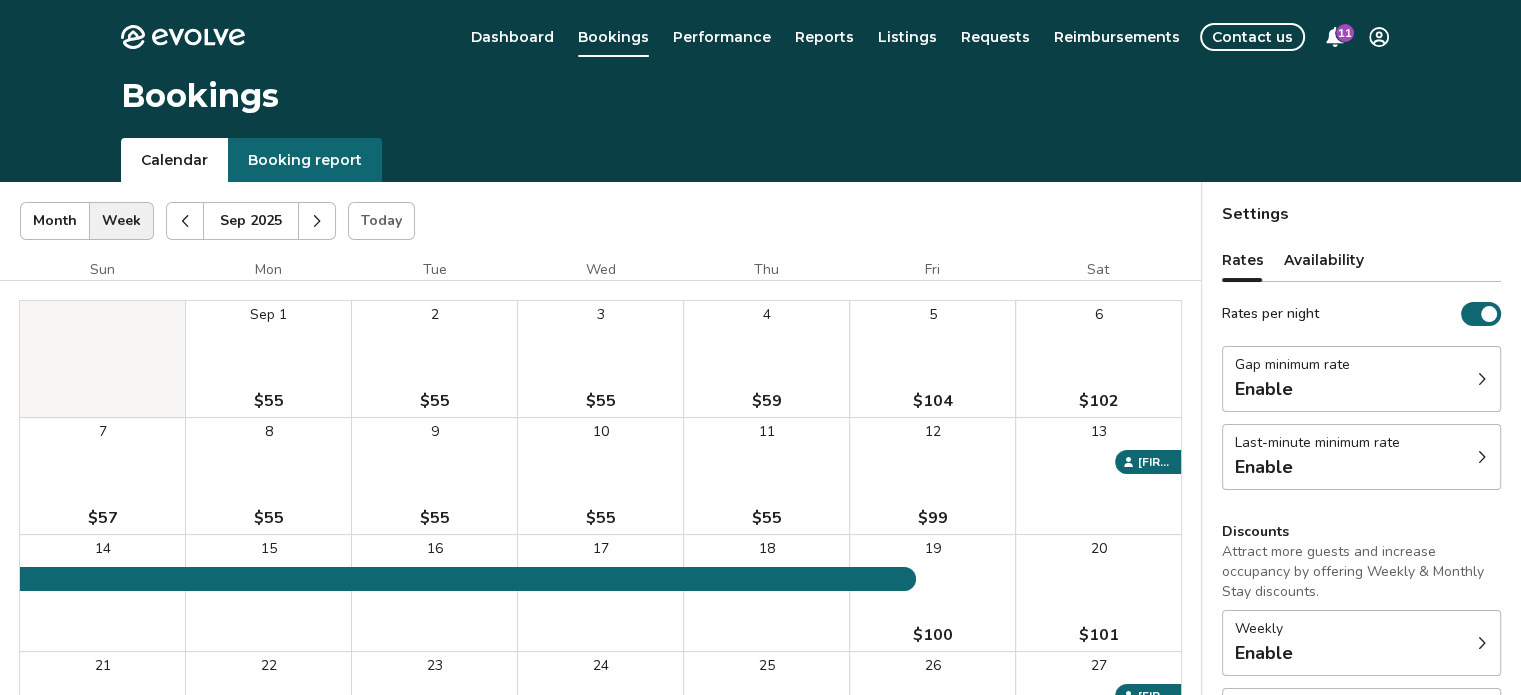 click 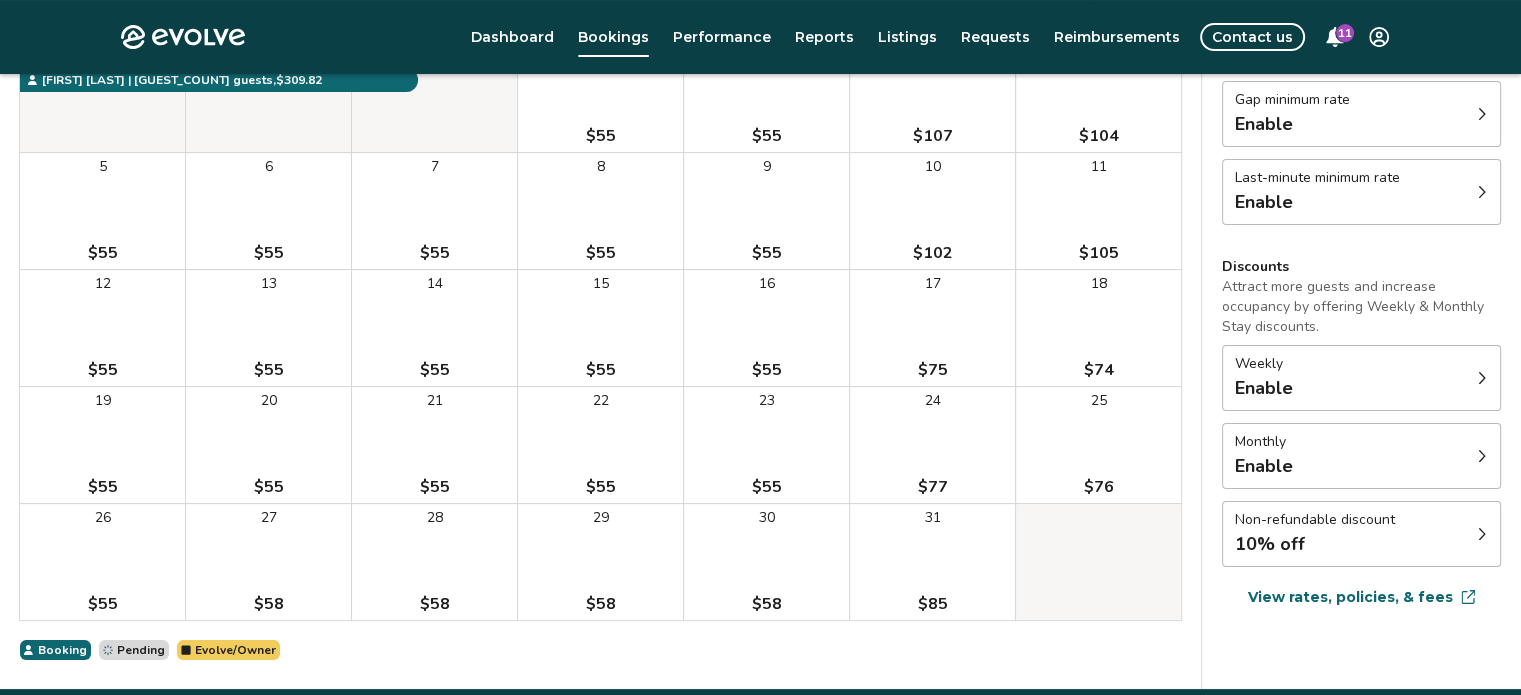 scroll, scrollTop: 0, scrollLeft: 0, axis: both 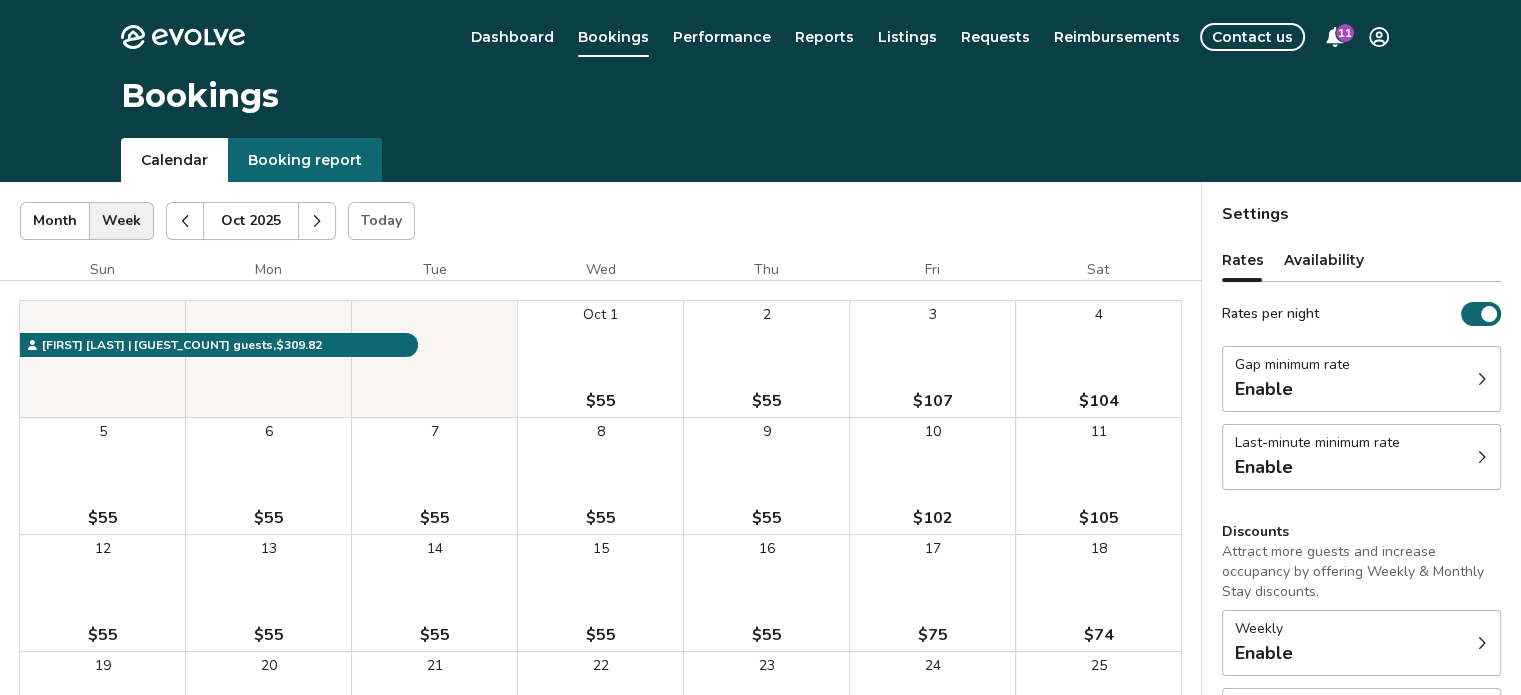 click 